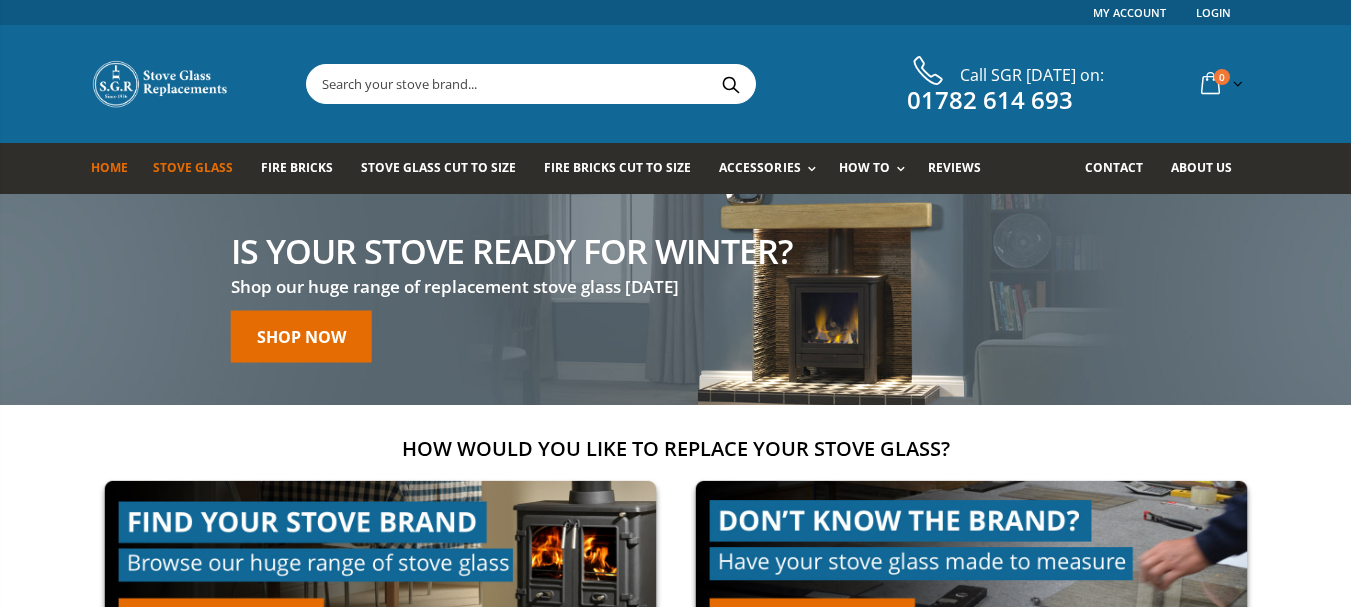 scroll, scrollTop: 0, scrollLeft: 0, axis: both 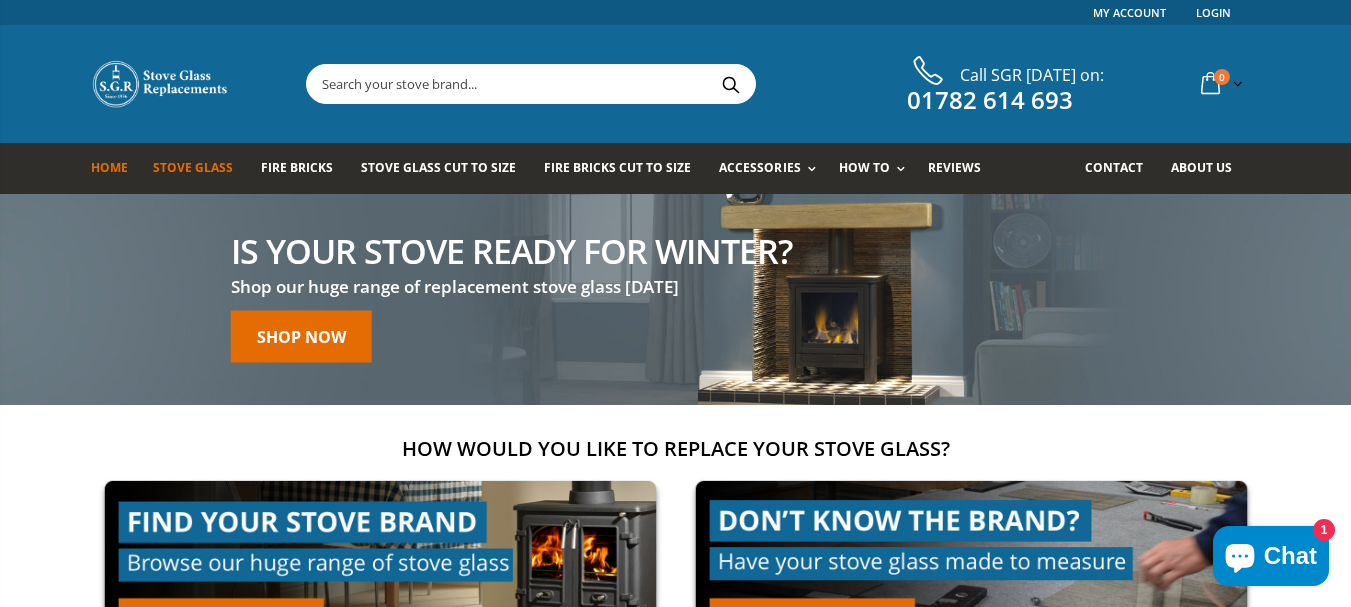 click on "Stove Glass" at bounding box center [193, 167] 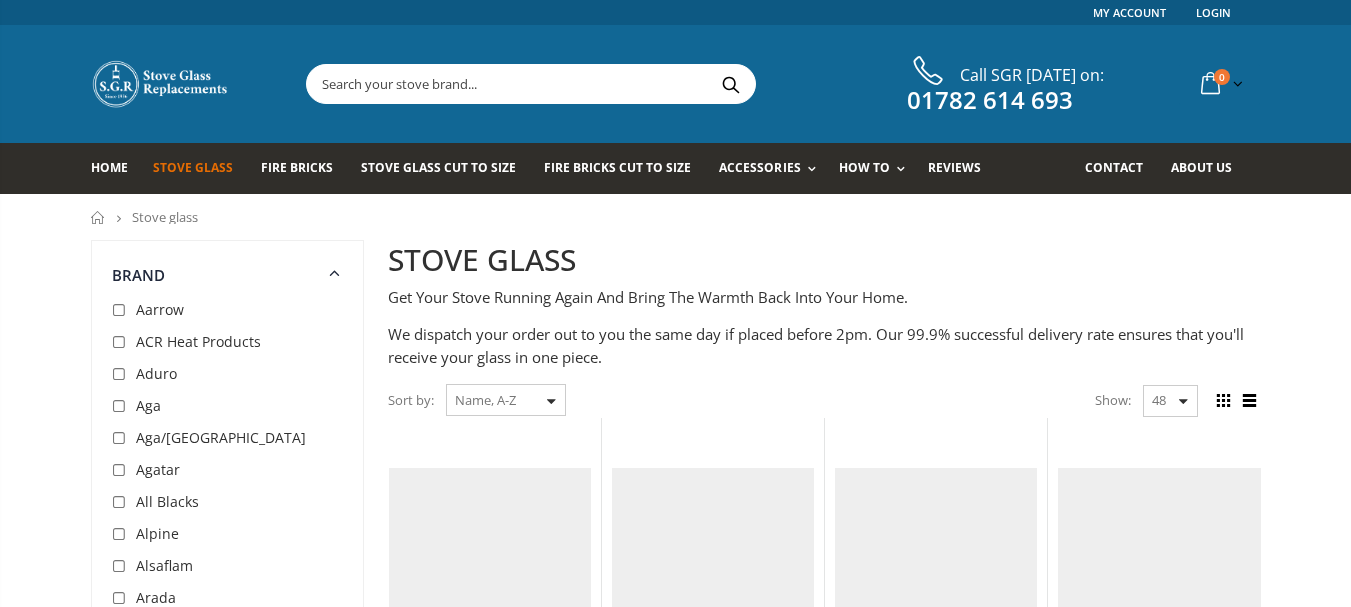 scroll, scrollTop: 0, scrollLeft: 0, axis: both 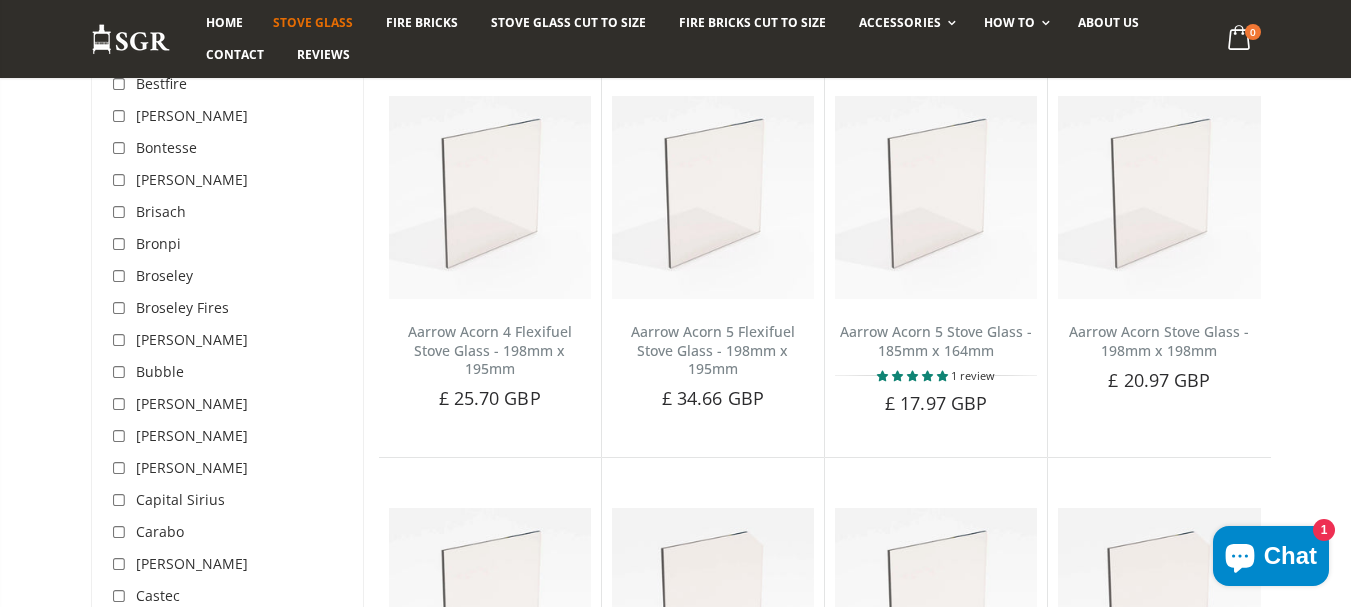 click at bounding box center [122, 405] 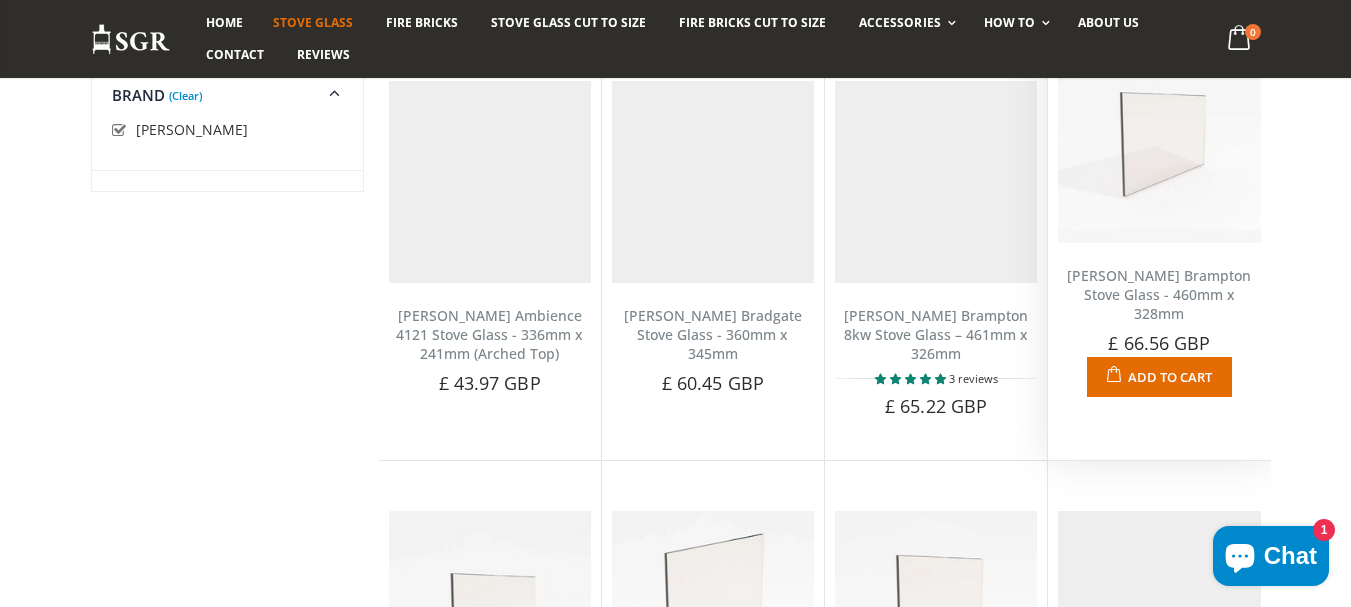 scroll, scrollTop: 383, scrollLeft: 0, axis: vertical 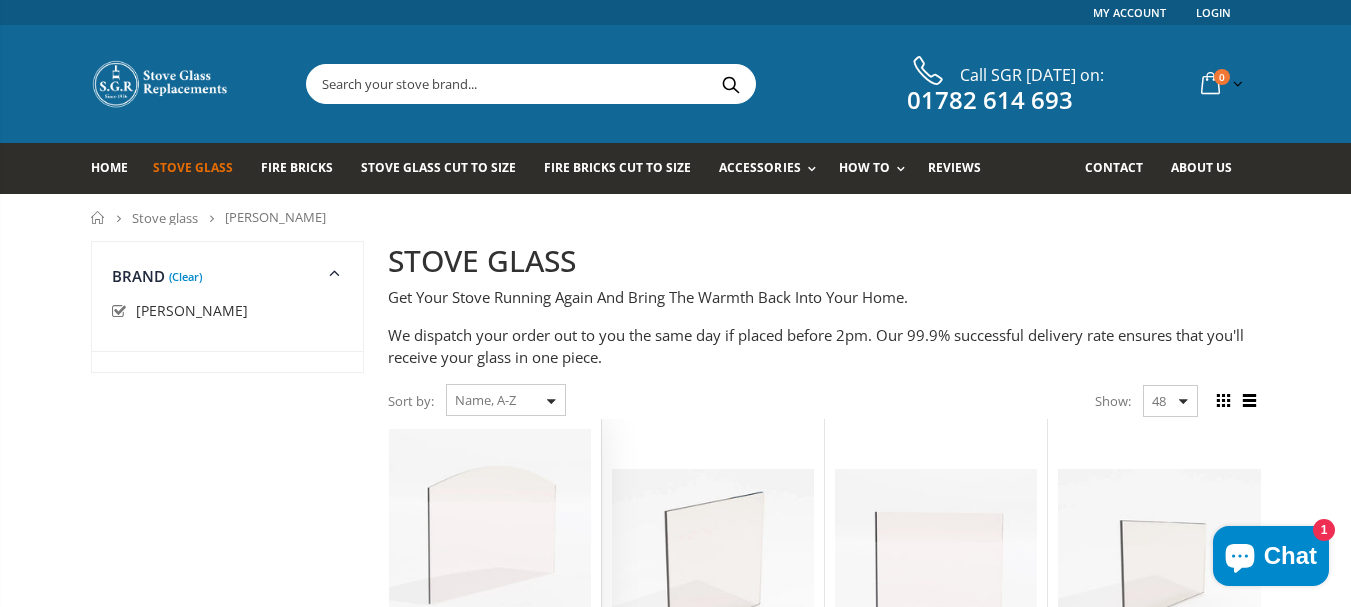 click at bounding box center [490, 530] 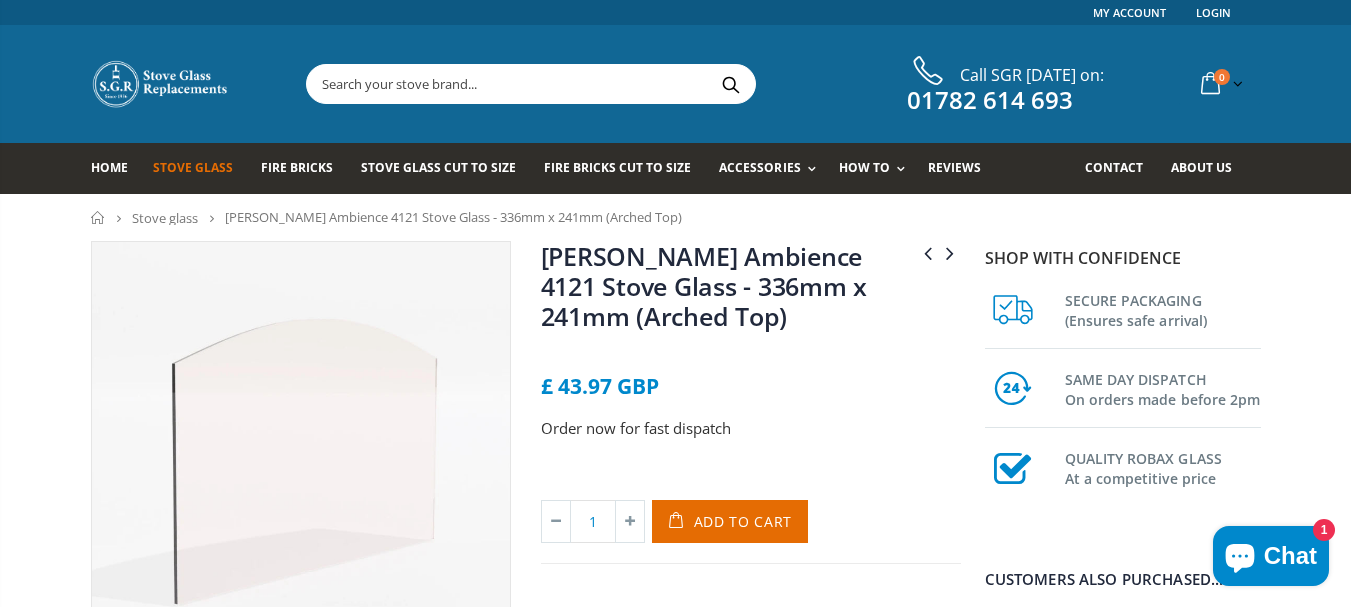 scroll, scrollTop: 0, scrollLeft: 0, axis: both 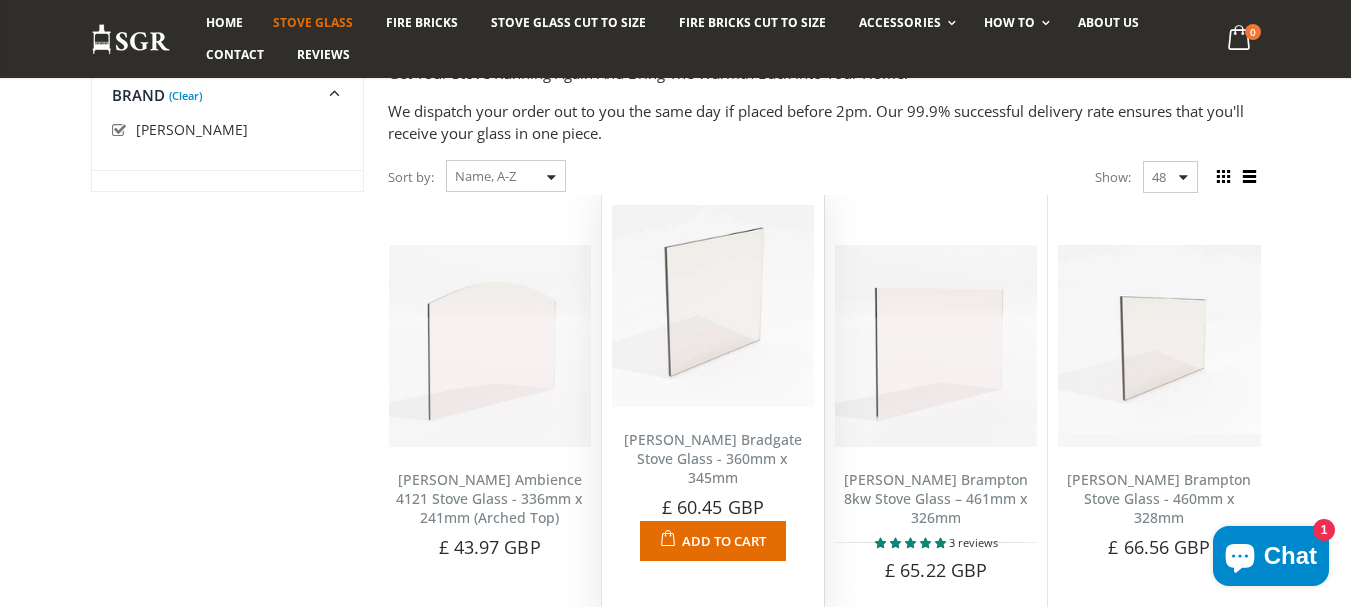 click on "[PERSON_NAME] Bradgate Stove Glass - 360mm x 345mm" at bounding box center (713, 458) 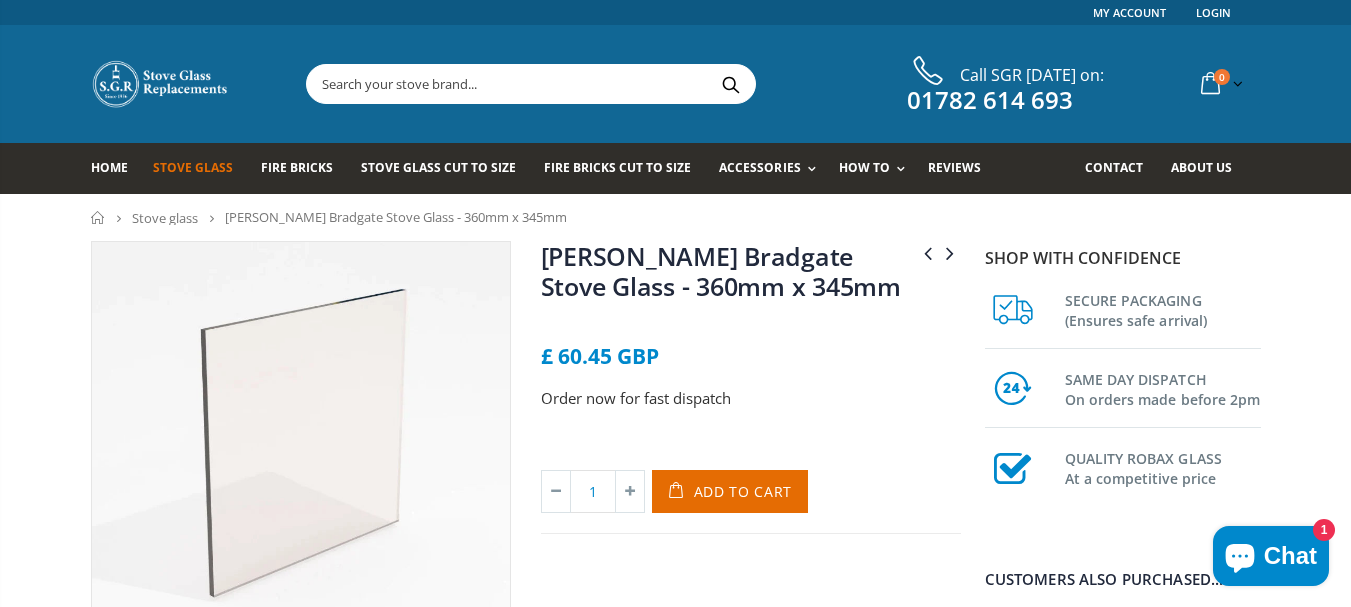scroll, scrollTop: 0, scrollLeft: 0, axis: both 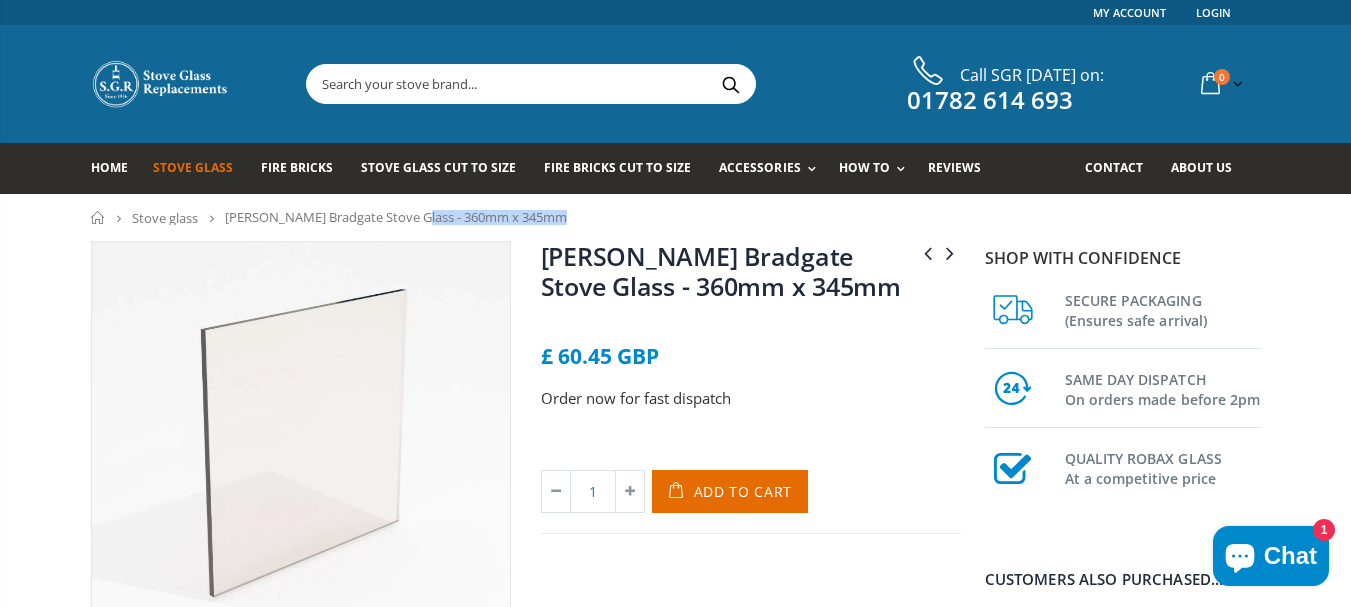drag, startPoint x: 573, startPoint y: 223, endPoint x: 241, endPoint y: 220, distance: 332.01355 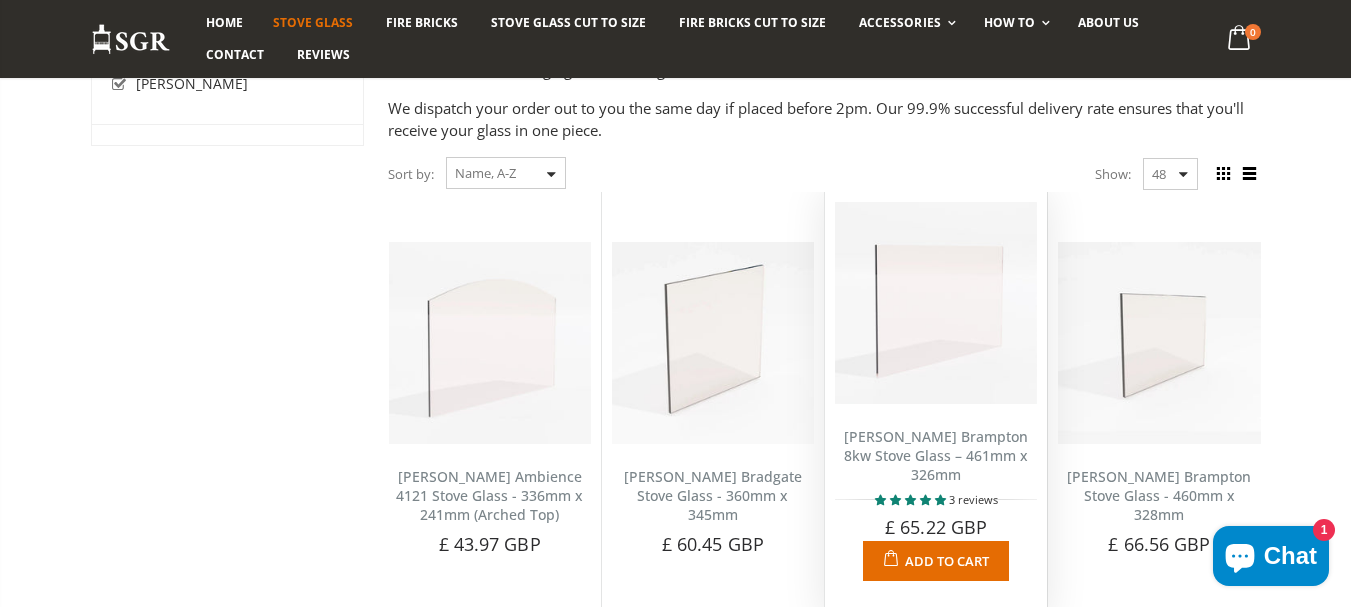 scroll, scrollTop: 226, scrollLeft: 0, axis: vertical 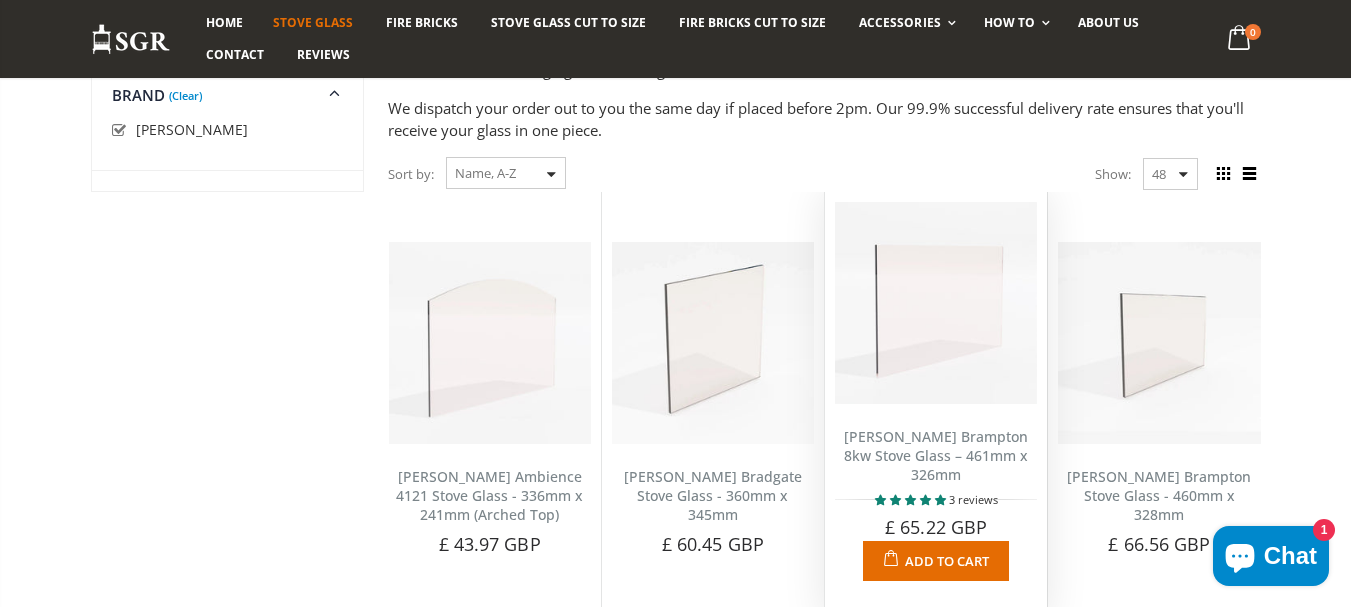 click on "[PERSON_NAME] Brampton 8kw Stove Glass – 461mm x 326mm" at bounding box center [936, 455] 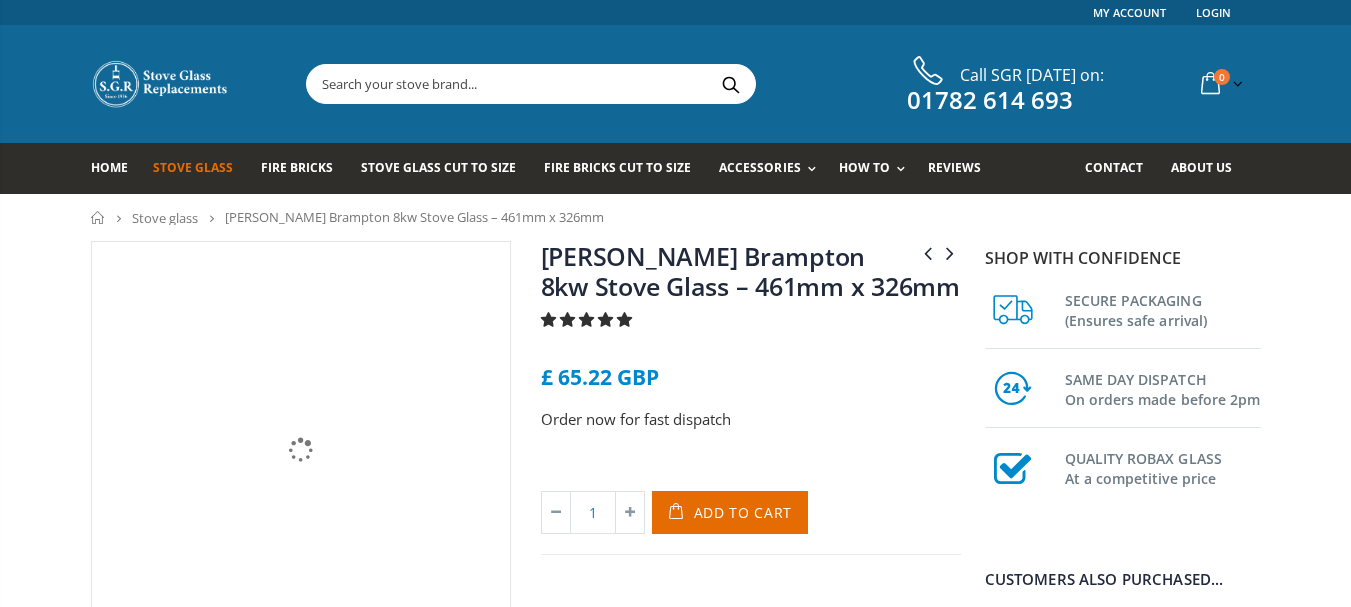 scroll, scrollTop: 0, scrollLeft: 0, axis: both 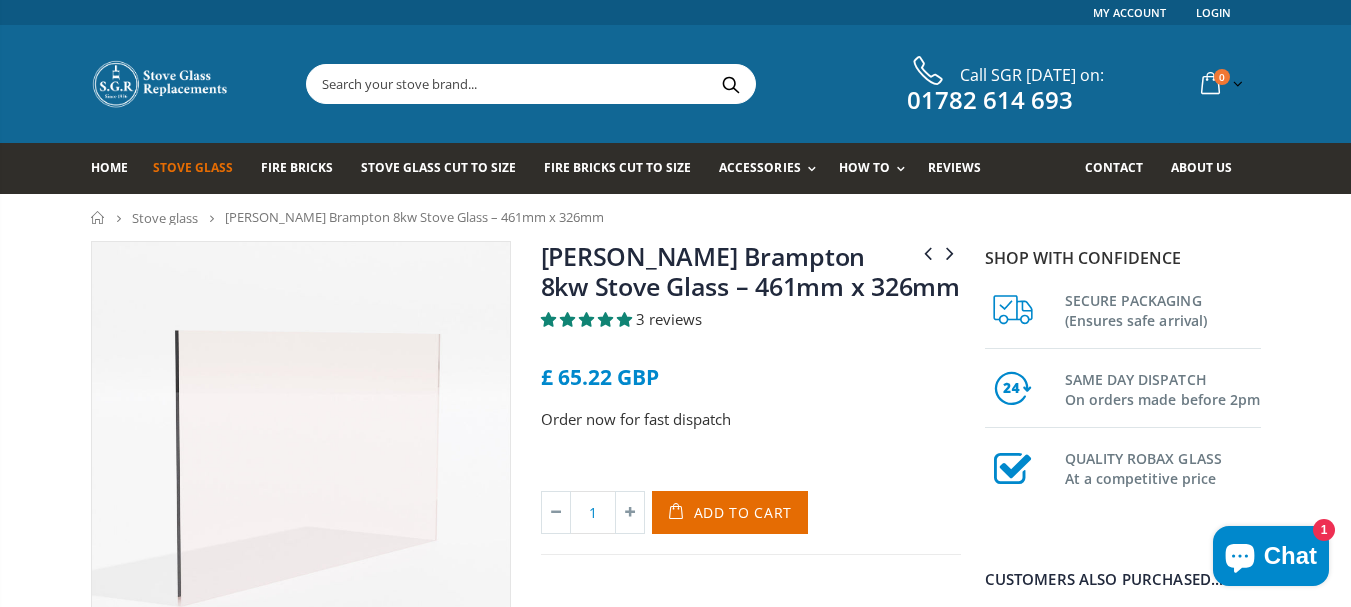 drag, startPoint x: 226, startPoint y: 217, endPoint x: 573, endPoint y: 218, distance: 347.00143 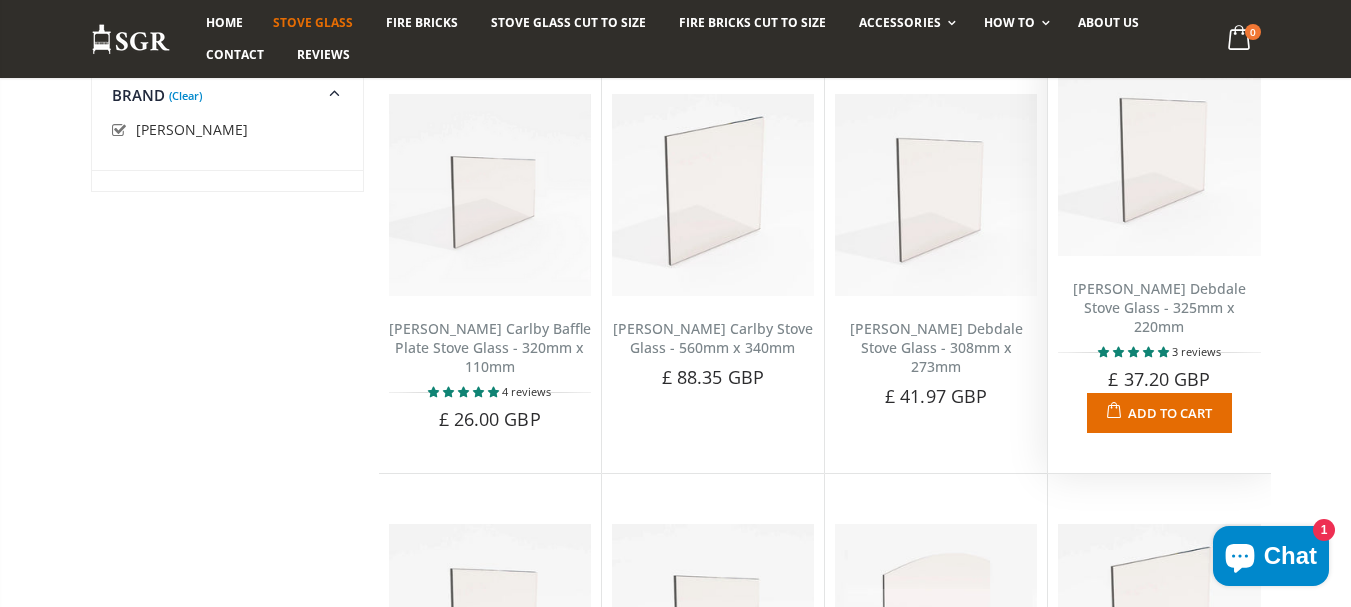 scroll, scrollTop: 801, scrollLeft: 0, axis: vertical 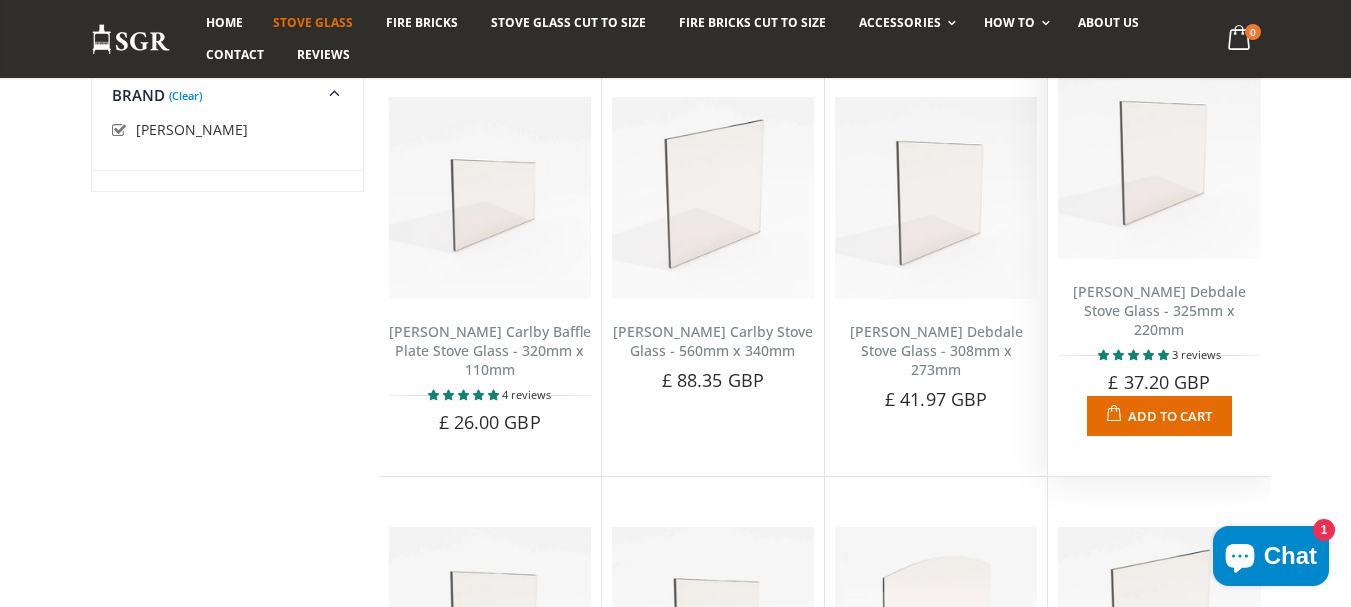click on "[PERSON_NAME] Debdale Stove Glass - 325mm x 220mm" at bounding box center (1159, 310) 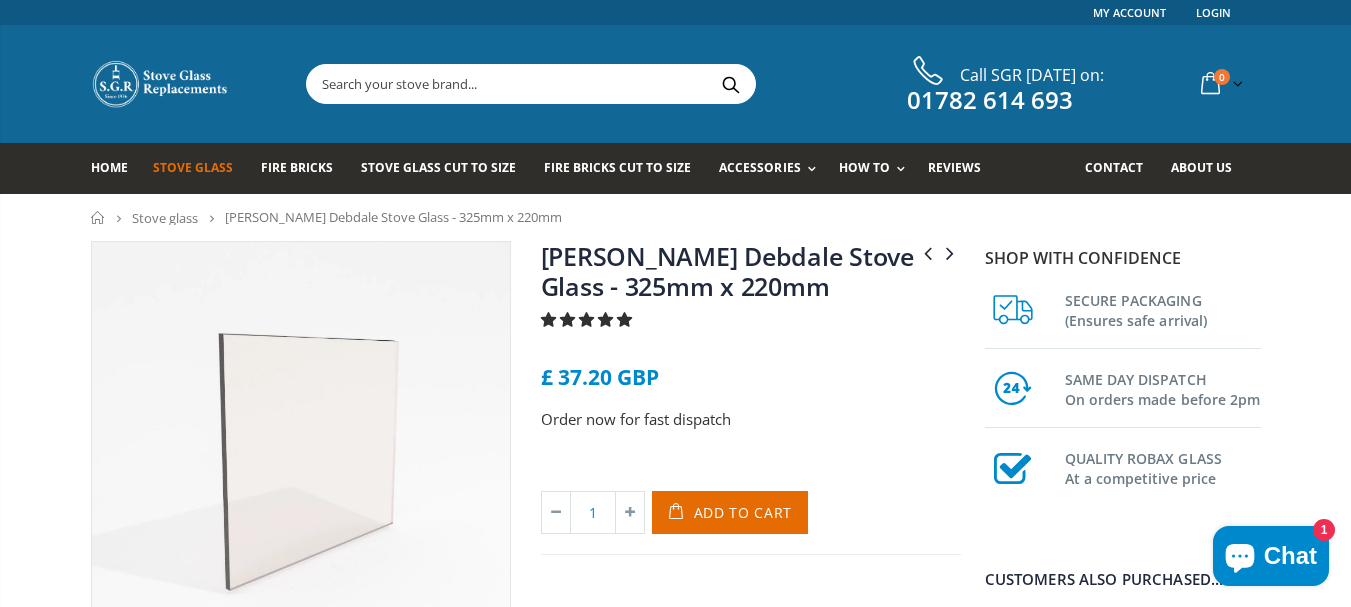 scroll, scrollTop: 0, scrollLeft: 0, axis: both 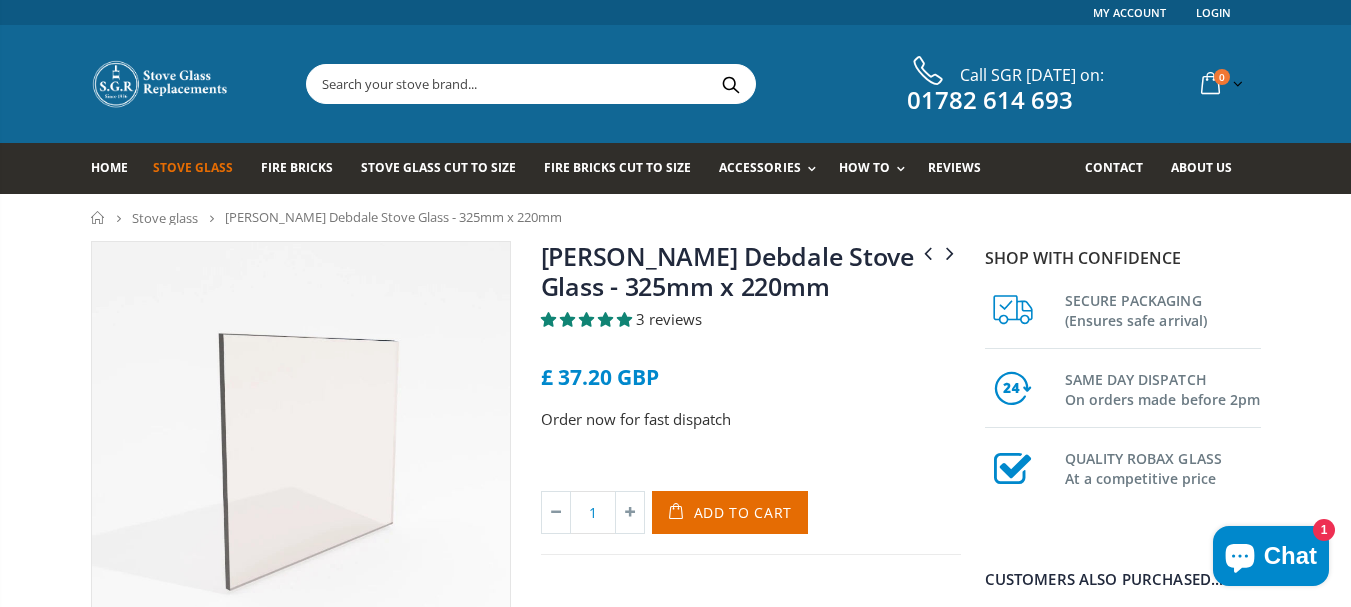 click on "Home
Stove glass
Burley Debdale Stove Glass - 325mm x 220mm" at bounding box center [676, 217] 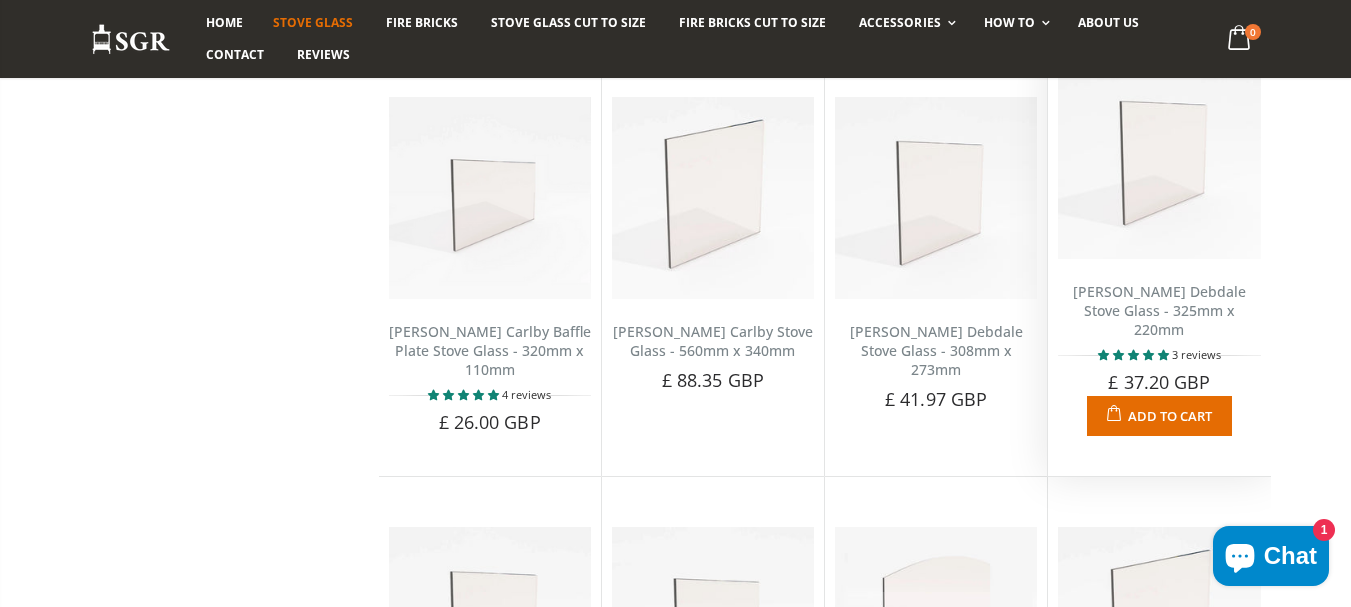 scroll, scrollTop: 801, scrollLeft: 0, axis: vertical 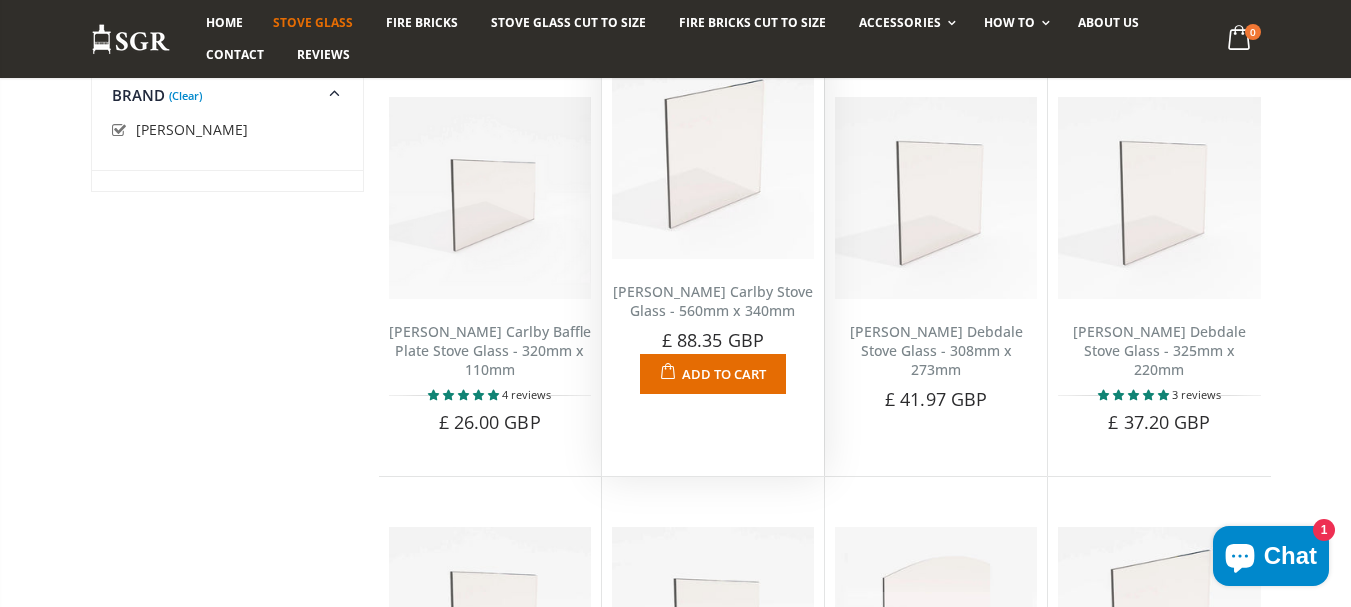 click on "[PERSON_NAME] Carlby Stove Glass - 560mm x 340mm" at bounding box center [713, 301] 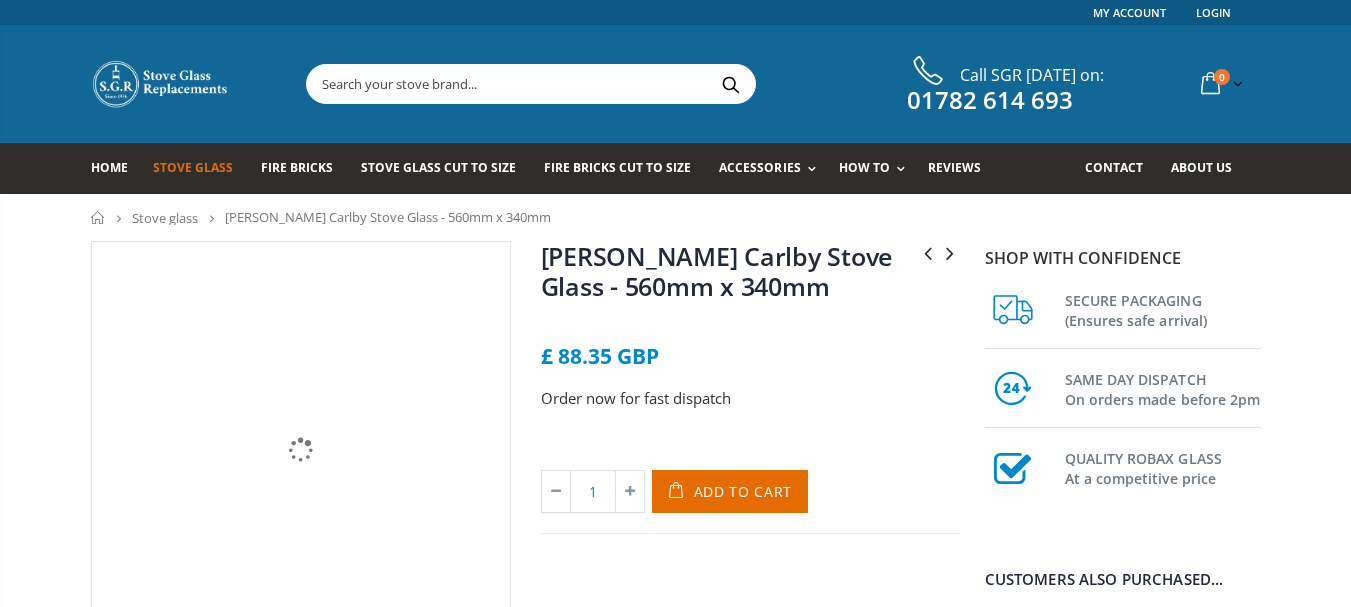 scroll, scrollTop: 0, scrollLeft: 0, axis: both 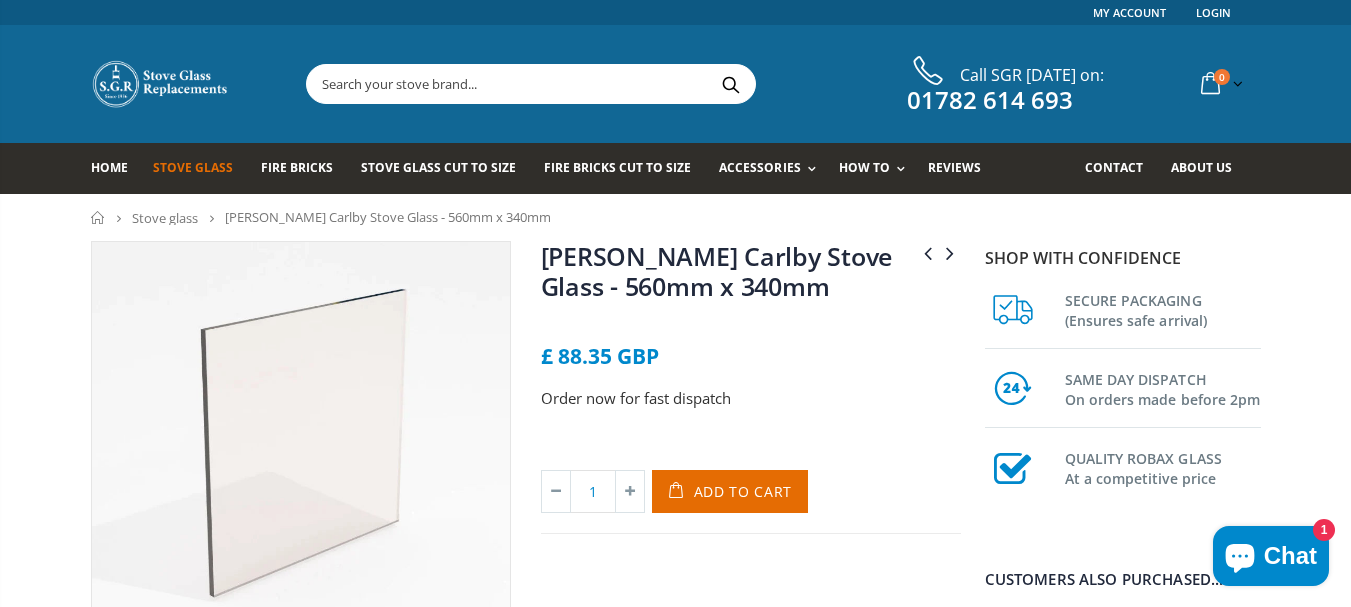 drag, startPoint x: 512, startPoint y: 213, endPoint x: 225, endPoint y: 219, distance: 287.0627 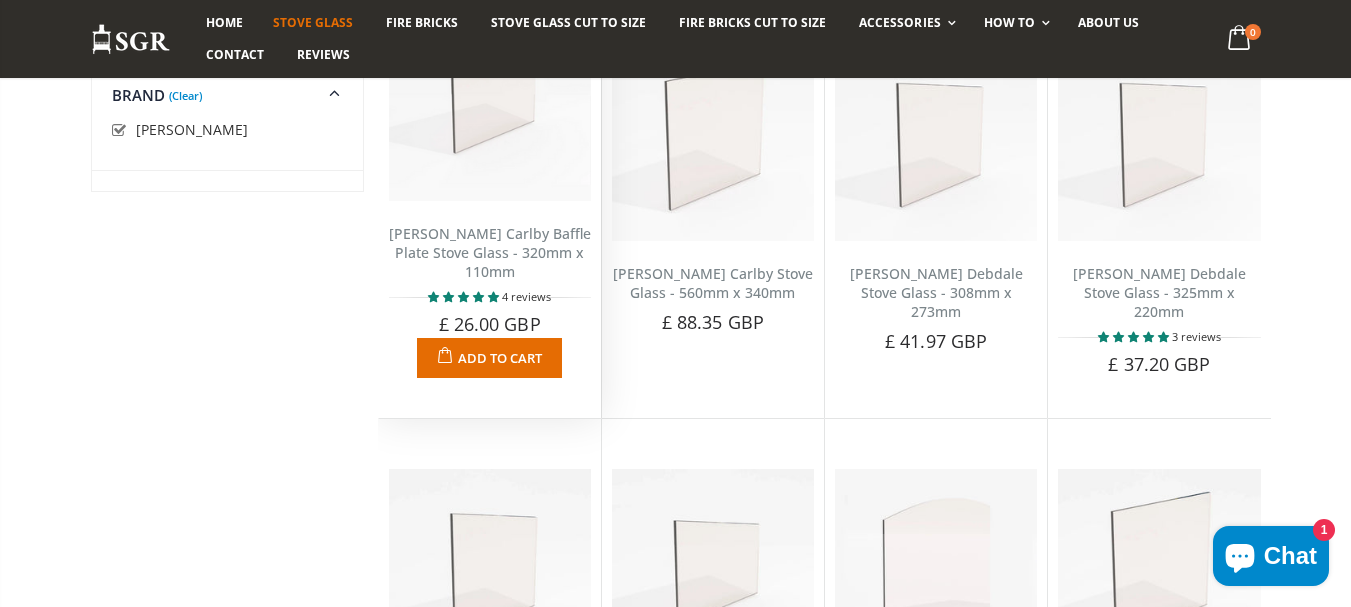 scroll, scrollTop: 801, scrollLeft: 0, axis: vertical 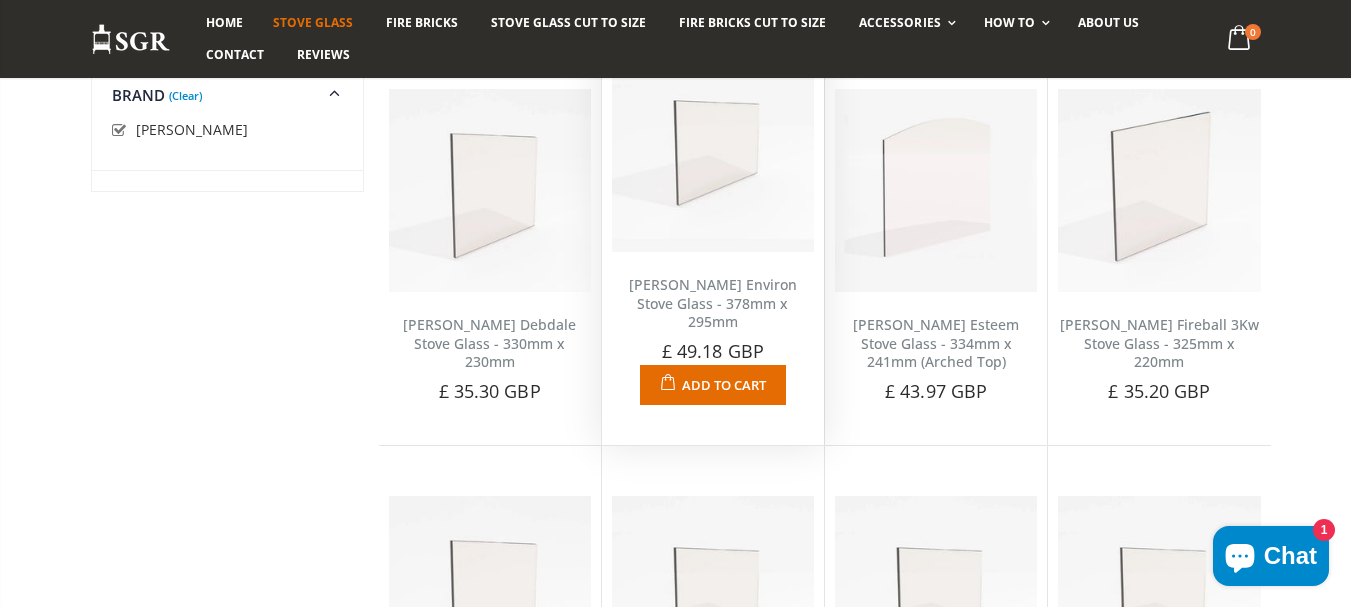 click on "[PERSON_NAME] Environ Stove Glass - 378mm x 295mm" at bounding box center (713, 303) 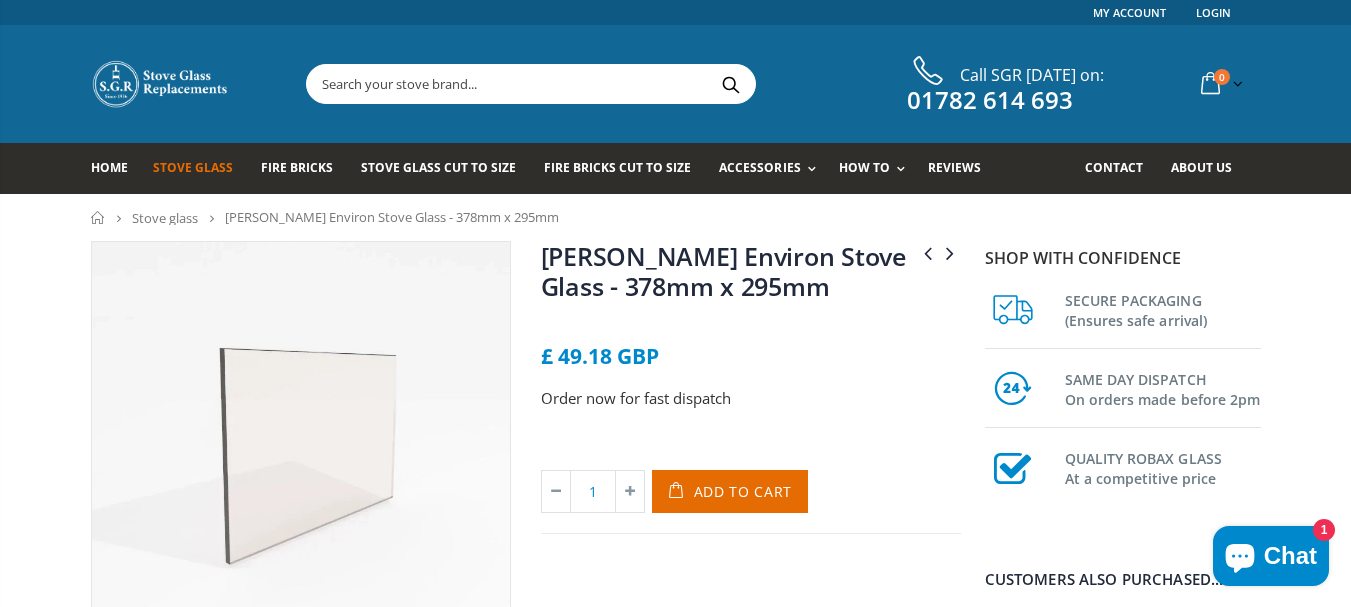 scroll, scrollTop: 0, scrollLeft: 0, axis: both 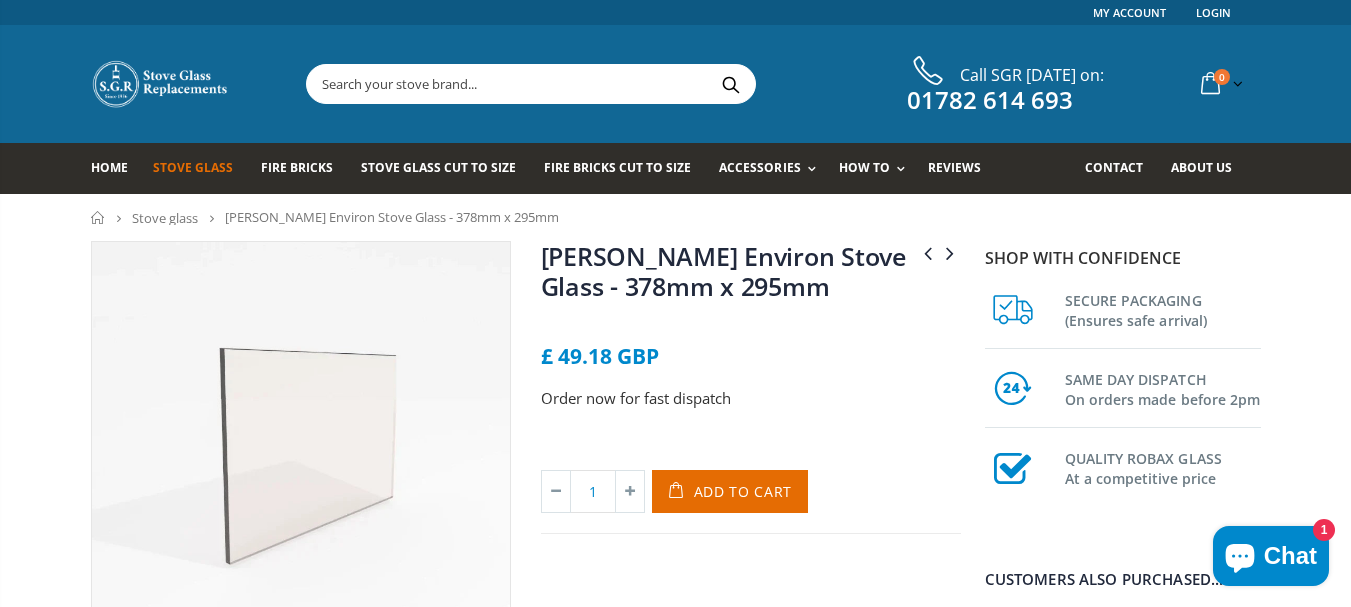 drag, startPoint x: 419, startPoint y: 222, endPoint x: 224, endPoint y: 220, distance: 195.01025 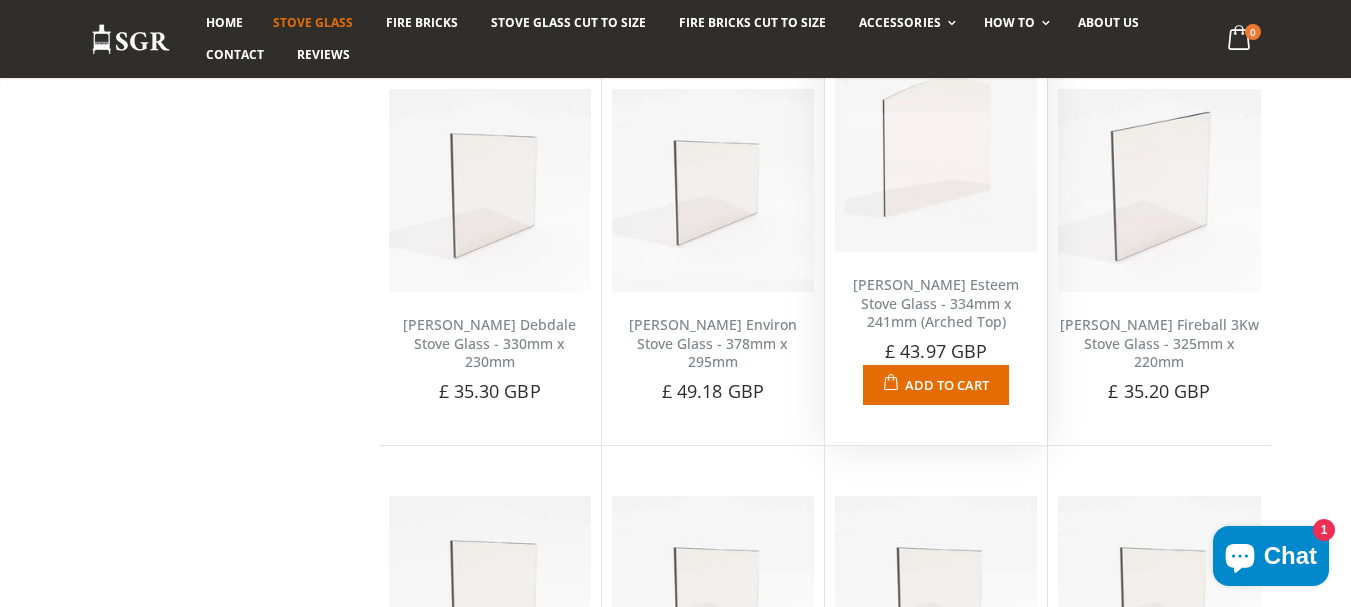 scroll, scrollTop: 1239, scrollLeft: 0, axis: vertical 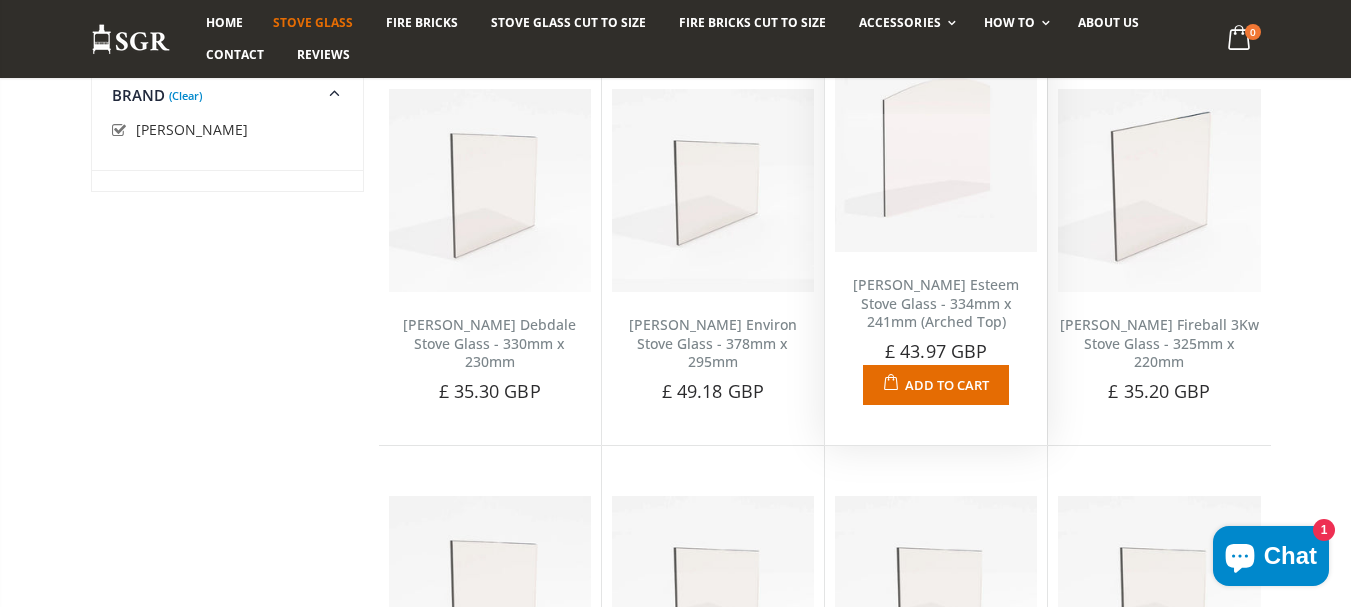 click on "[PERSON_NAME] Esteem Stove Glass - 334mm x 241mm (Arched Top)" at bounding box center [936, 303] 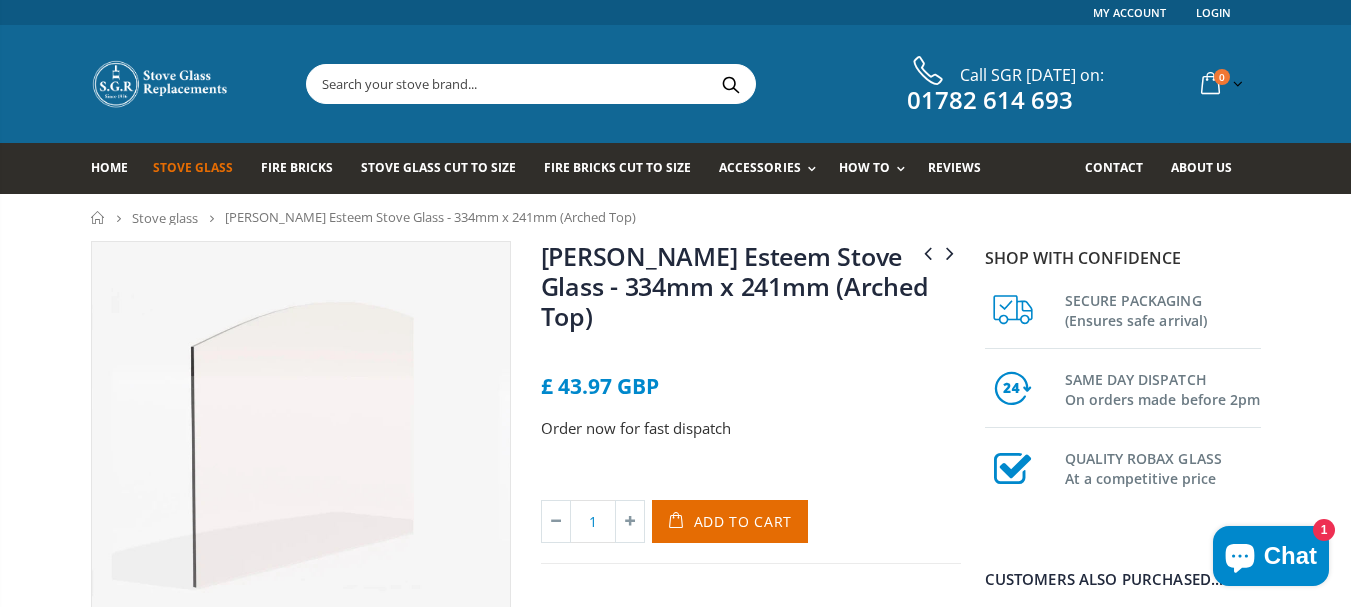 scroll, scrollTop: 0, scrollLeft: 0, axis: both 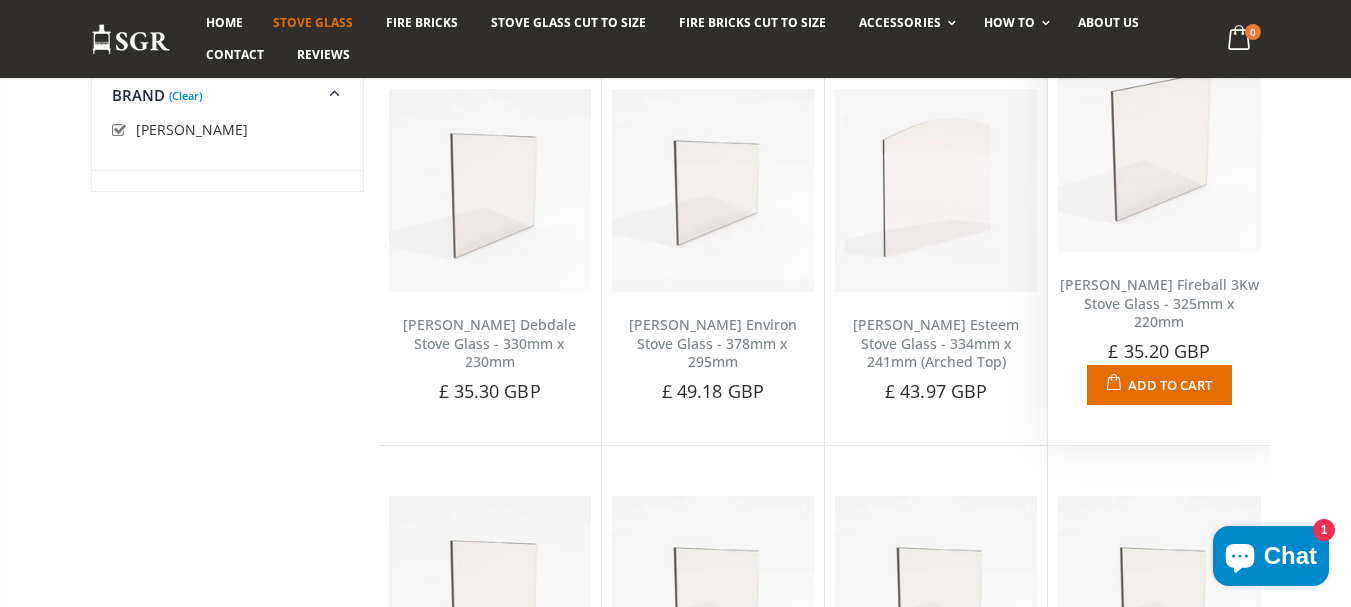 click on "[PERSON_NAME] Fireball 3Kw Stove Glass - 325mm x 220mm" at bounding box center (1159, 303) 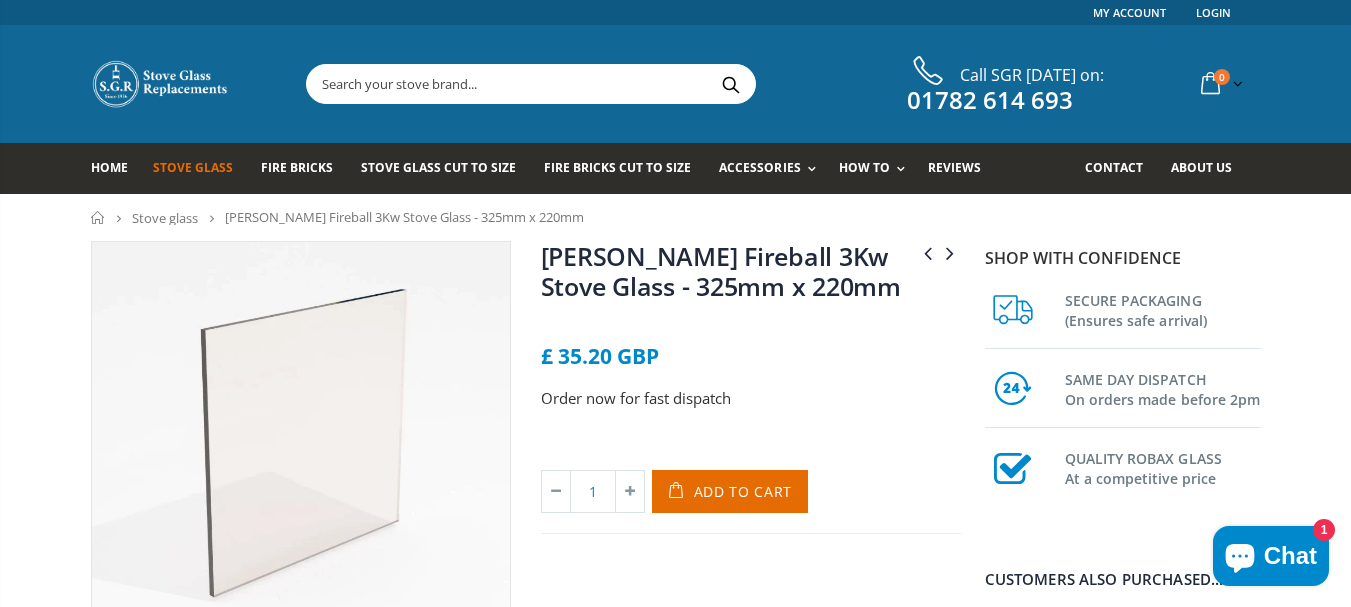 scroll, scrollTop: 0, scrollLeft: 0, axis: both 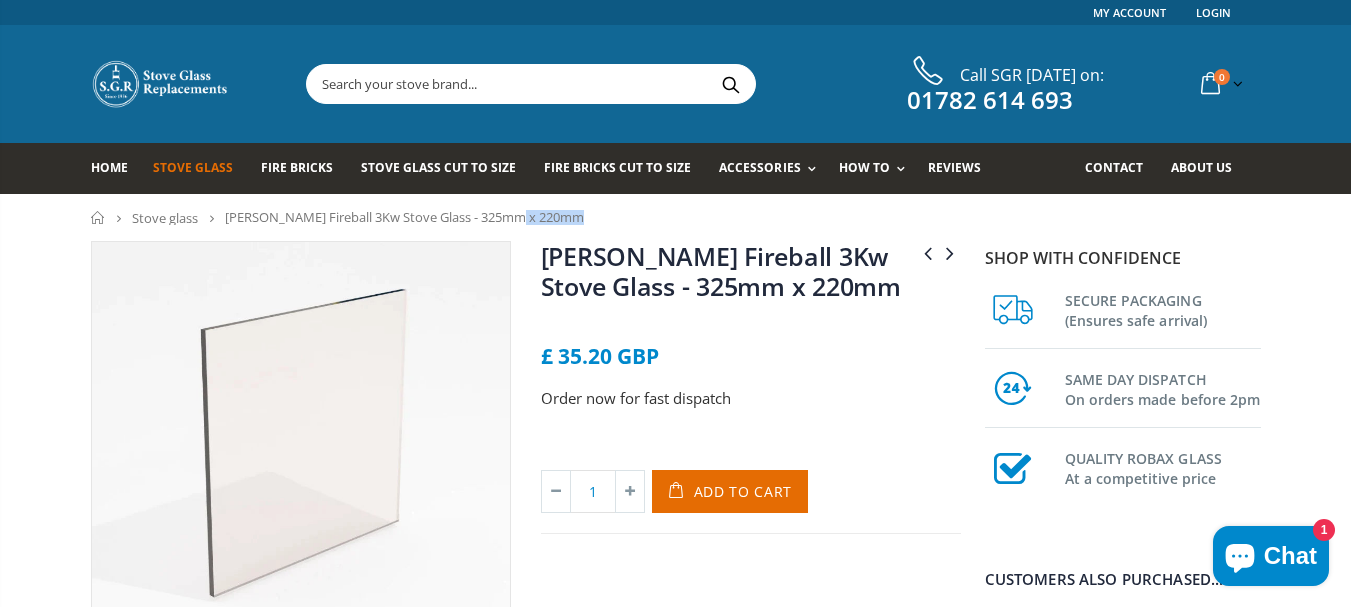 drag, startPoint x: 483, startPoint y: 212, endPoint x: 333, endPoint y: 213, distance: 150.00333 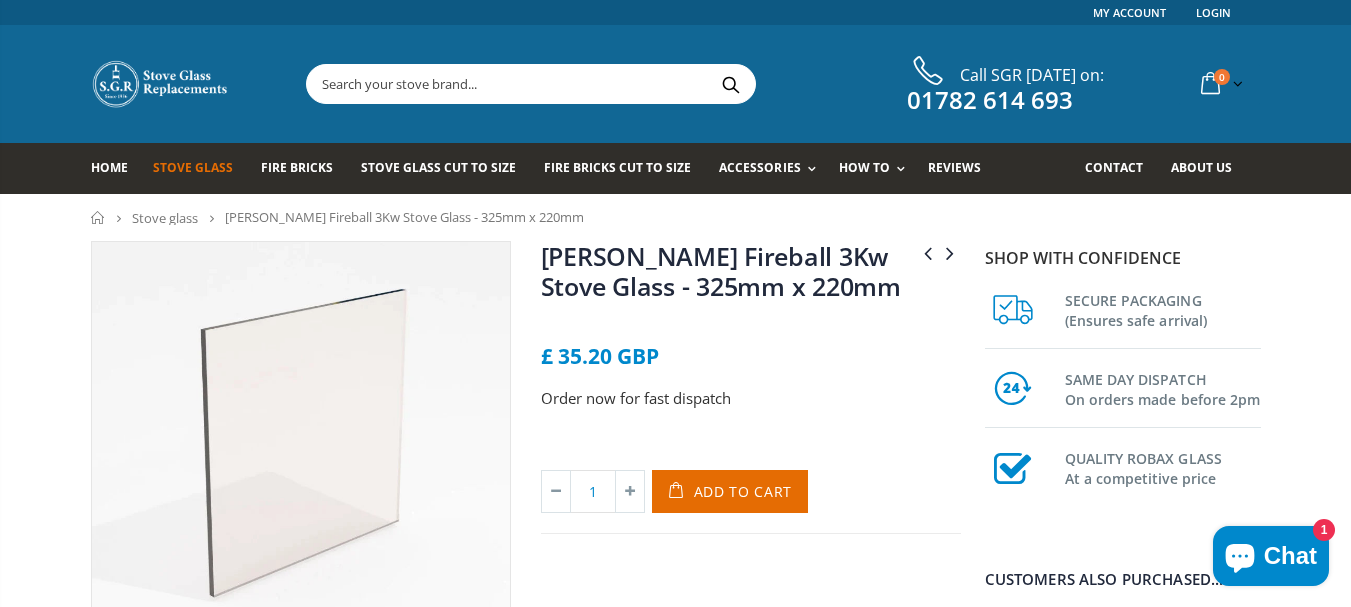 click on "Home
Stove glass
Burley Fireball 3Kw Stove Glass - 325mm x 220mm" at bounding box center (675, 217) 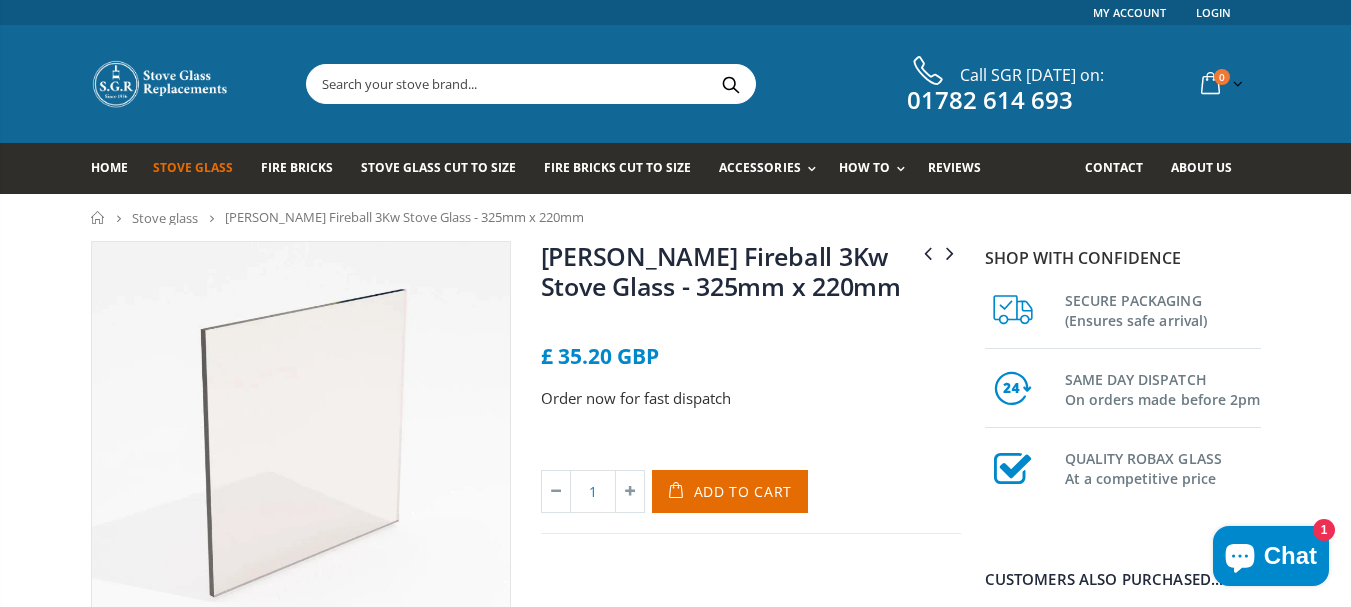 click on "[PERSON_NAME] Fireball 3Kw Stove Glass - 325mm x 220mm" at bounding box center [404, 217] 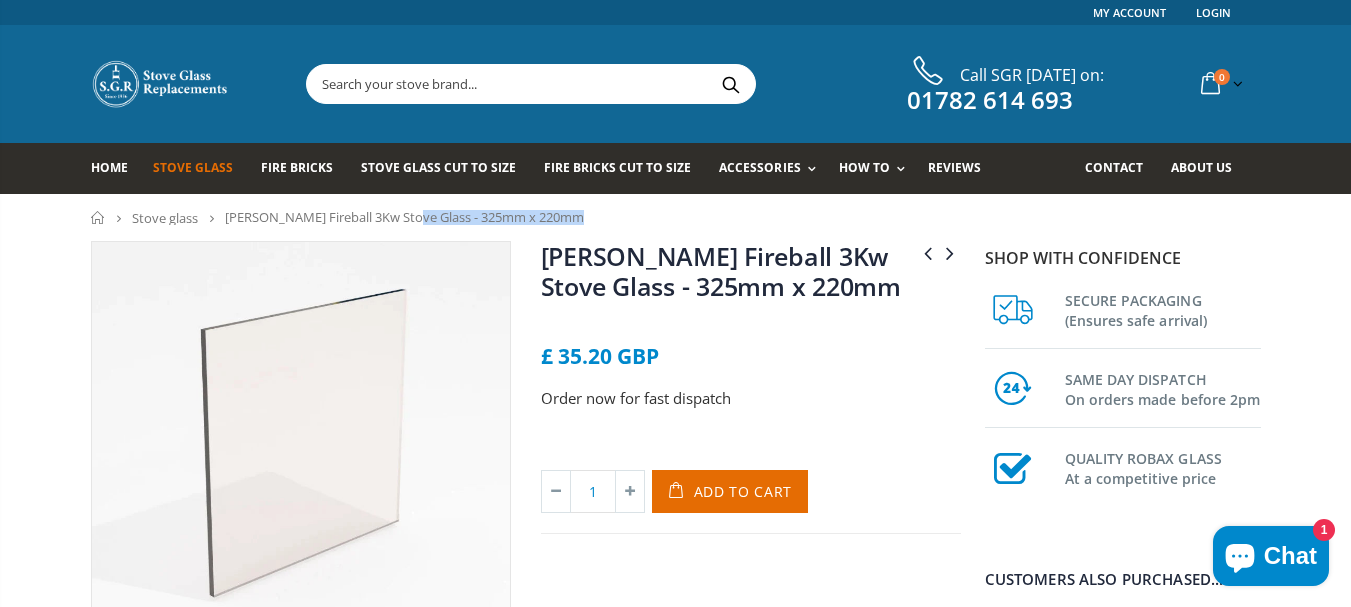 drag, startPoint x: 366, startPoint y: 217, endPoint x: 549, endPoint y: 228, distance: 183.3303 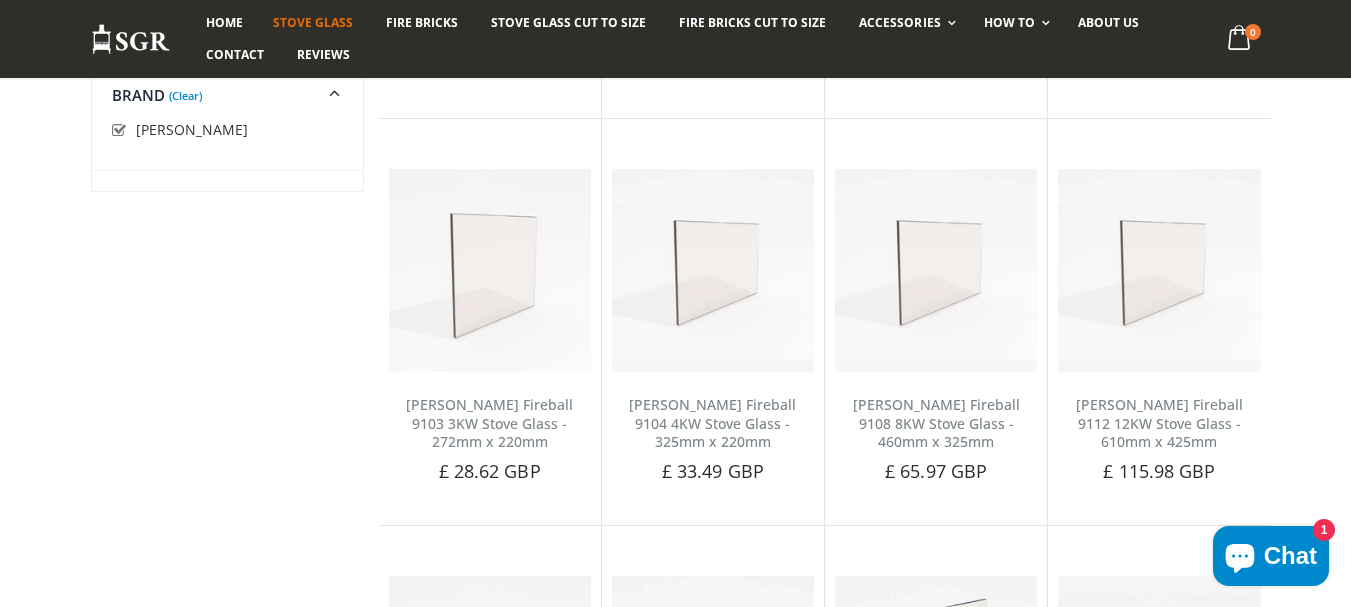 scroll, scrollTop: 1579, scrollLeft: 0, axis: vertical 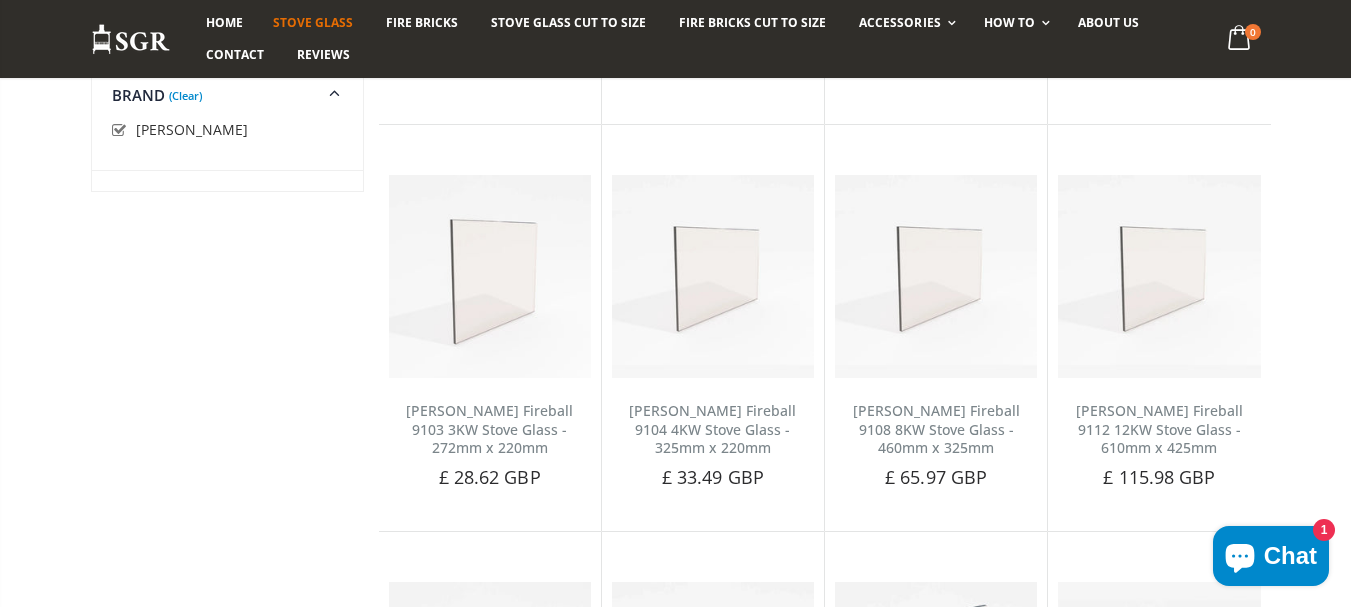 click on "STOVE GLASS
Get Your Stove Running Again And Bring The Warmth Back Into Your Home.
We dispatch your order out to you the same day if placed before 2pm. Our 99.9% successful delivery rate ensures that you'll receive your glass in one piece.
Sort by:
Featured
Best Selling
Name, A-Z
Name, Z-A
Price, low to high
Price, high to low
Date, new to old
Date, old to new
Show:
48
24
36
All" at bounding box center (675, 76) 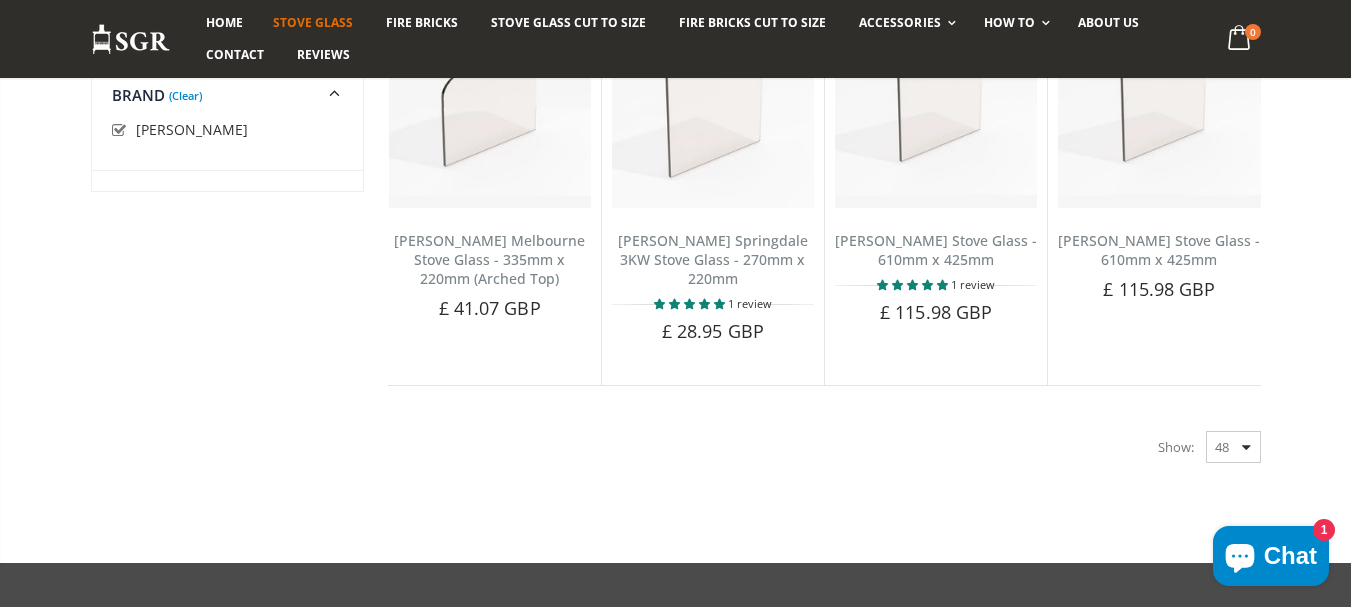 scroll, scrollTop: 2517, scrollLeft: 0, axis: vertical 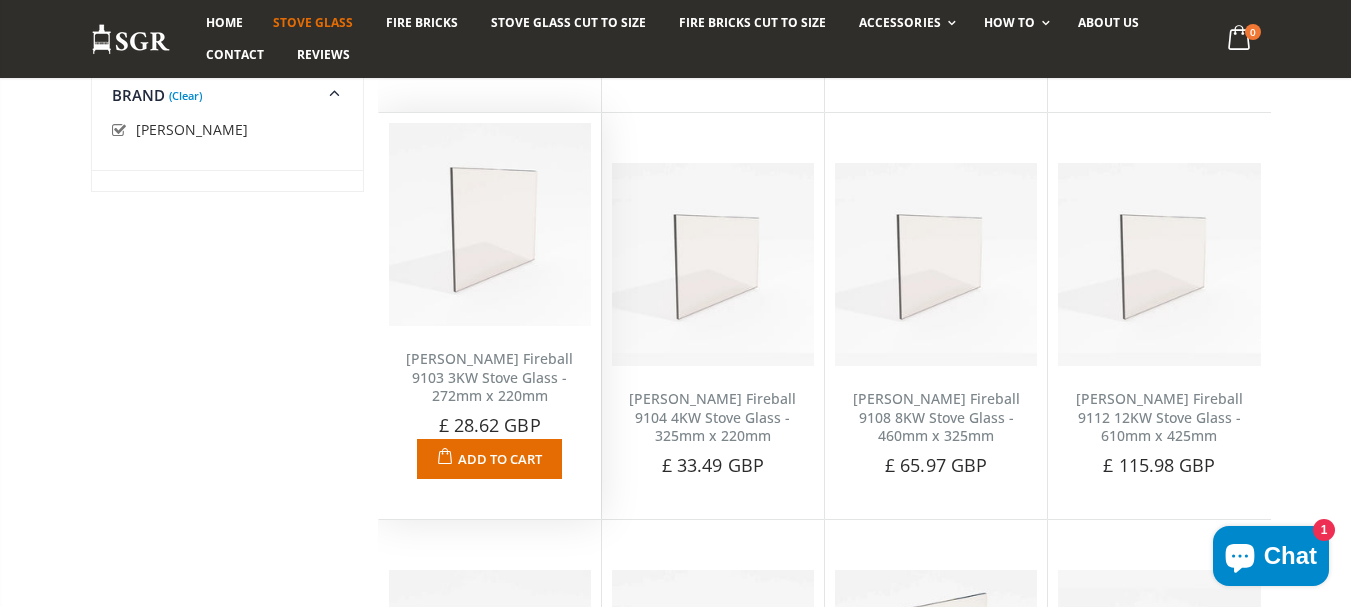 click on "[PERSON_NAME] Fireball 9103 3KW Stove Glass - 272mm x 220mm" at bounding box center [489, 377] 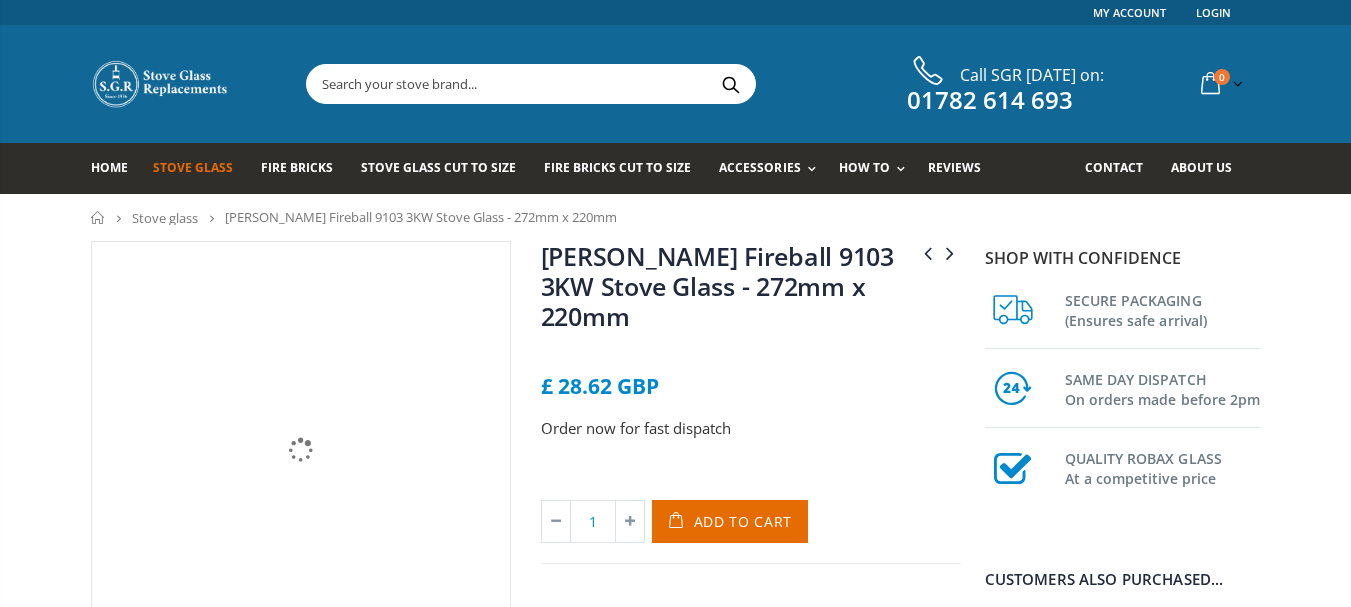 scroll, scrollTop: 0, scrollLeft: 0, axis: both 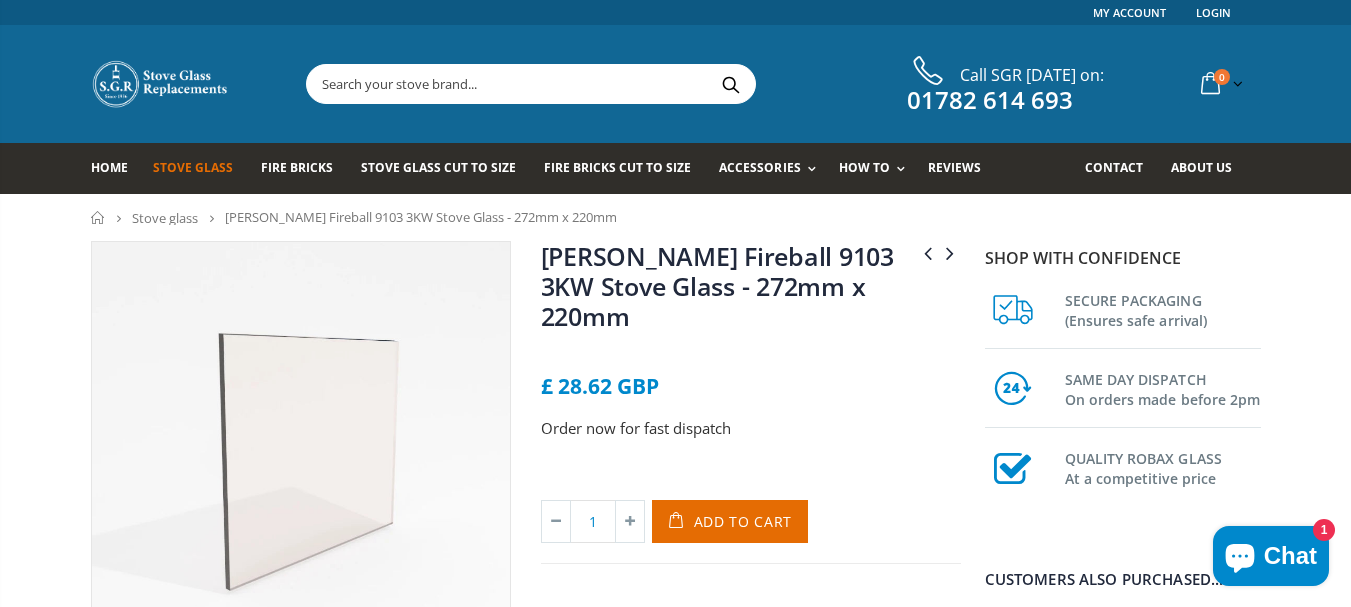 click on "Home
Stove glass
[PERSON_NAME] Fireball 9103 3KW Stove Glass - 272mm x 220mm" at bounding box center (675, 217) 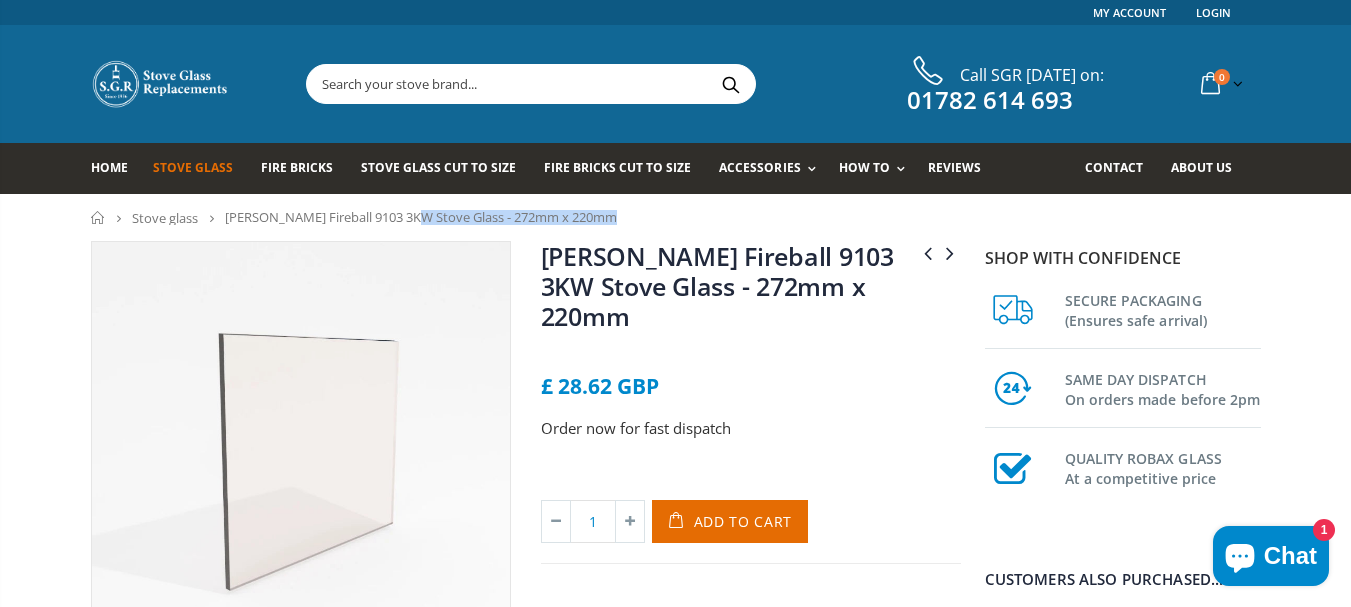 drag, startPoint x: 233, startPoint y: 214, endPoint x: 549, endPoint y: 227, distance: 316.2673 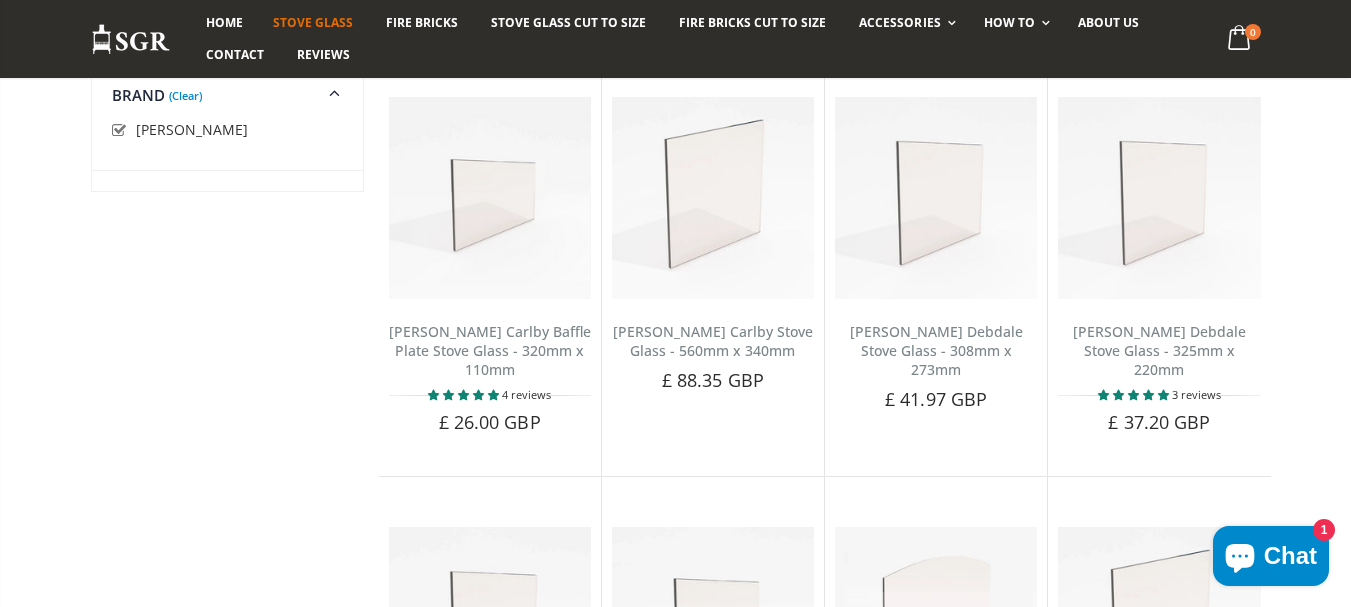 scroll, scrollTop: 762, scrollLeft: 0, axis: vertical 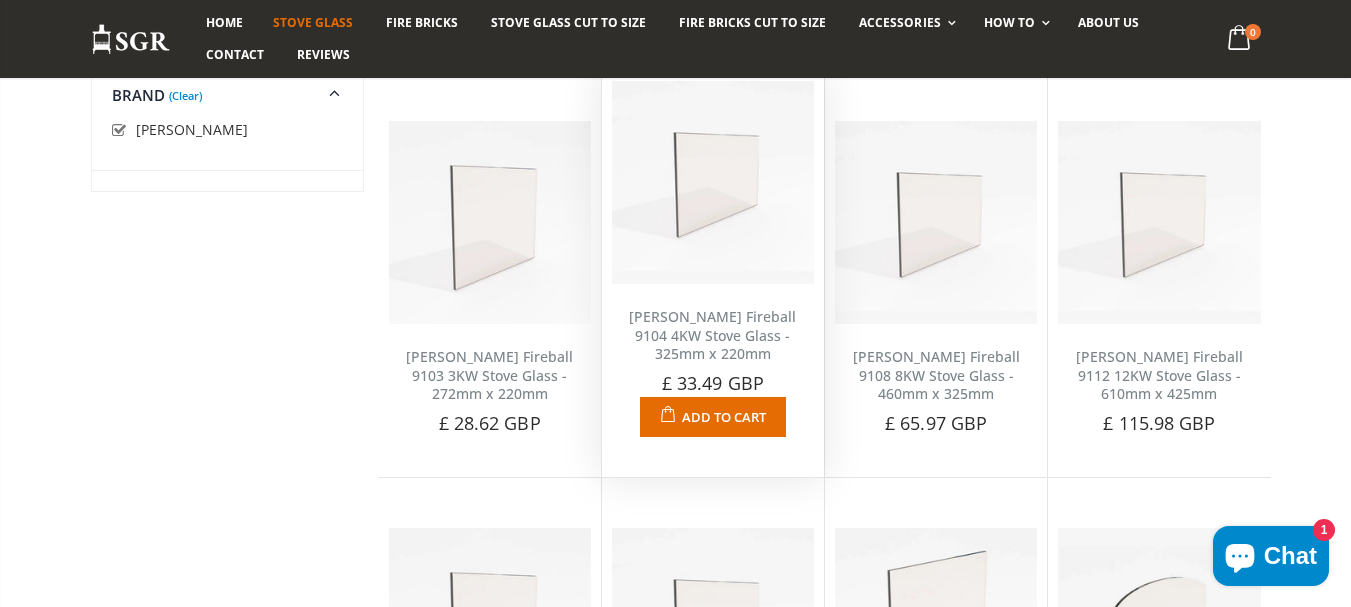 click on "[PERSON_NAME] Fireball 9104 4KW Stove Glass - 325mm x 220mm" at bounding box center (712, 335) 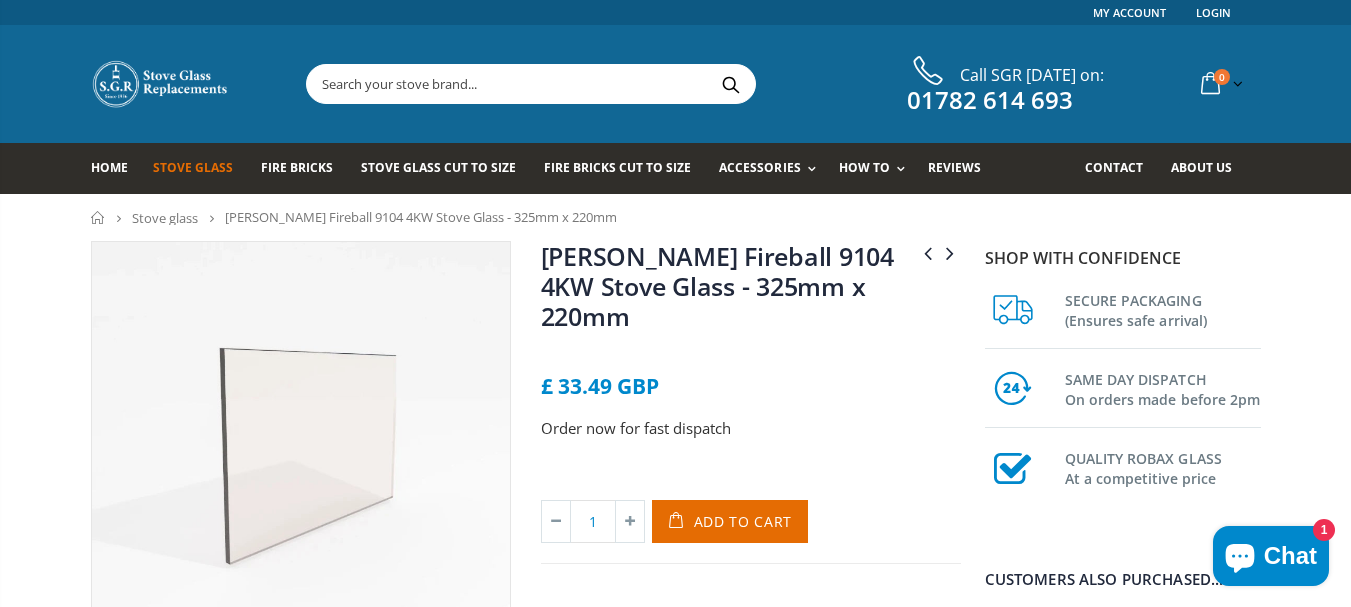 scroll, scrollTop: 0, scrollLeft: 0, axis: both 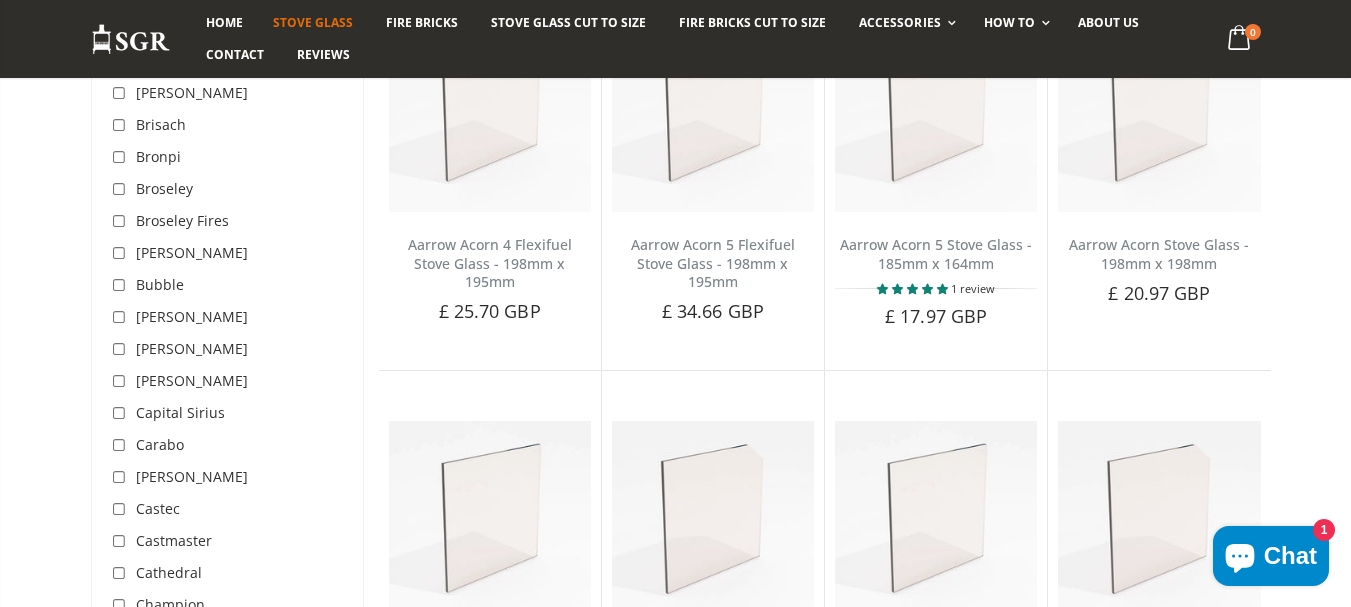 click at bounding box center (122, 318) 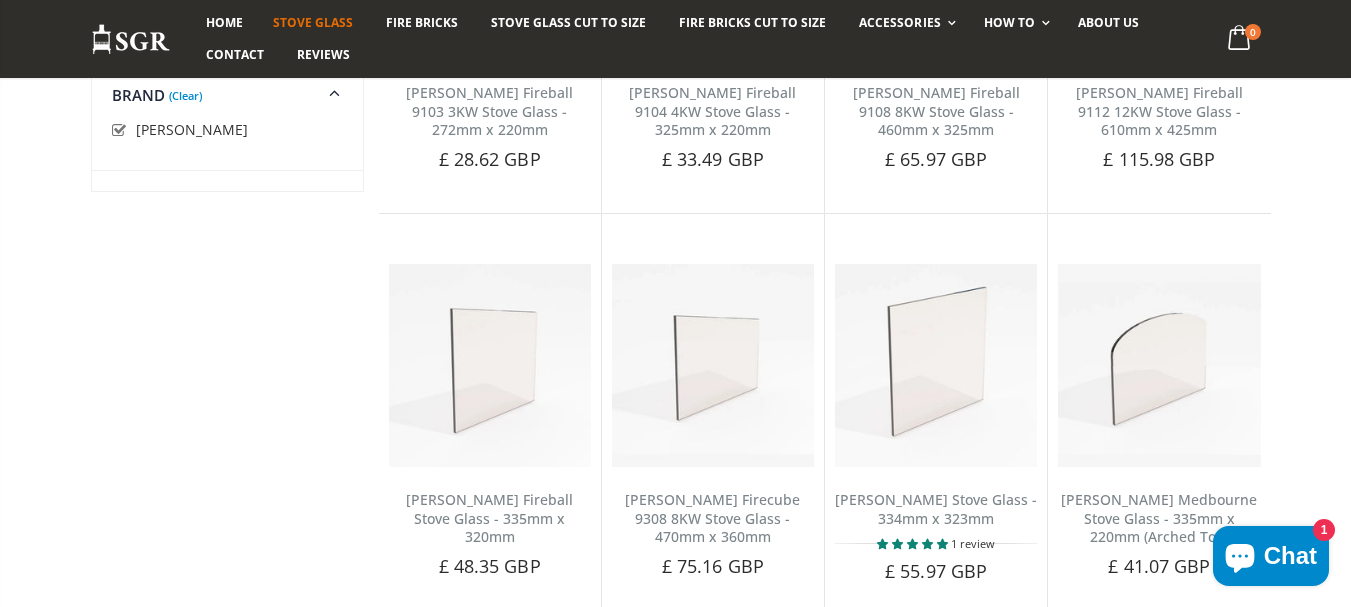 scroll, scrollTop: 1944, scrollLeft: 0, axis: vertical 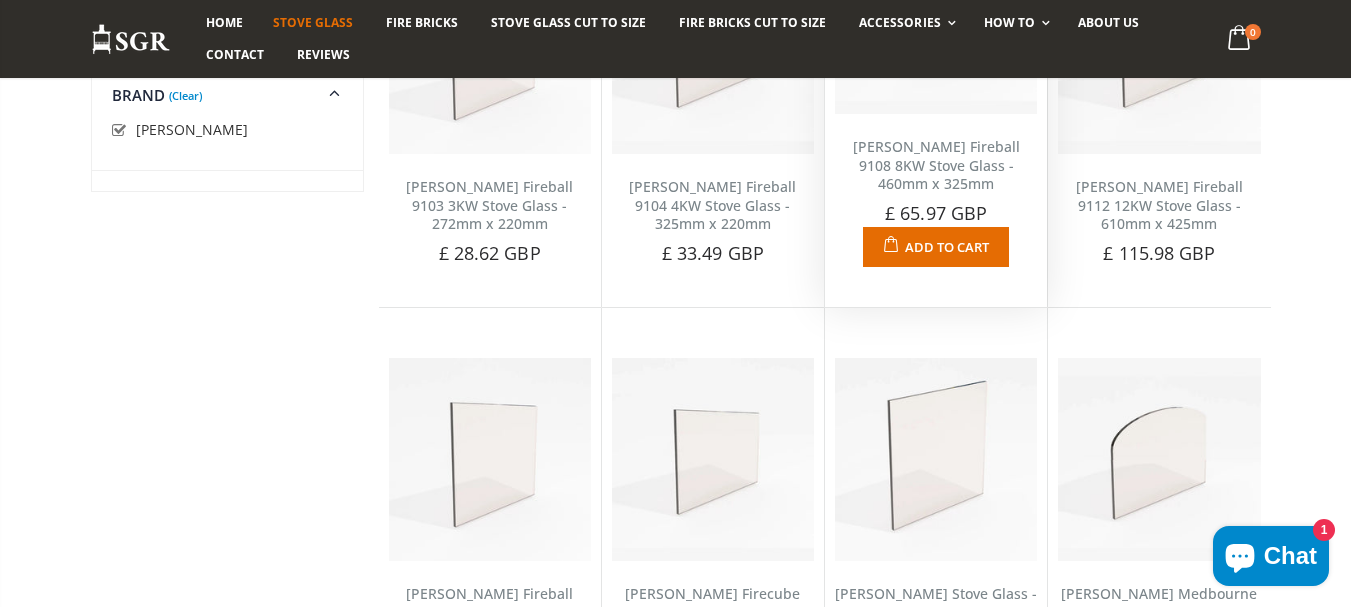 click on "[PERSON_NAME] Fireball 9108 8KW Stove Glass - 460mm x 325mm" at bounding box center [936, 165] 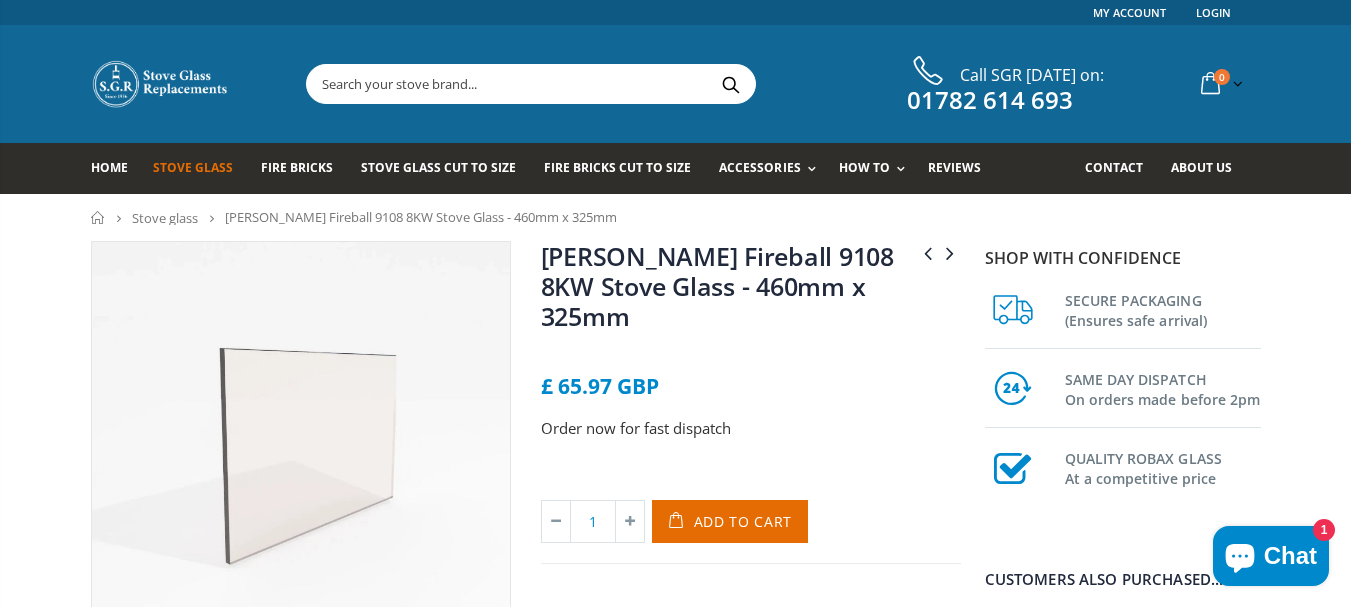 scroll, scrollTop: 0, scrollLeft: 0, axis: both 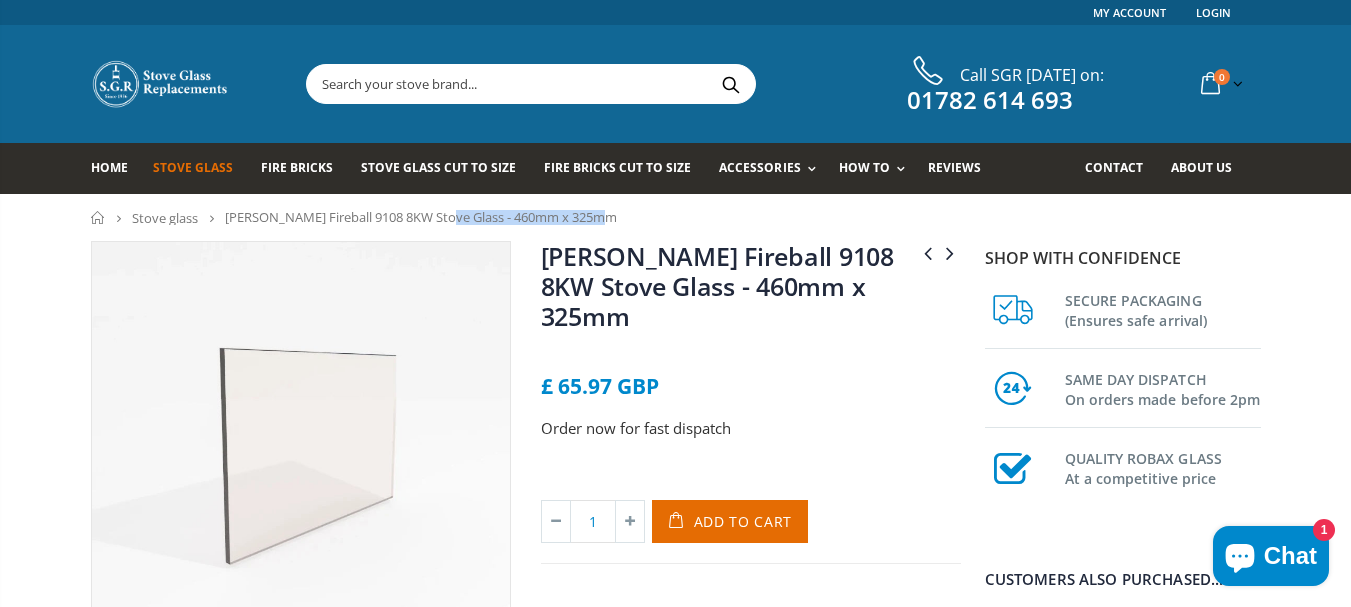 drag, startPoint x: 361, startPoint y: 221, endPoint x: 259, endPoint y: 223, distance: 102.01961 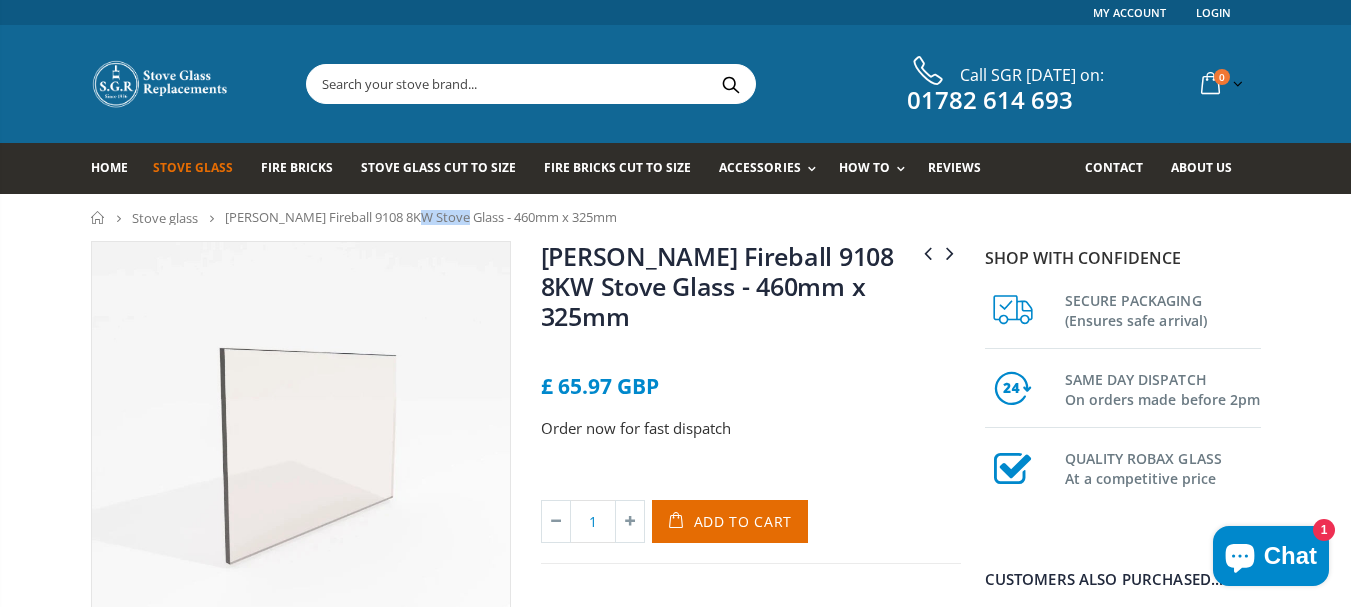 click on "[PERSON_NAME] Fireball 9108 8KW Stove Glass - 460mm x 325mm" at bounding box center [421, 217] 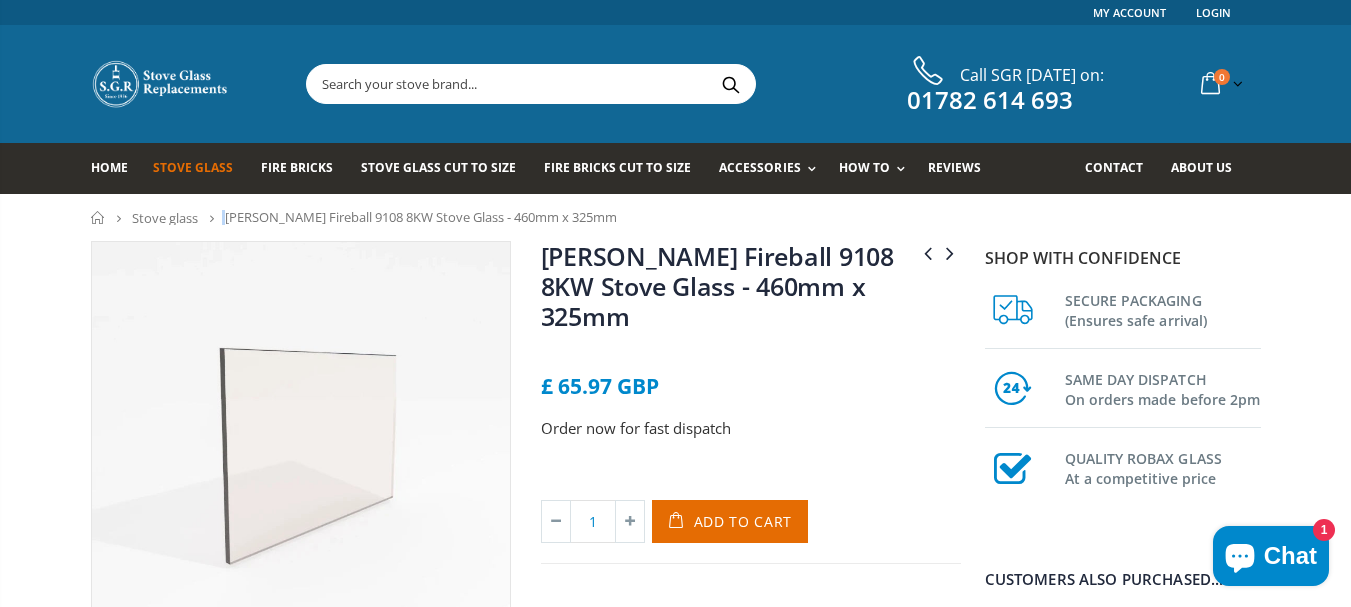 drag, startPoint x: 229, startPoint y: 217, endPoint x: 481, endPoint y: 200, distance: 252.57277 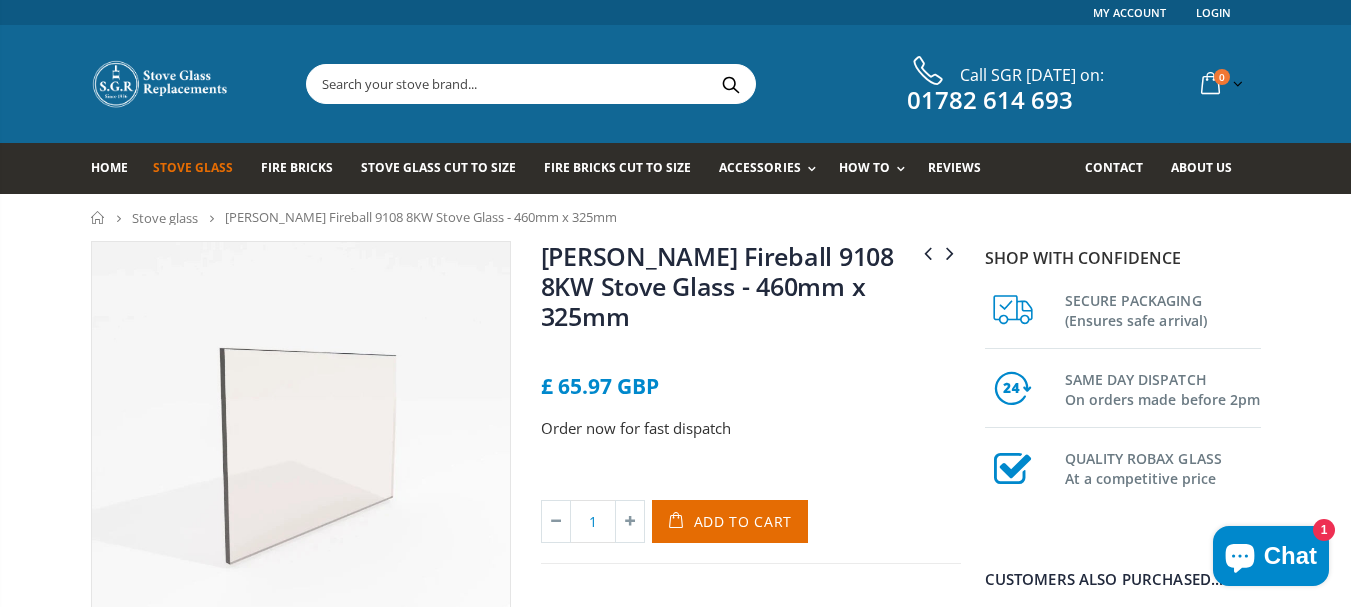 drag, startPoint x: 625, startPoint y: 222, endPoint x: 542, endPoint y: 215, distance: 83.294655 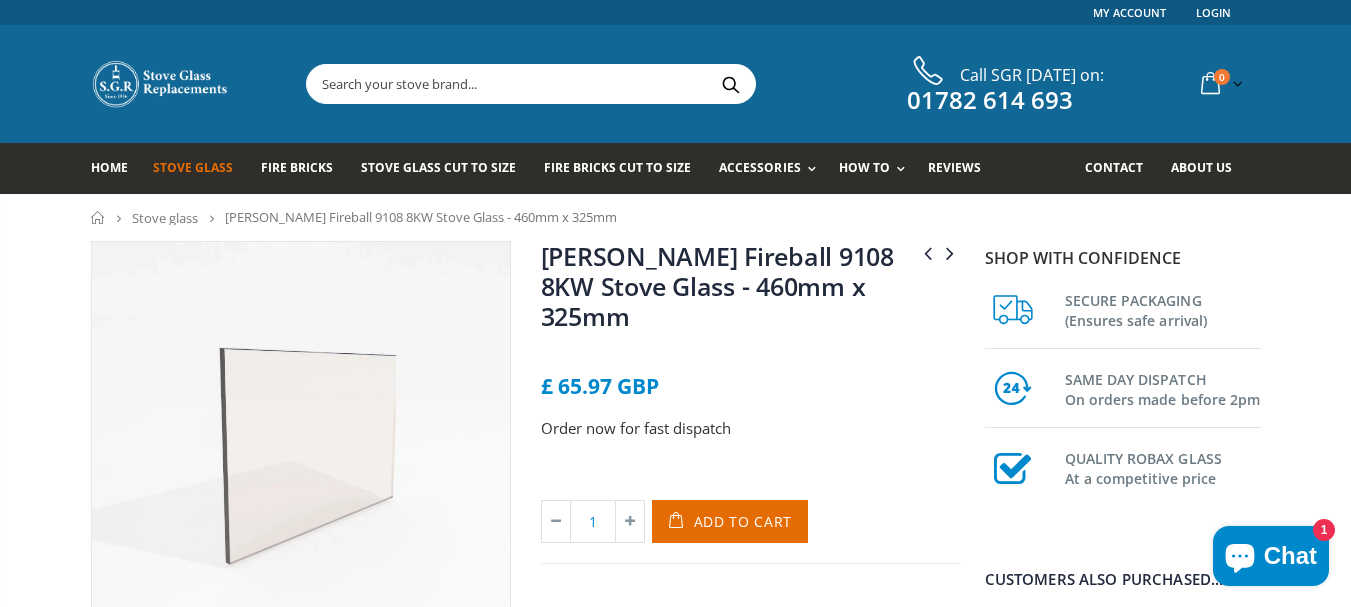 drag, startPoint x: 588, startPoint y: 214, endPoint x: 226, endPoint y: 221, distance: 362.0677 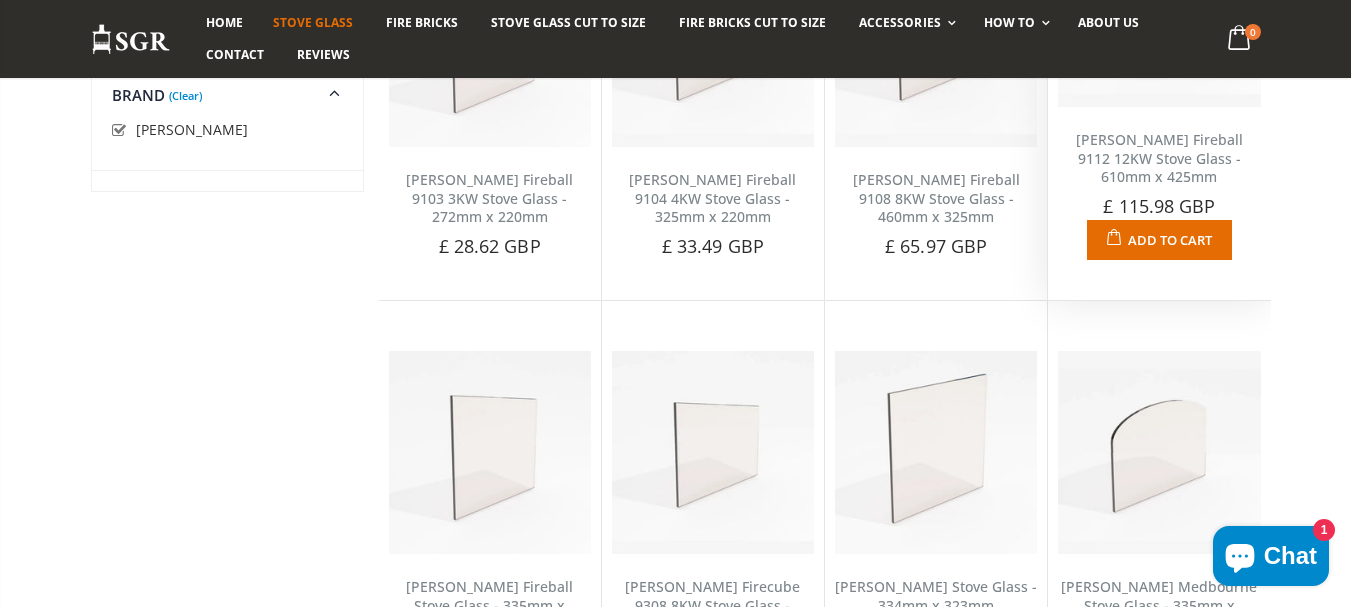 scroll, scrollTop: 1784, scrollLeft: 0, axis: vertical 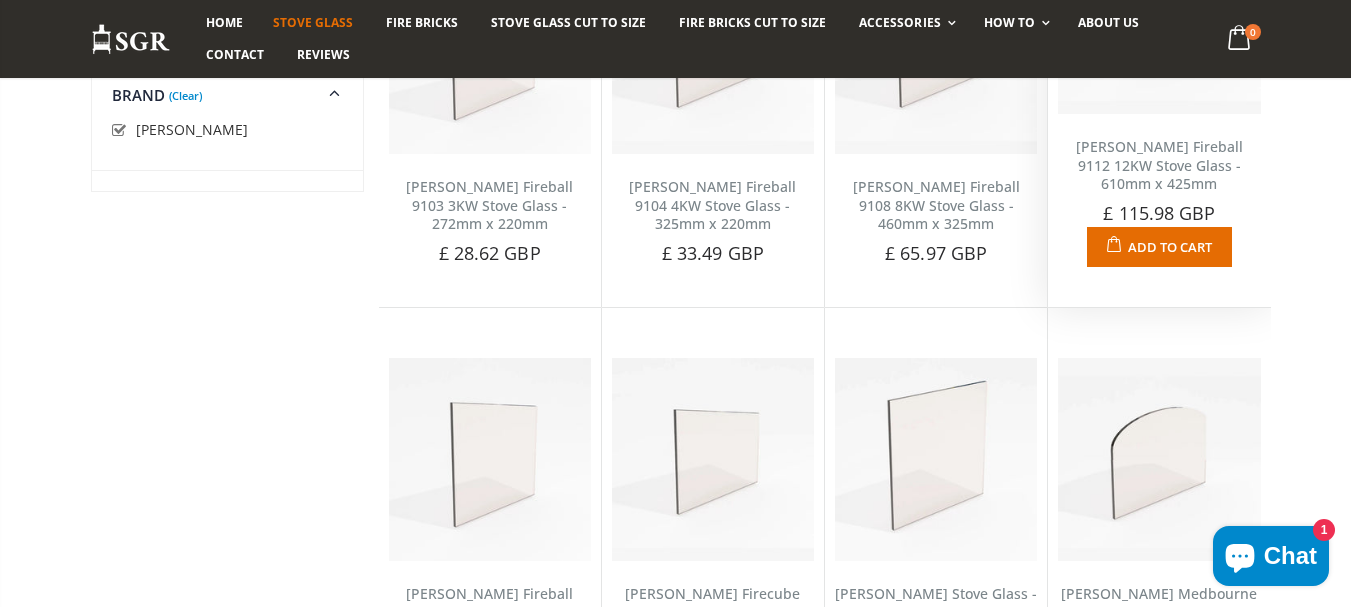 click on "[PERSON_NAME] Fireball 9112 12KW Stove Glass - 610mm x 425mm" at bounding box center (1159, 165) 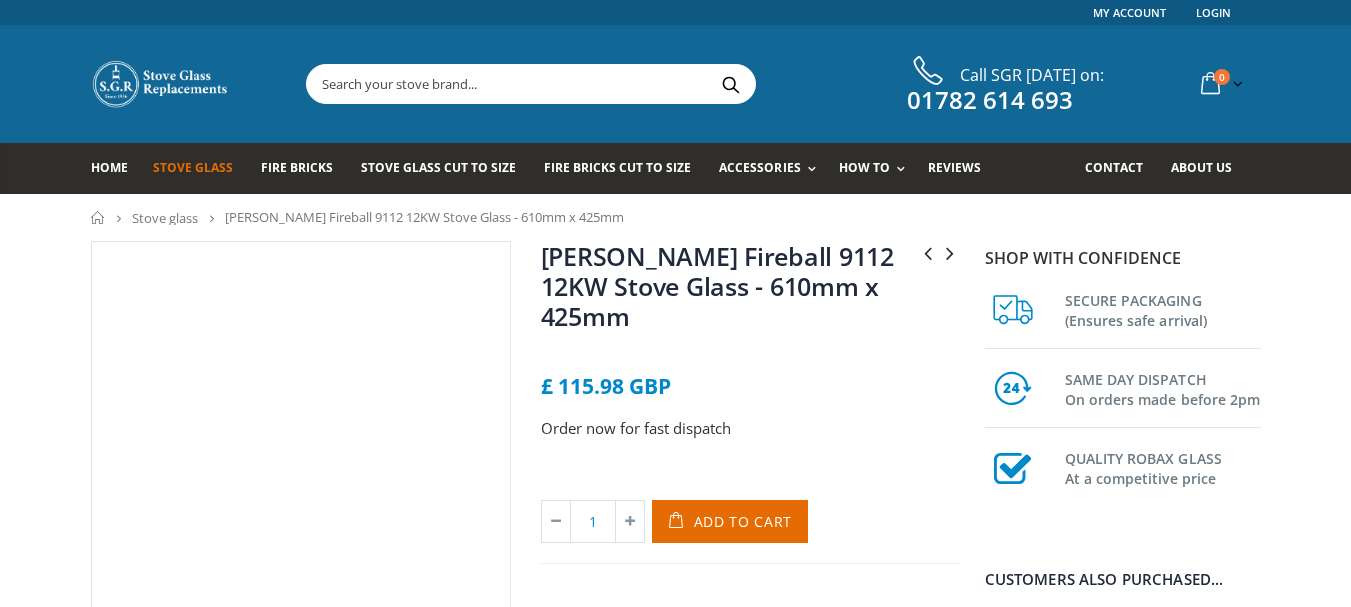 scroll, scrollTop: 0, scrollLeft: 0, axis: both 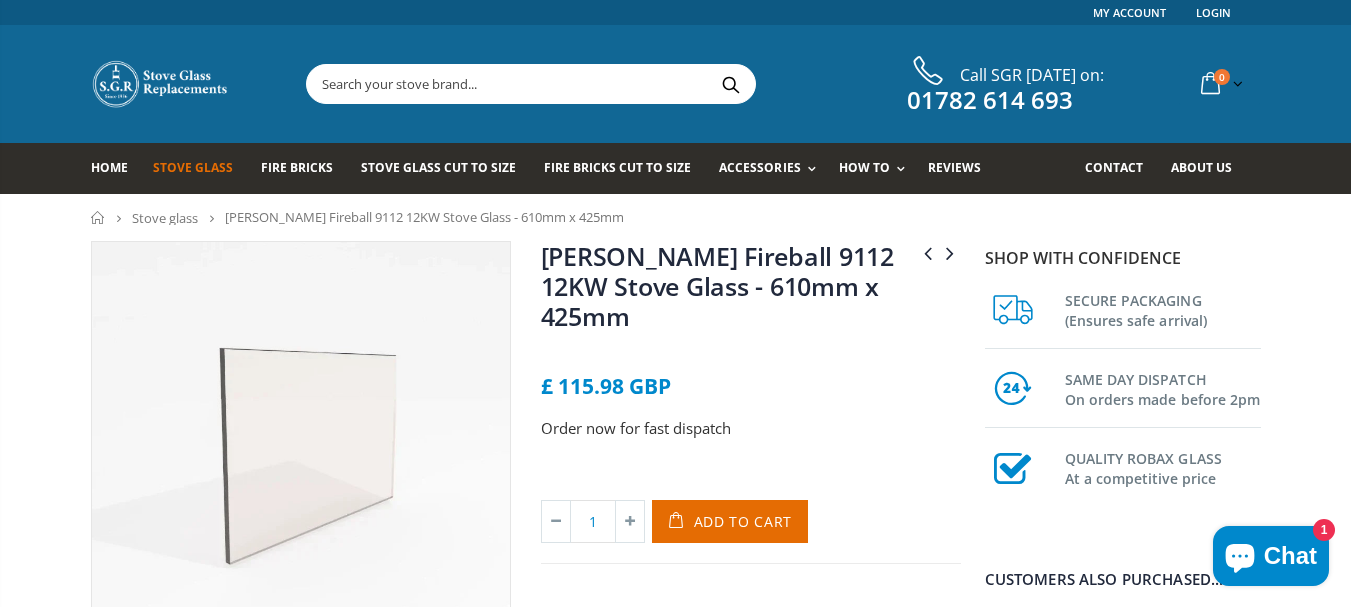 drag, startPoint x: 495, startPoint y: 205, endPoint x: 406, endPoint y: 202, distance: 89.050545 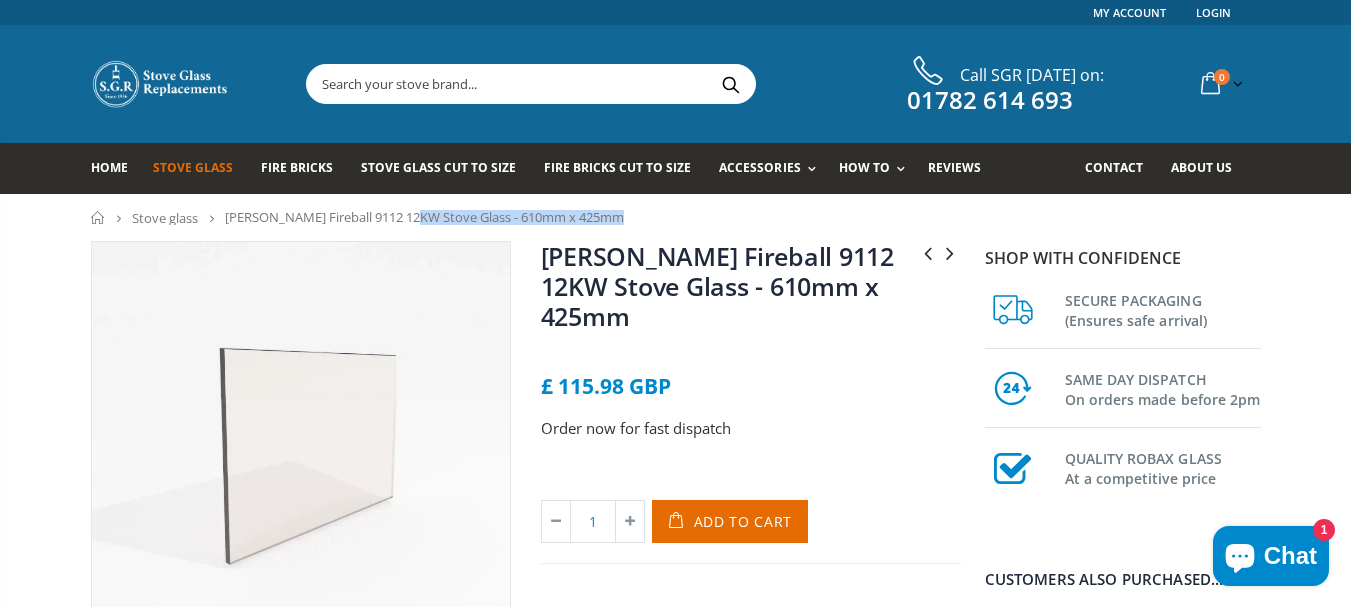 drag, startPoint x: 230, startPoint y: 216, endPoint x: 573, endPoint y: 212, distance: 343.02332 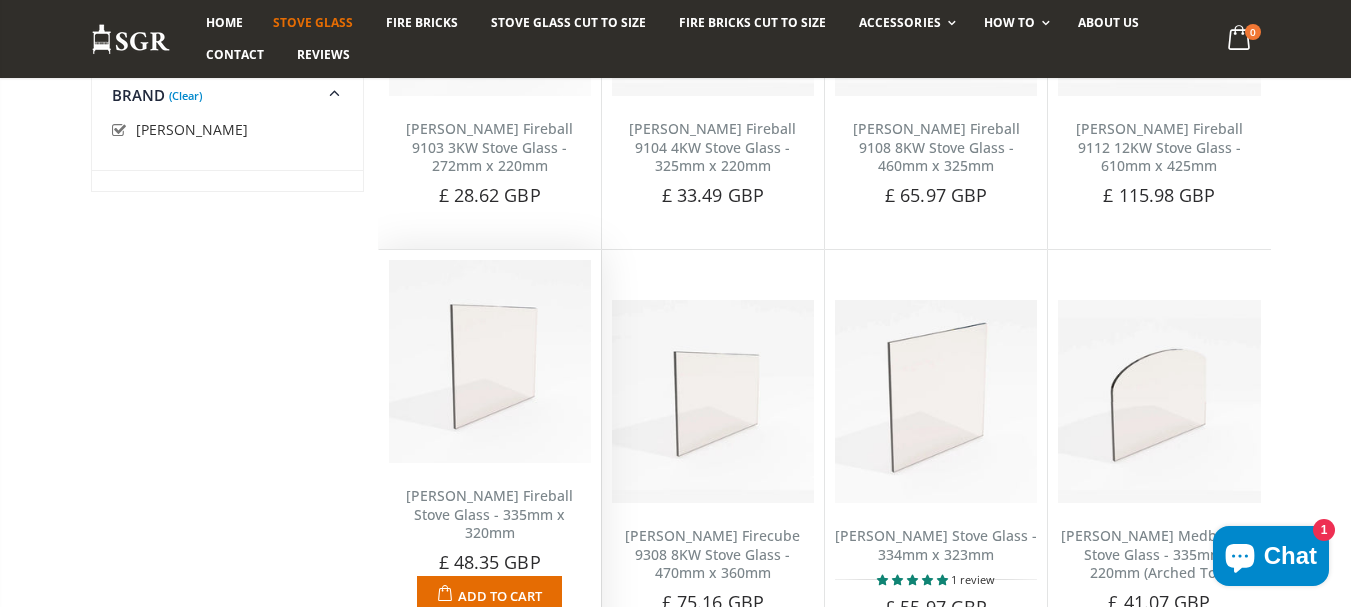 scroll, scrollTop: 1827, scrollLeft: 0, axis: vertical 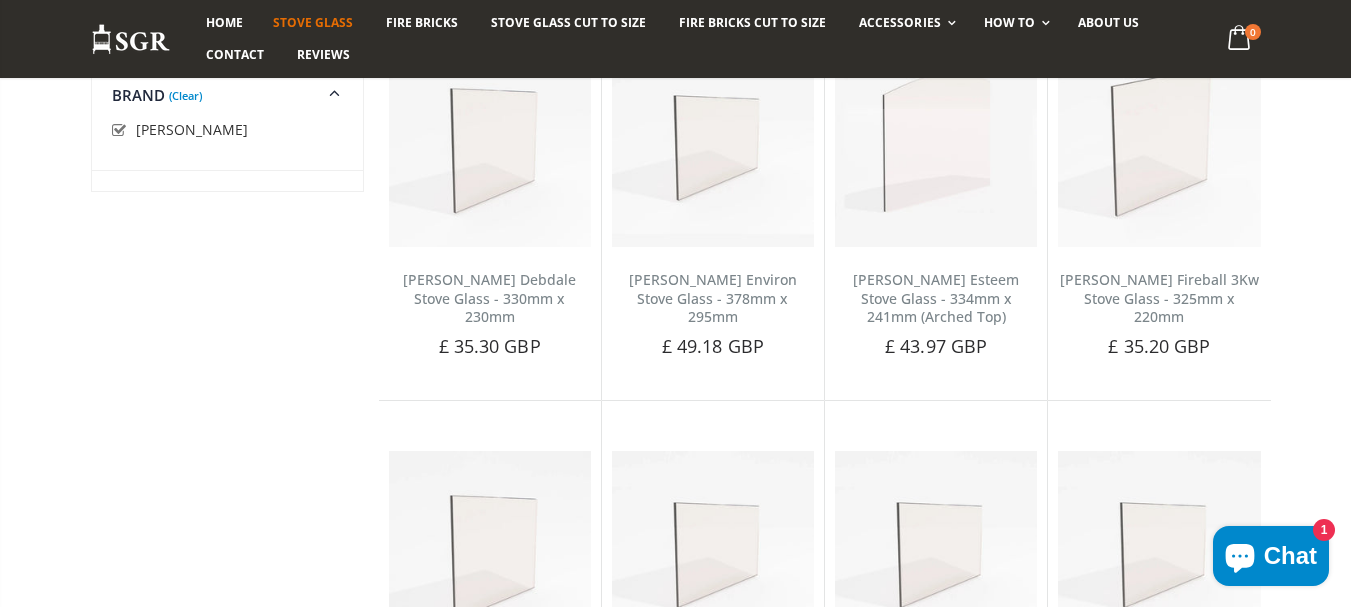 click on "STOVE GLASS
Get Your Stove Running Again And Bring The Warmth Back Into Your Home.
We dispatch your order out to you the same day if placed before 2pm. Our 99.9% successful delivery rate ensures that you'll receive your glass in one piece.
Sort by:
Featured
Best Selling
Name, A-Z
Name, Z-A
Price, low to high
Price, high to low
Date, new to old
Date, old to new
Show:
48
24
36
All" at bounding box center [675, 352] 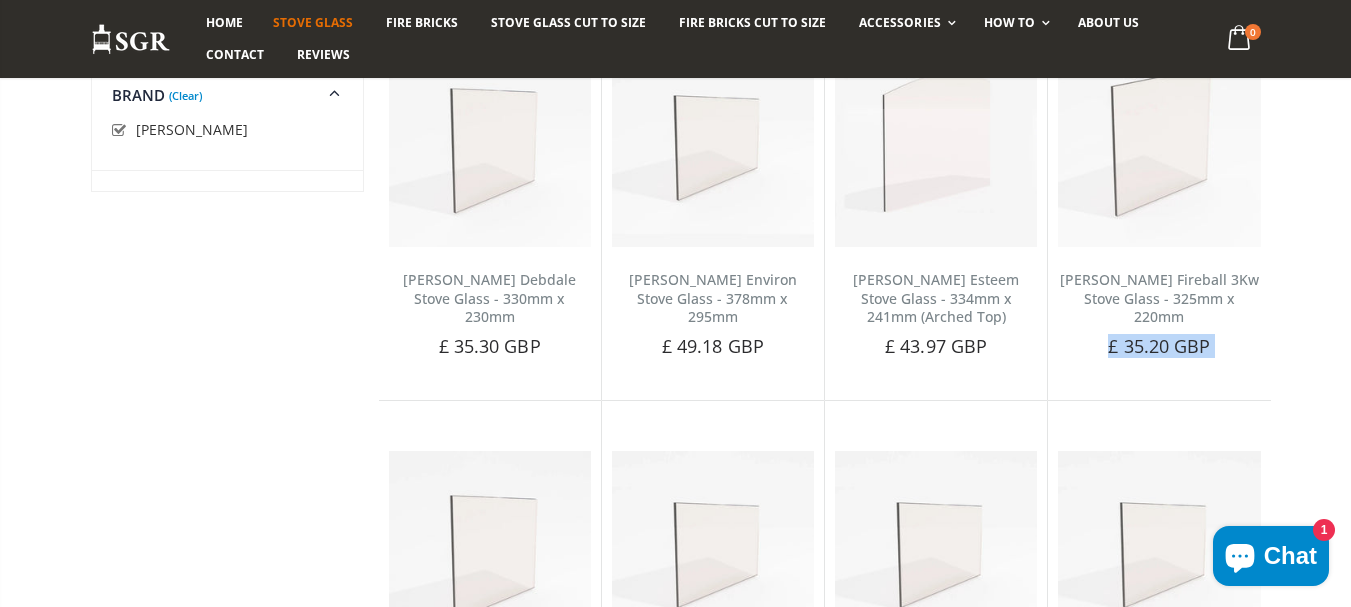 drag, startPoint x: 1348, startPoint y: 254, endPoint x: 1334, endPoint y: 332, distance: 79.24645 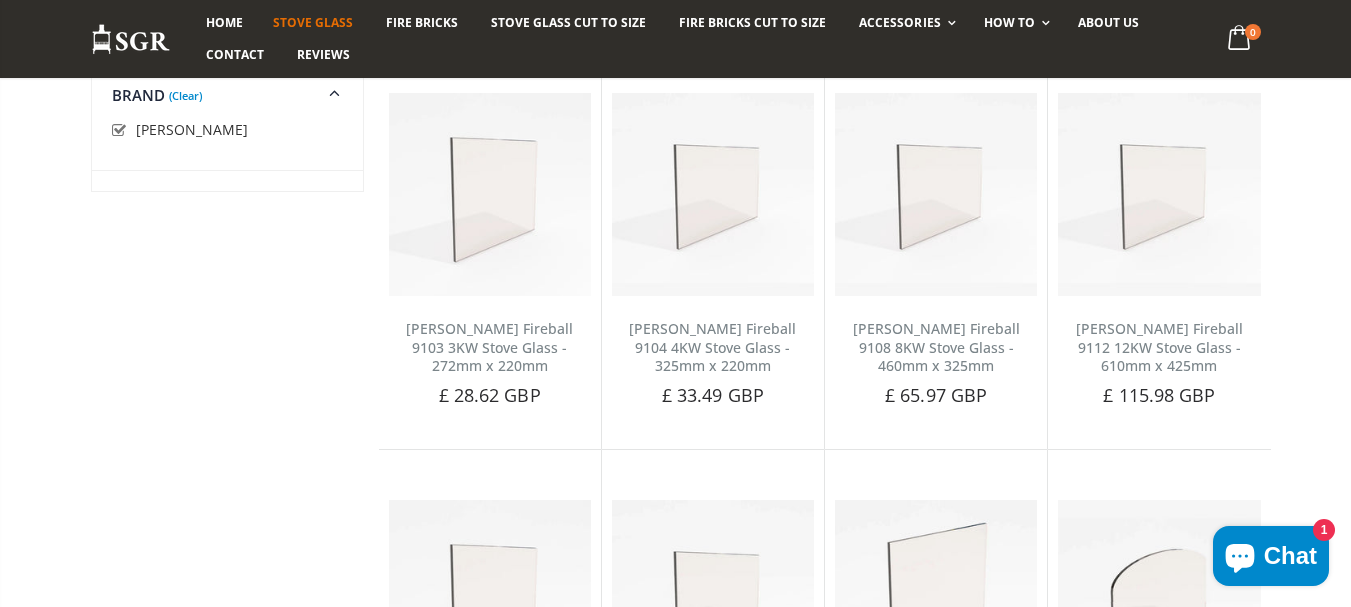 scroll, scrollTop: 1710, scrollLeft: 0, axis: vertical 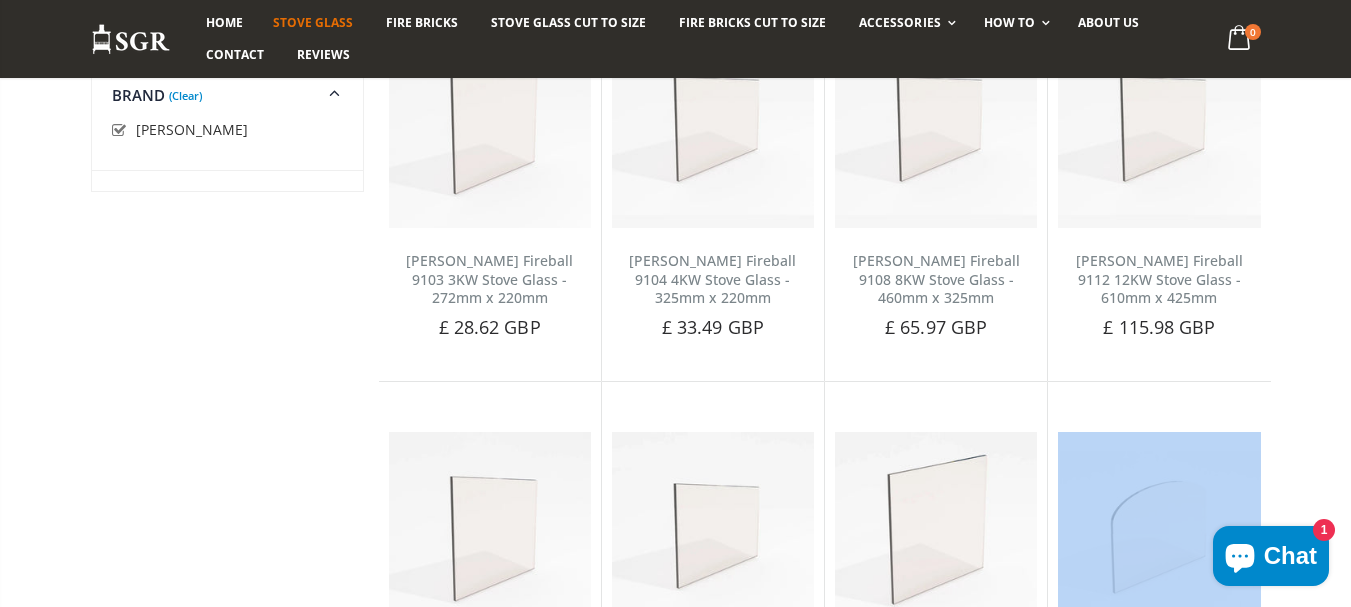drag, startPoint x: 1350, startPoint y: 386, endPoint x: 1347, endPoint y: 430, distance: 44.102154 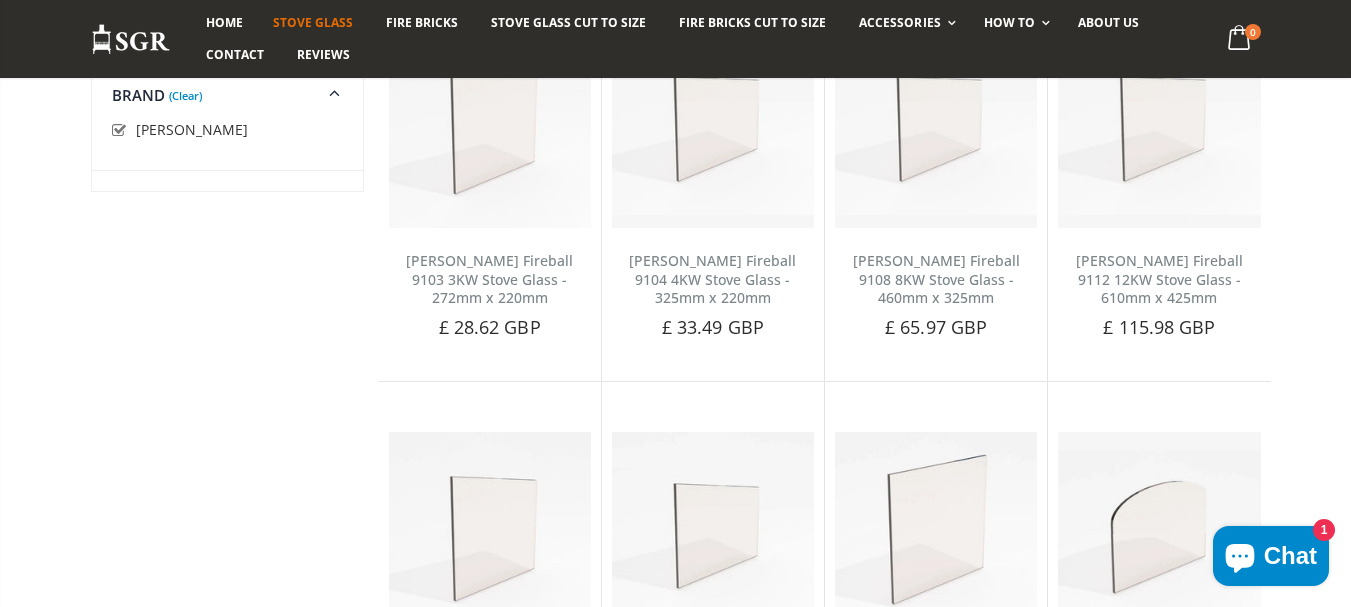 click on "STOVE GLASS
Get Your Stove Running Again And Bring The Warmth Back Into Your Home.
We dispatch your order out to you the same day if placed before 2pm. Our 99.9% successful delivery rate ensures that you'll receive your glass in one piece.
Sort by:
Featured
Best Selling
Name, A-Z
Name, Z-A
Price, low to high
Price, high to low
Date, new to old
Date, old to new
Show:
48
24
36
All" at bounding box center [675, -74] 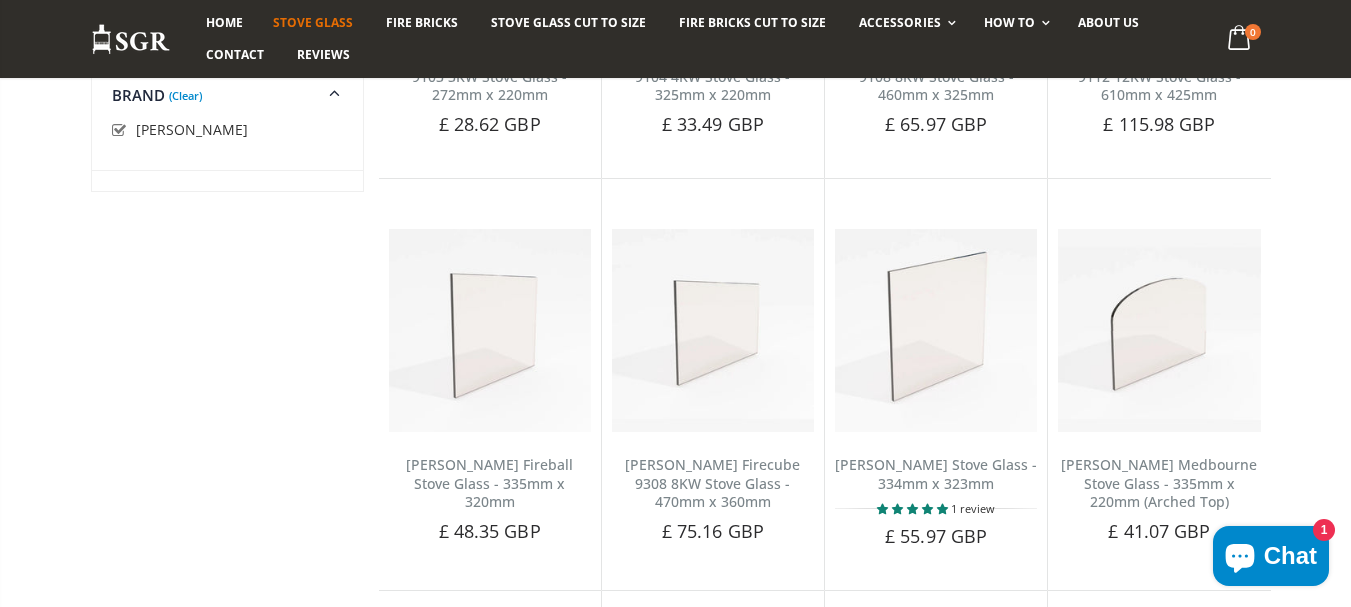 scroll, scrollTop: 1963, scrollLeft: 0, axis: vertical 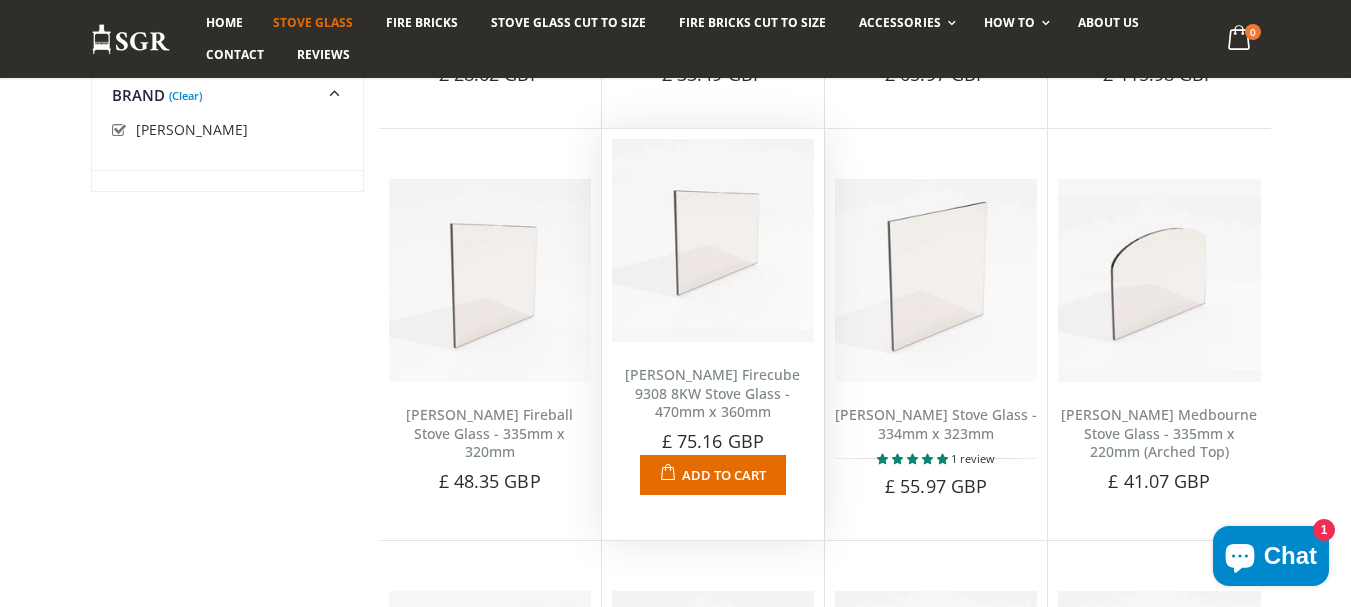 click on "Burley Firecube 9308 8KW Stove Glass - 470mm x 360mm" at bounding box center (712, 393) 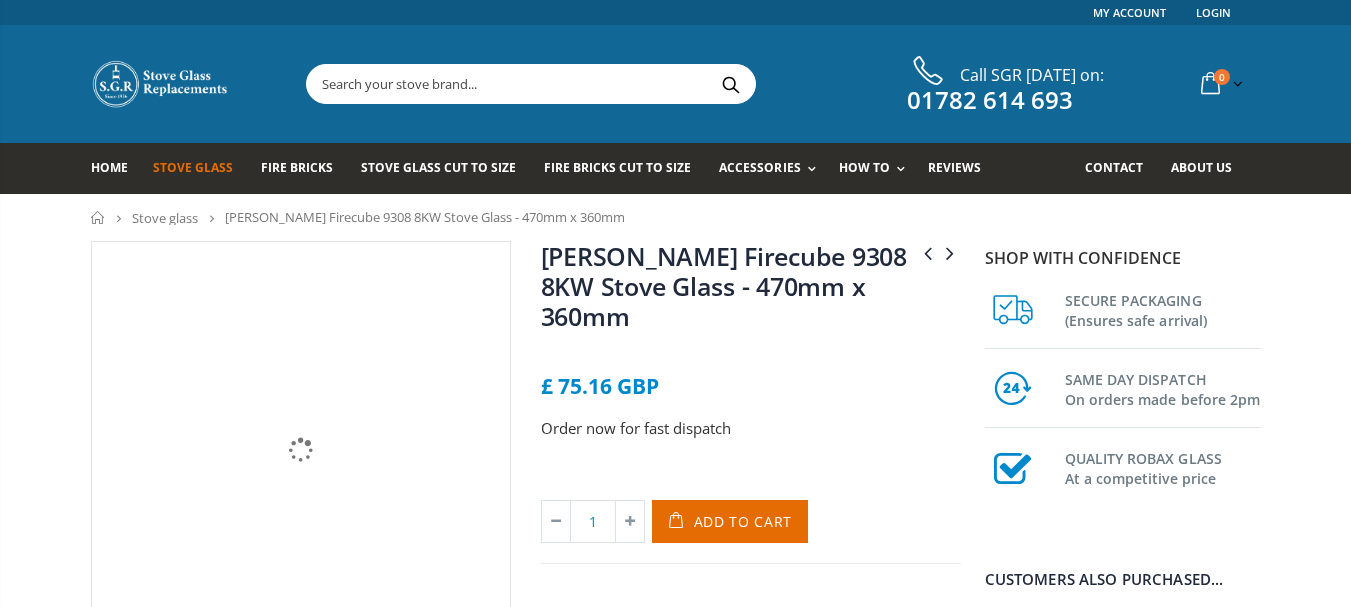 scroll, scrollTop: 0, scrollLeft: 0, axis: both 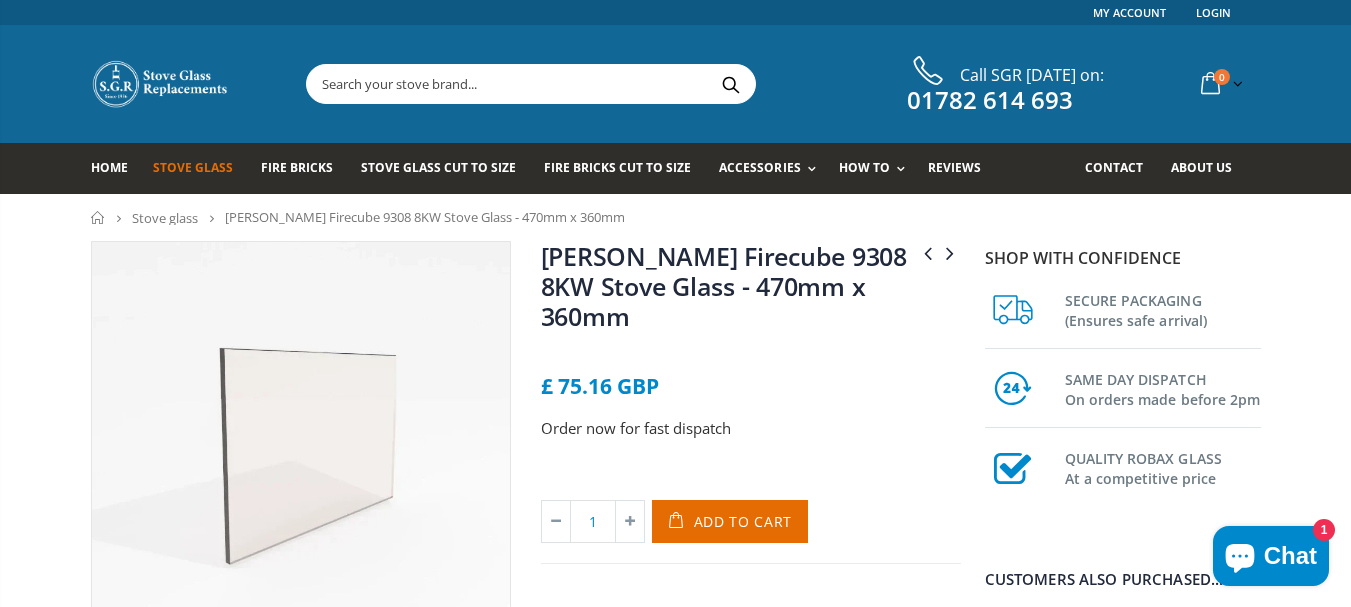 click on "Home
Stove glass
Burley Firecube 9308 8KW Stove Glass - 470mm x 360mm" at bounding box center (676, 217) 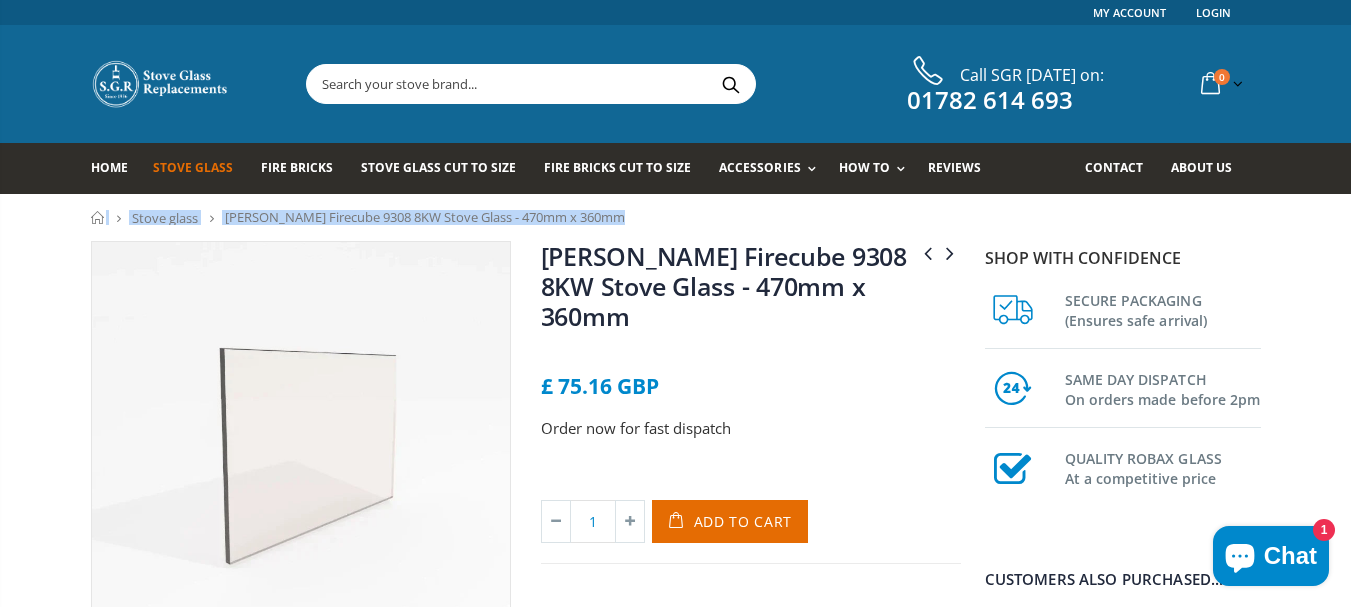 drag, startPoint x: 229, startPoint y: 219, endPoint x: 381, endPoint y: 222, distance: 152.0296 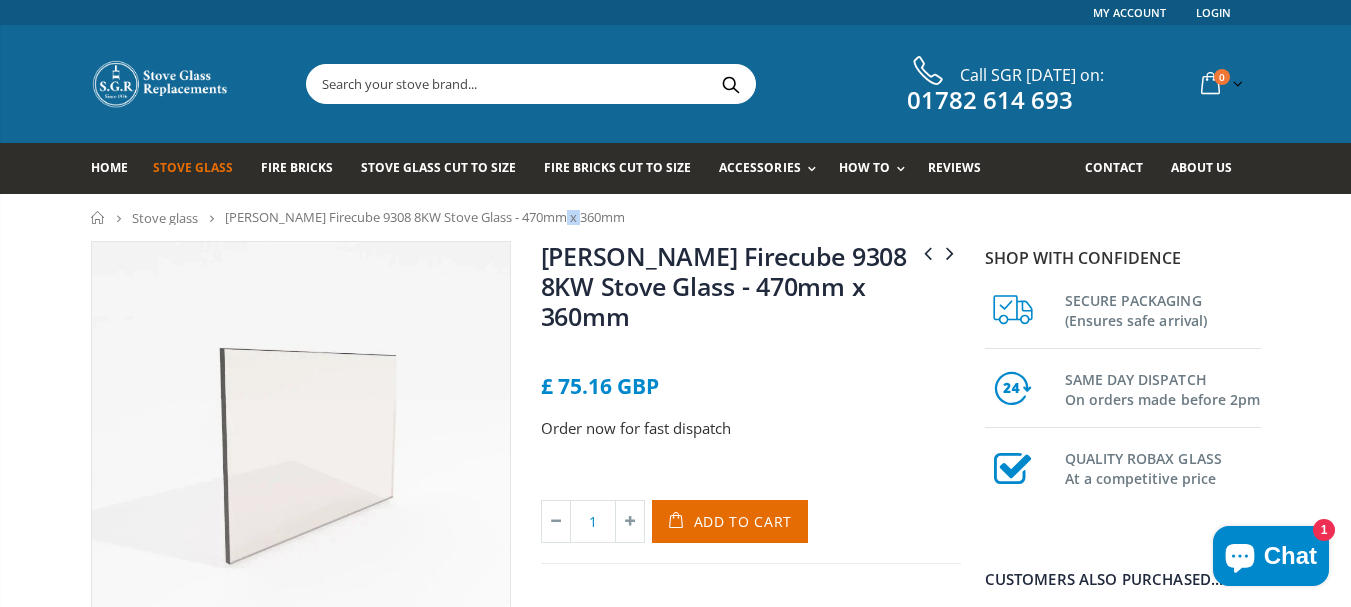 click on "[PERSON_NAME] Firecube 9308 8KW Stove Glass - 470mm x 360mm" at bounding box center [425, 217] 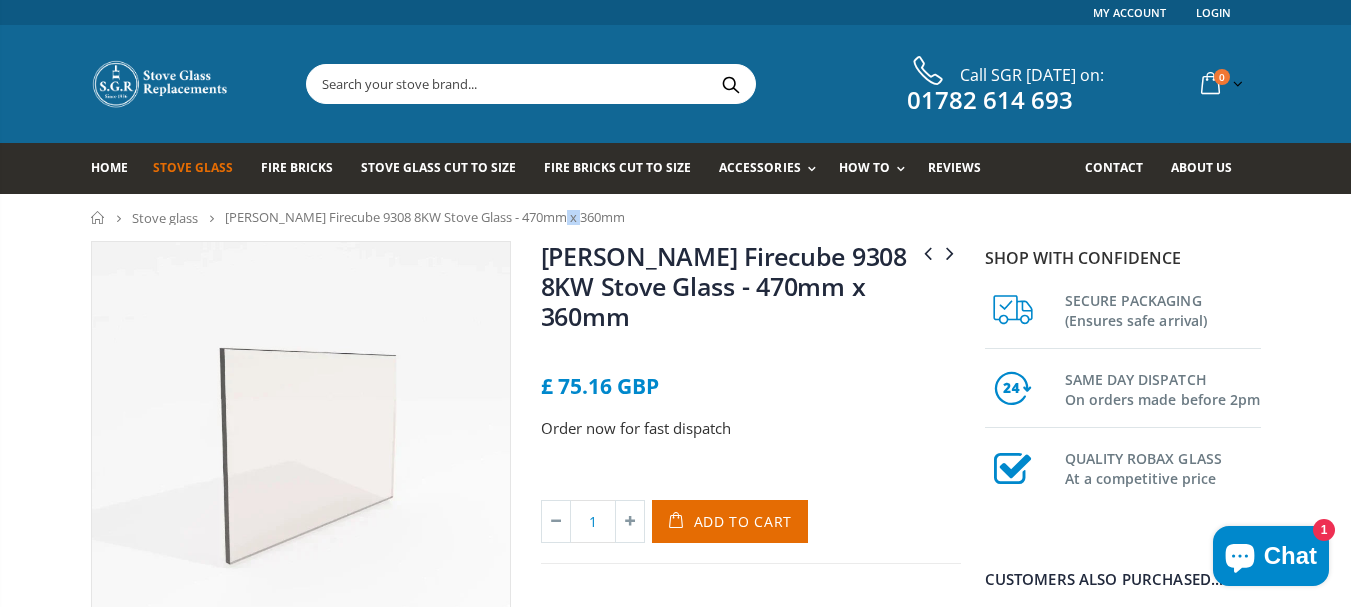 click on "[PERSON_NAME] Firecube 9308 8KW Stove Glass - 470mm x 360mm" at bounding box center (425, 217) 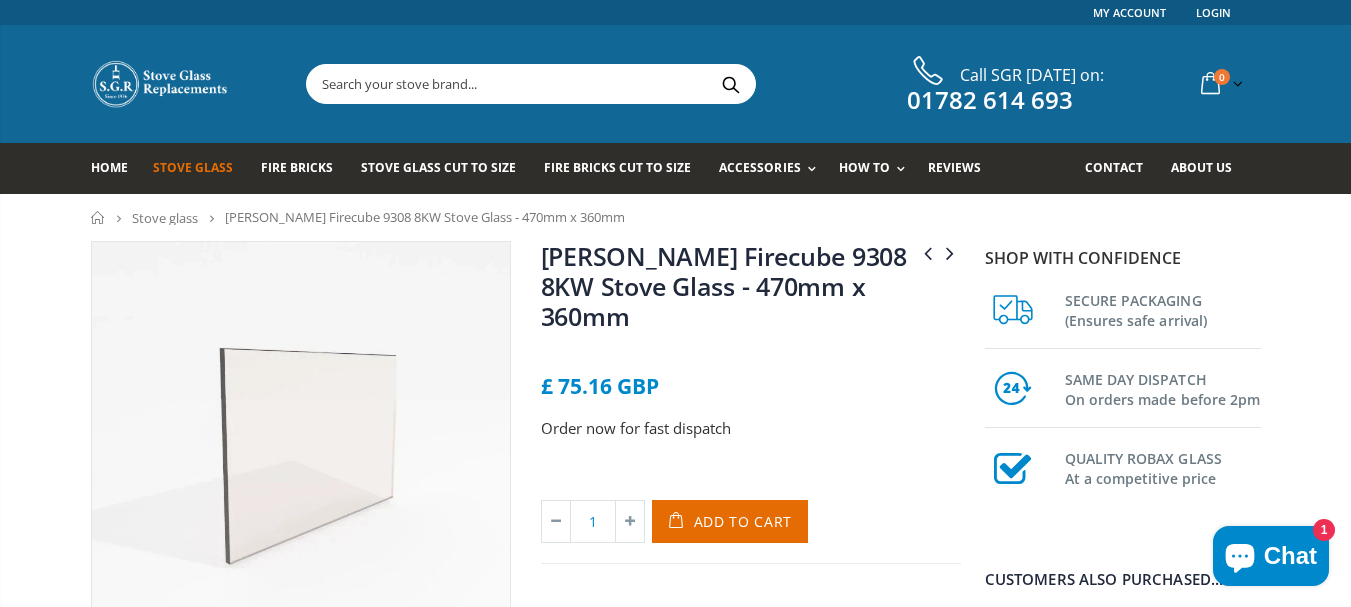 drag, startPoint x: 584, startPoint y: 221, endPoint x: 479, endPoint y: 224, distance: 105.04285 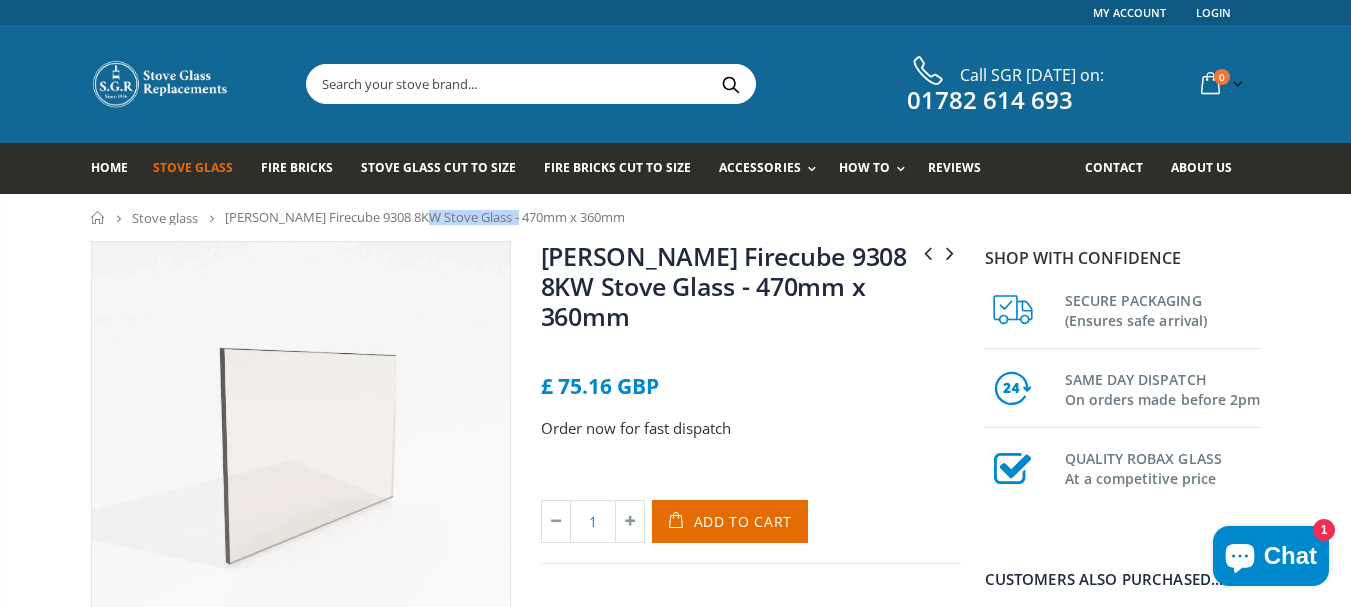 drag, startPoint x: 278, startPoint y: 214, endPoint x: 354, endPoint y: 215, distance: 76.00658 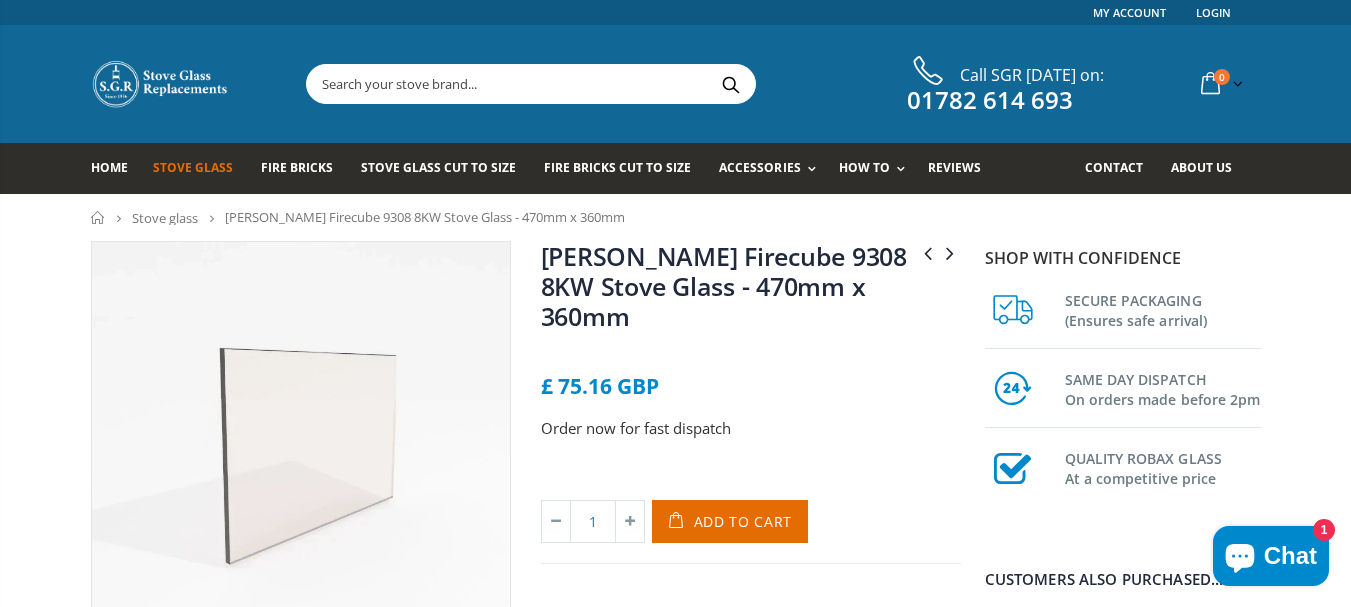 click on "[PERSON_NAME] Firecube 9308 8KW Stove Glass - 470mm x 360mm" at bounding box center (425, 217) 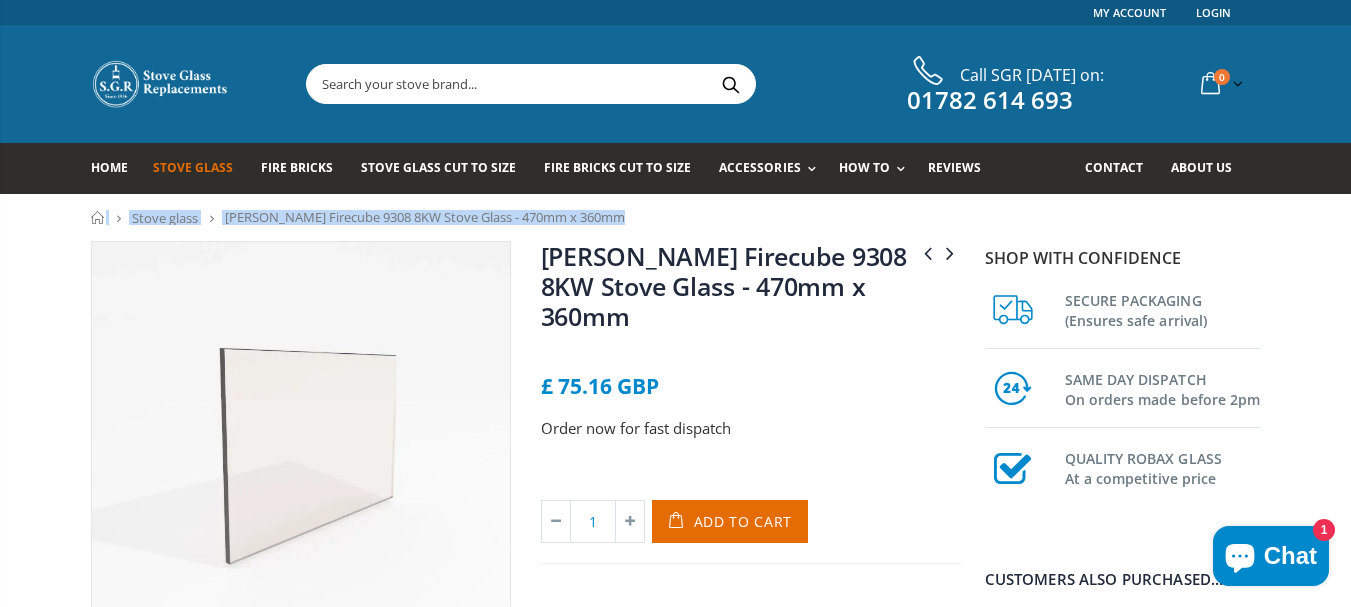 click on "[PERSON_NAME] Firecube 9308 8KW Stove Glass - 470mm x 360mm" at bounding box center [425, 217] 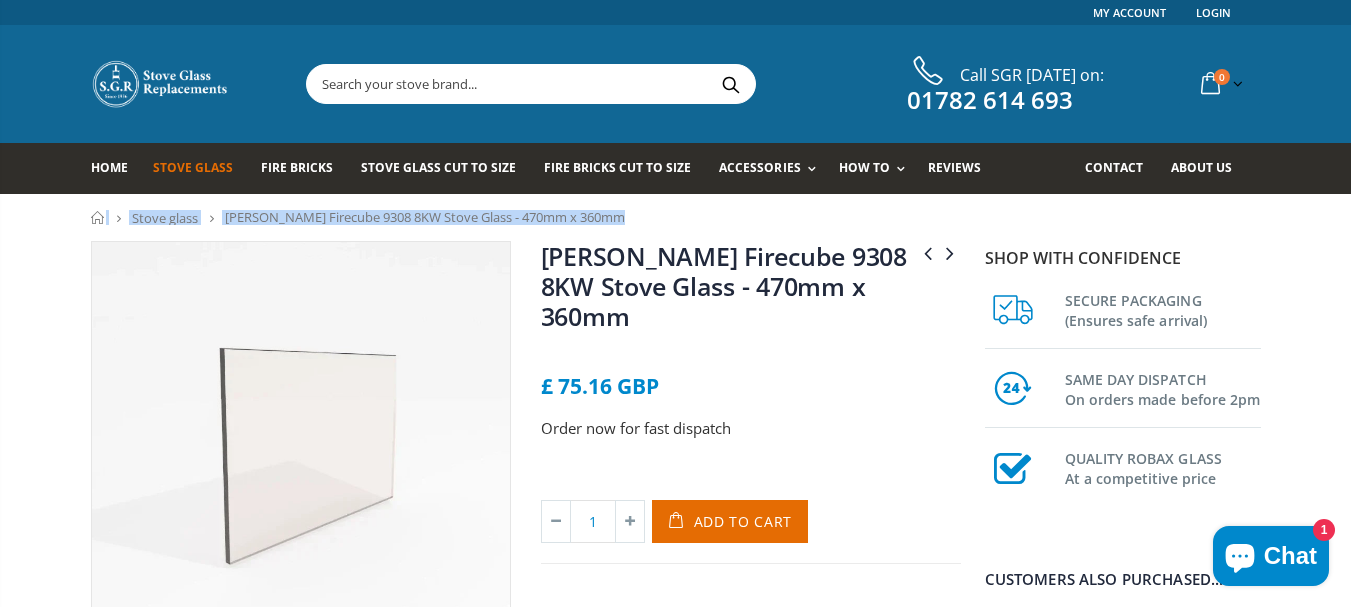 drag, startPoint x: 229, startPoint y: 215, endPoint x: 574, endPoint y: 219, distance: 345.0232 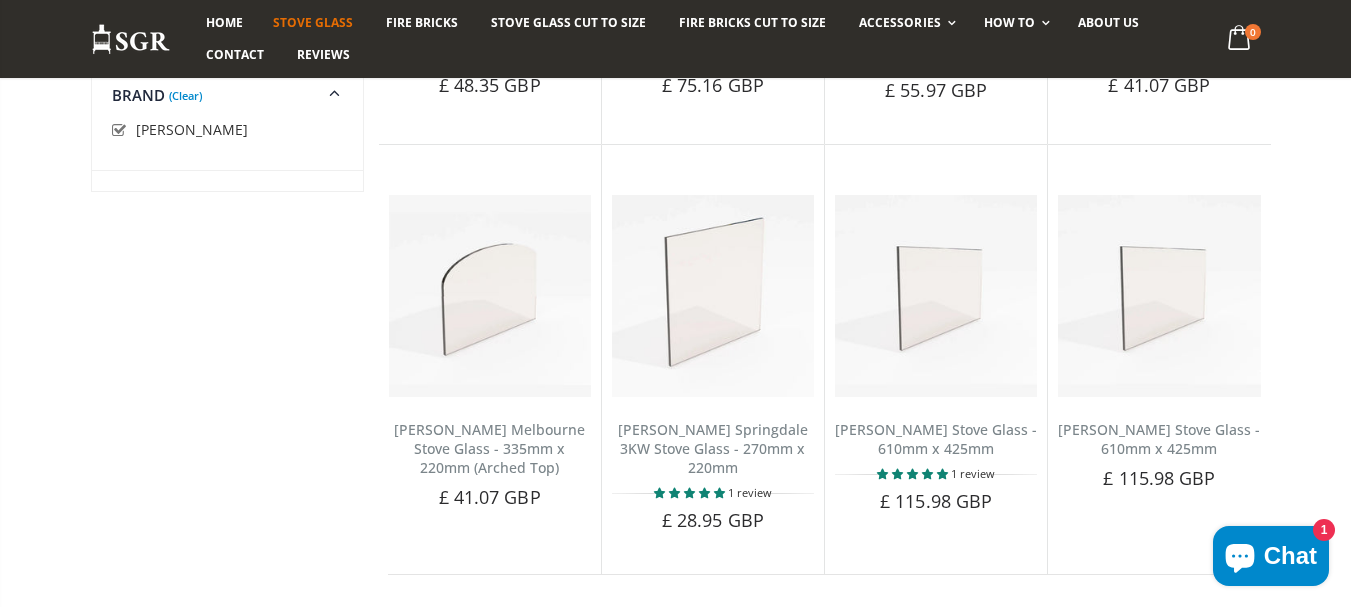 scroll, scrollTop: 2359, scrollLeft: 0, axis: vertical 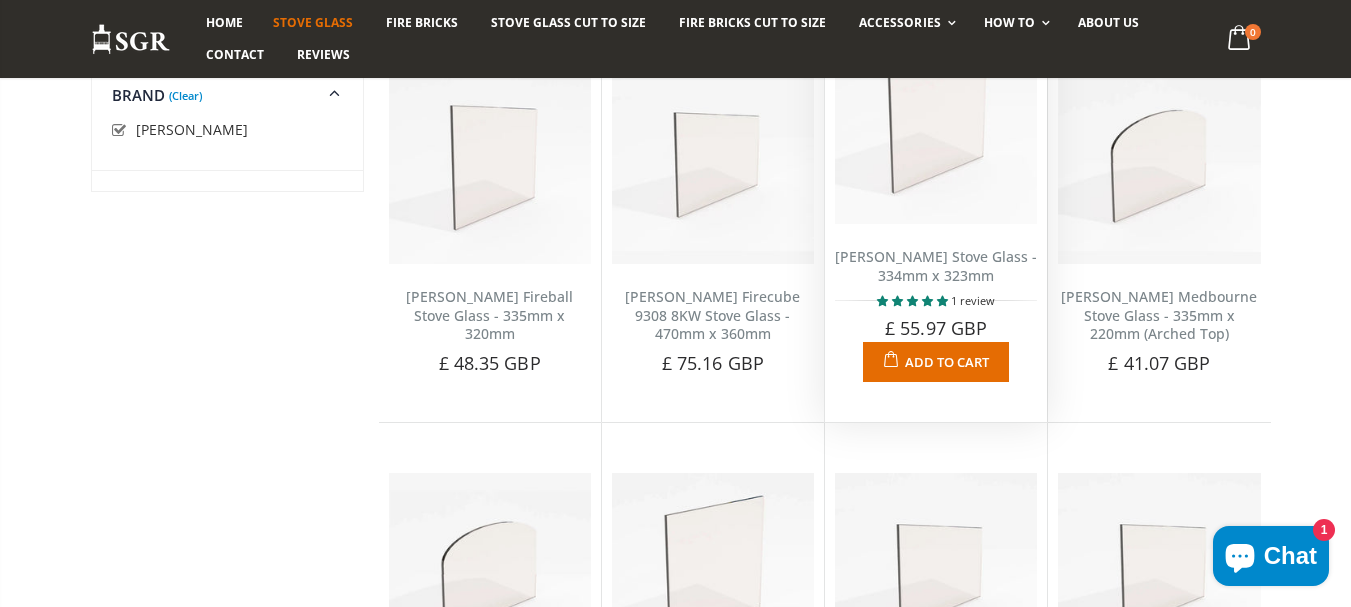 click on "[PERSON_NAME] Stove Glass - 334mm x 323mm" at bounding box center [936, 266] 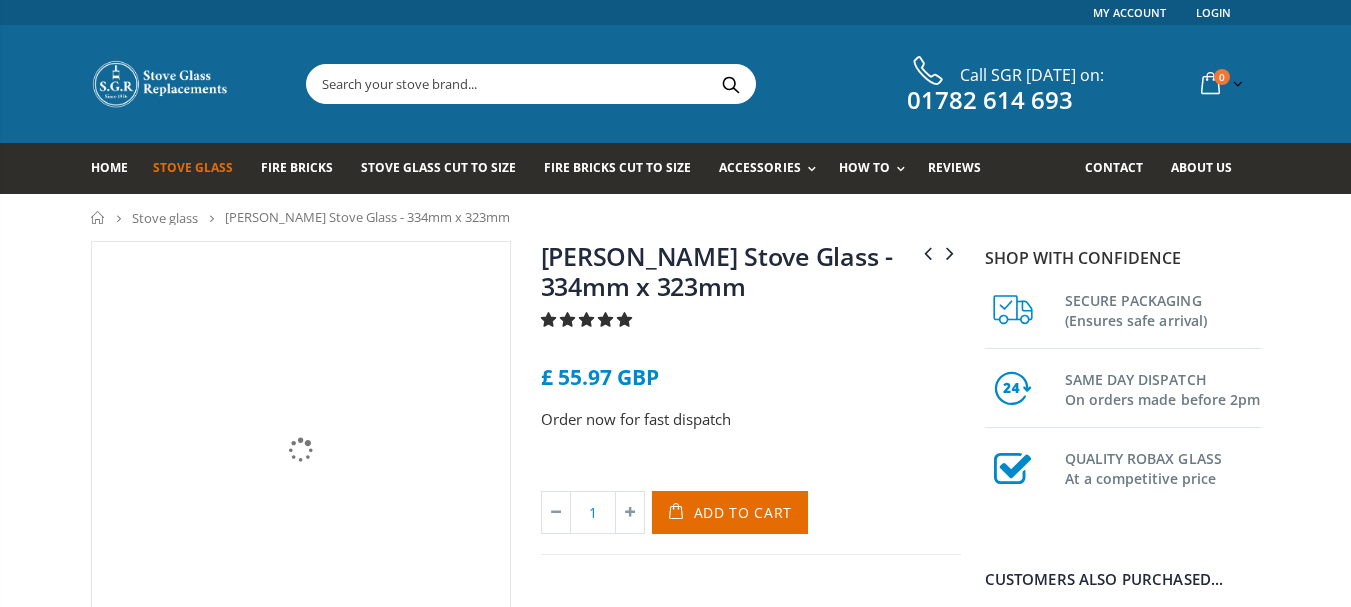 scroll, scrollTop: 0, scrollLeft: 0, axis: both 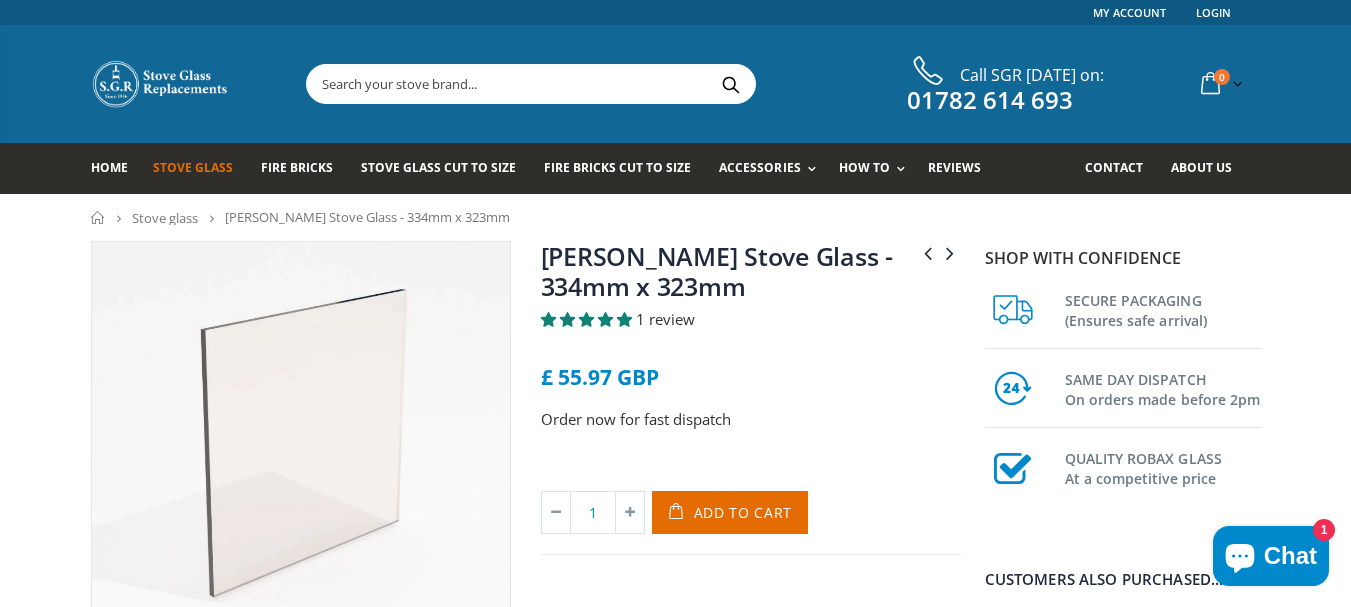 click on "Home
Stove glass
[PERSON_NAME] Hollywell Stove Glass - 334mm x 323mm" at bounding box center (676, 217) 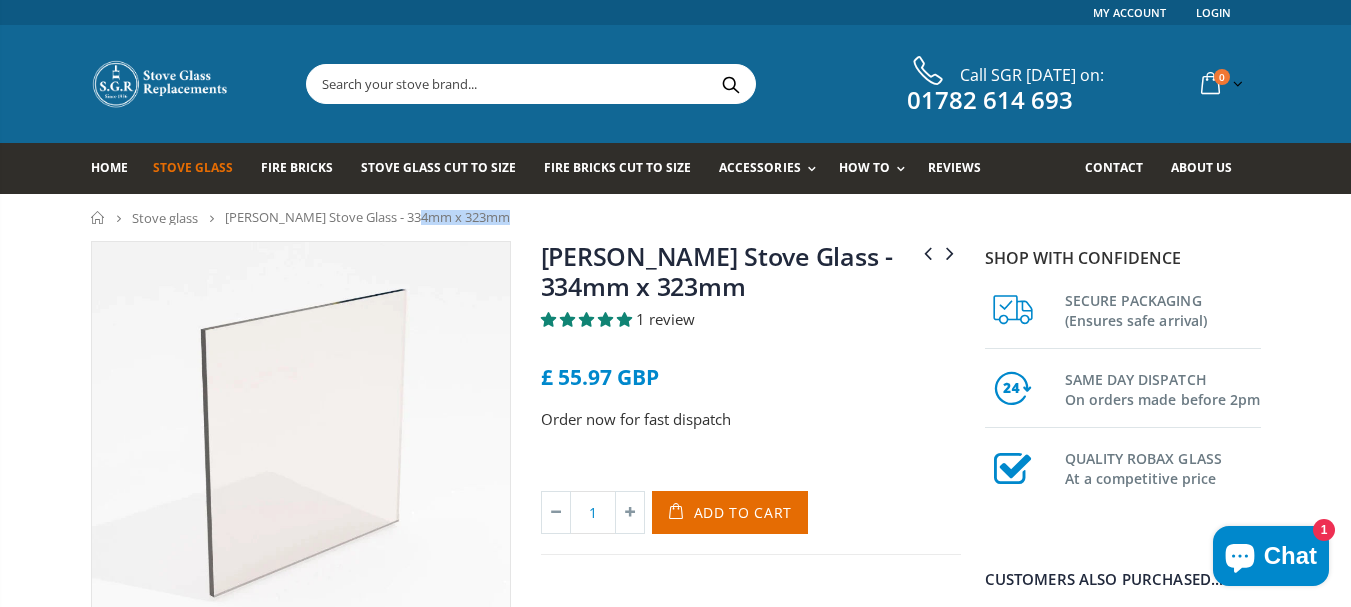drag, startPoint x: 538, startPoint y: 219, endPoint x: 235, endPoint y: 210, distance: 303.13364 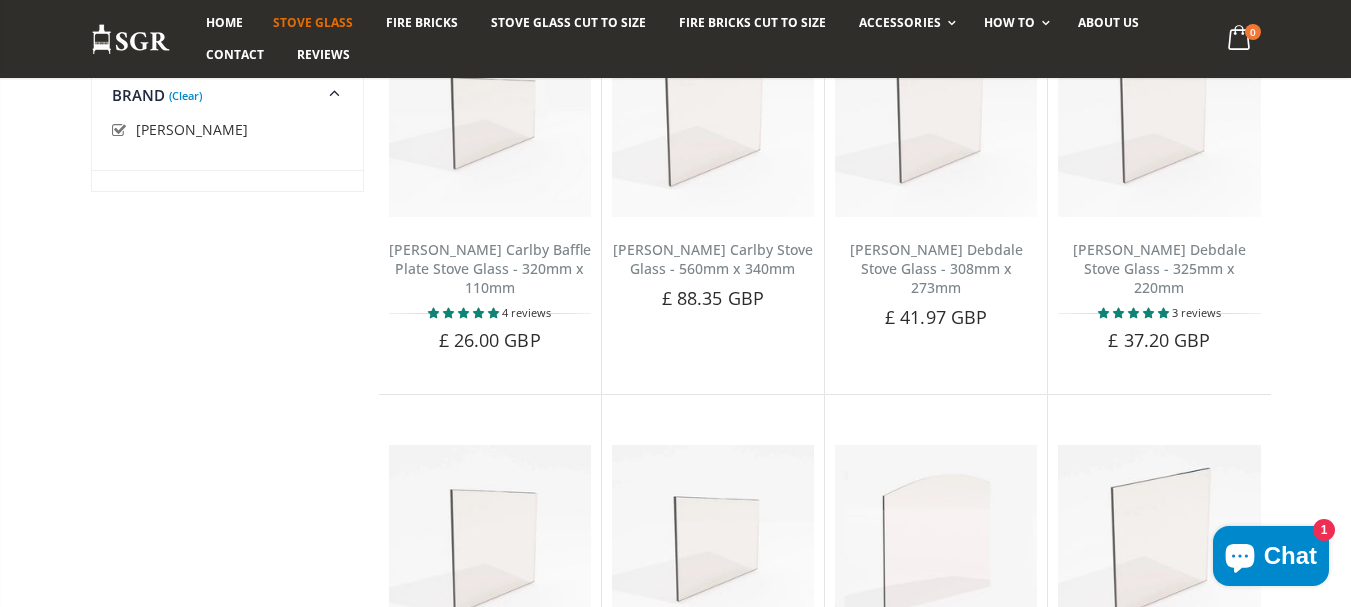 scroll, scrollTop: 880, scrollLeft: 0, axis: vertical 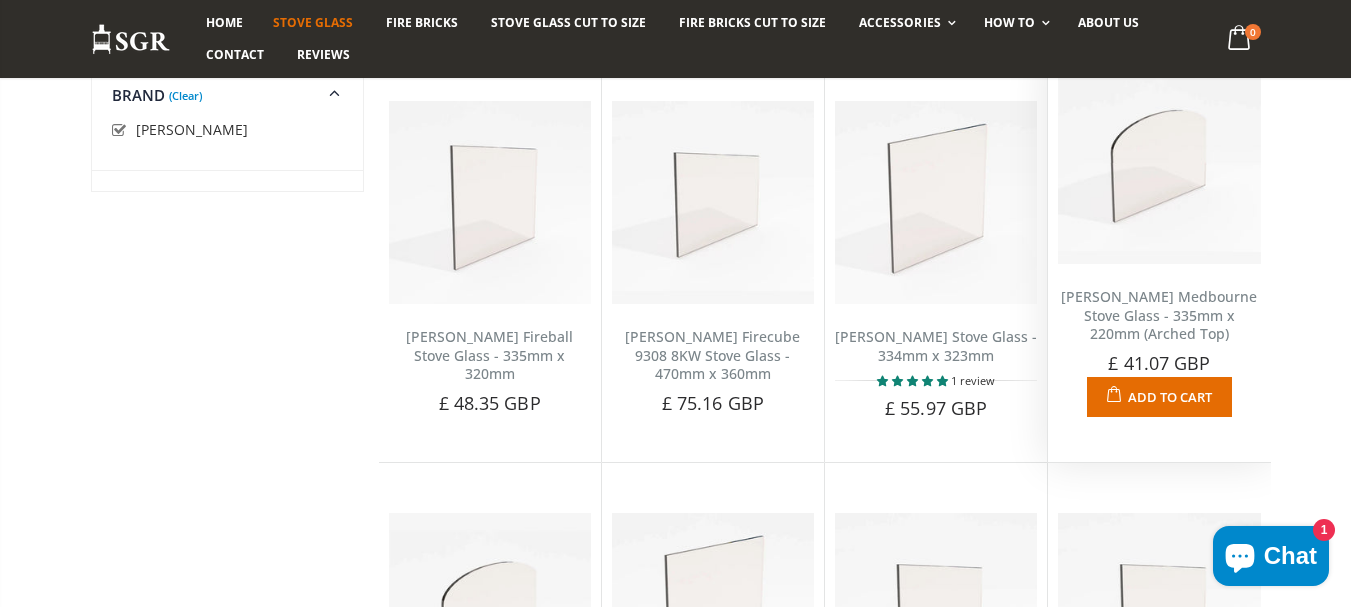 click on "[PERSON_NAME] Medbourne Stove Glass - 335mm x 220mm (Arched Top)" at bounding box center [1159, 315] 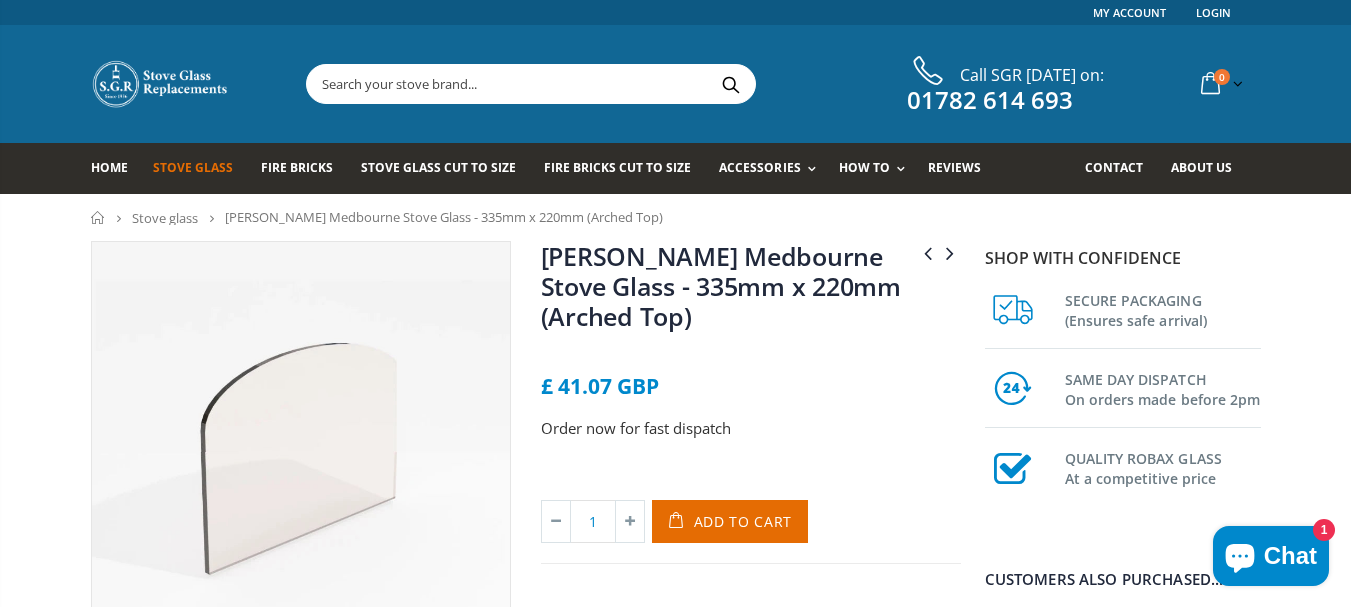 scroll, scrollTop: 0, scrollLeft: 0, axis: both 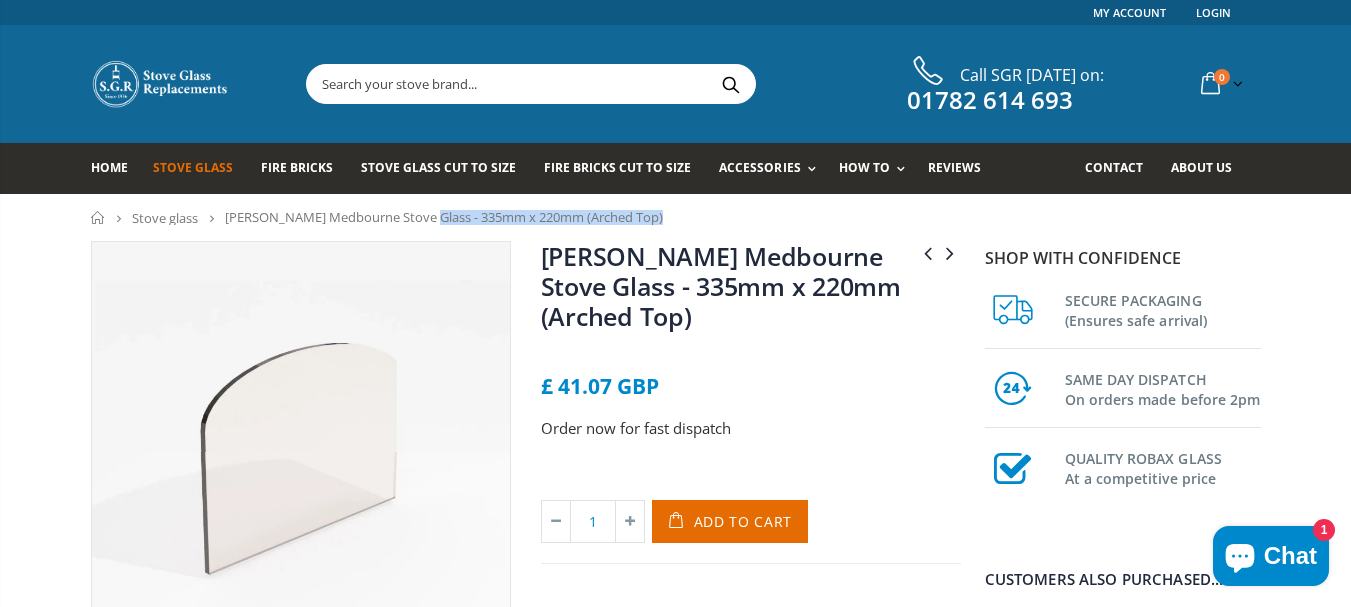 drag, startPoint x: 647, startPoint y: 218, endPoint x: 243, endPoint y: 219, distance: 404.00125 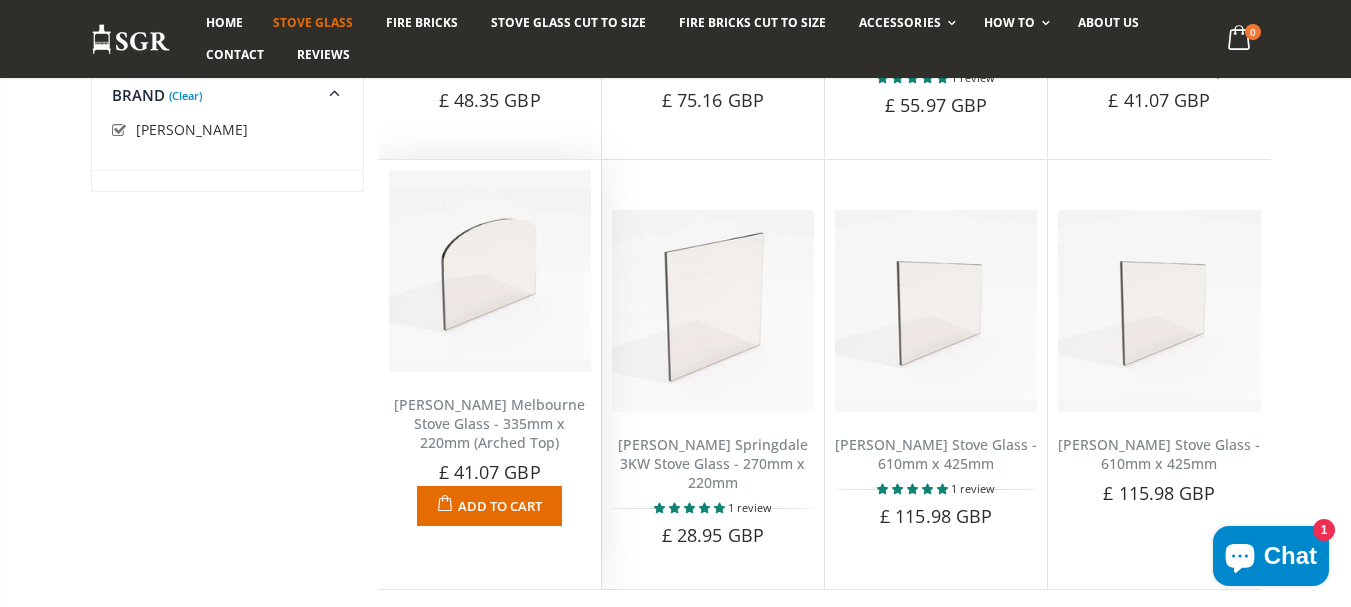 scroll, scrollTop: 2344, scrollLeft: 0, axis: vertical 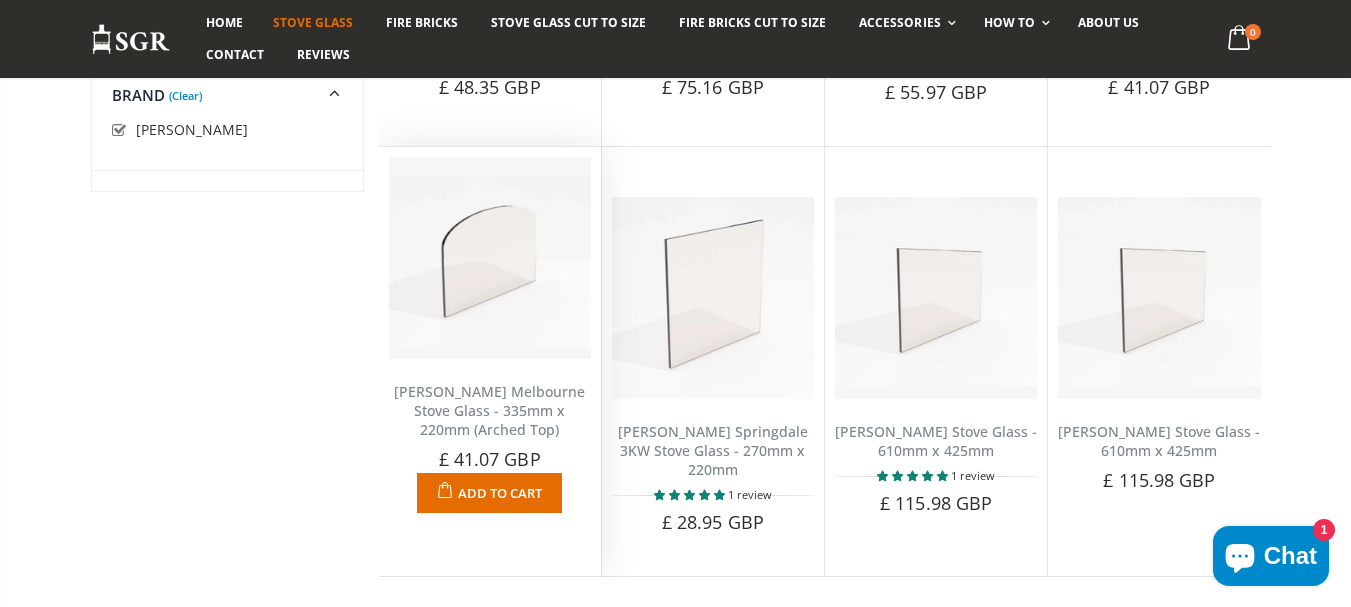 click on "[PERSON_NAME] Melbourne Stove Glass - 335mm x 220mm (Arched Top)" at bounding box center [489, 410] 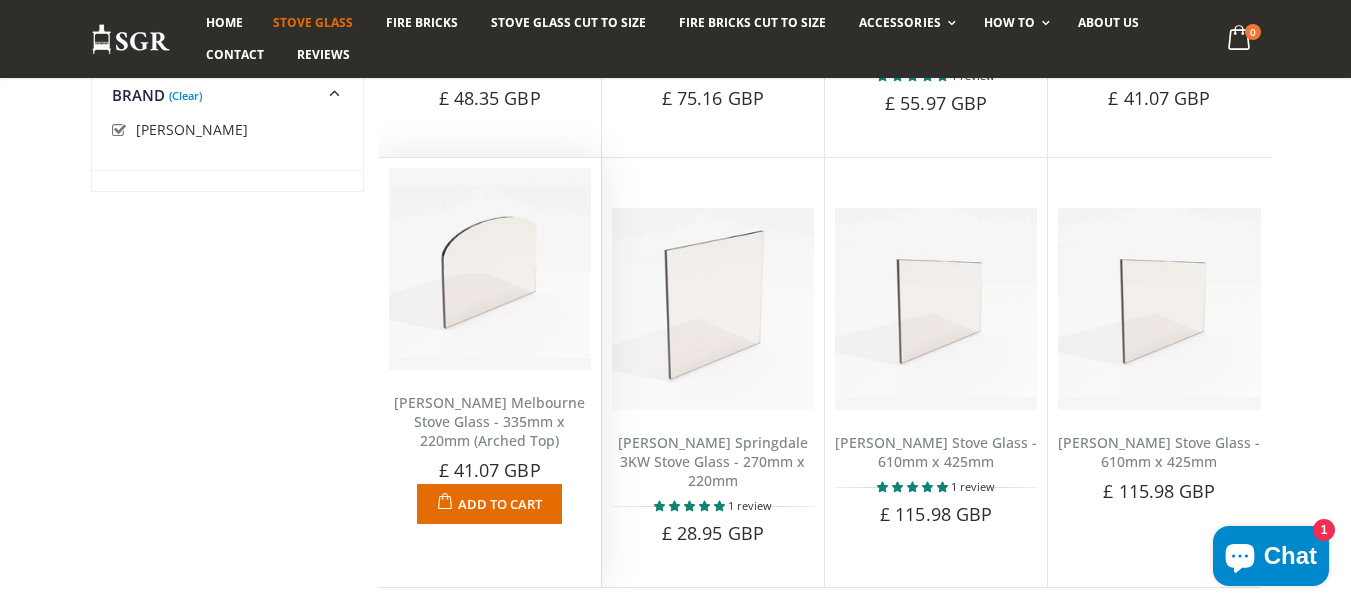 click on "[PERSON_NAME] Melbourne Stove Glass - 335mm x 220mm (Arched Top)" at bounding box center [489, 421] 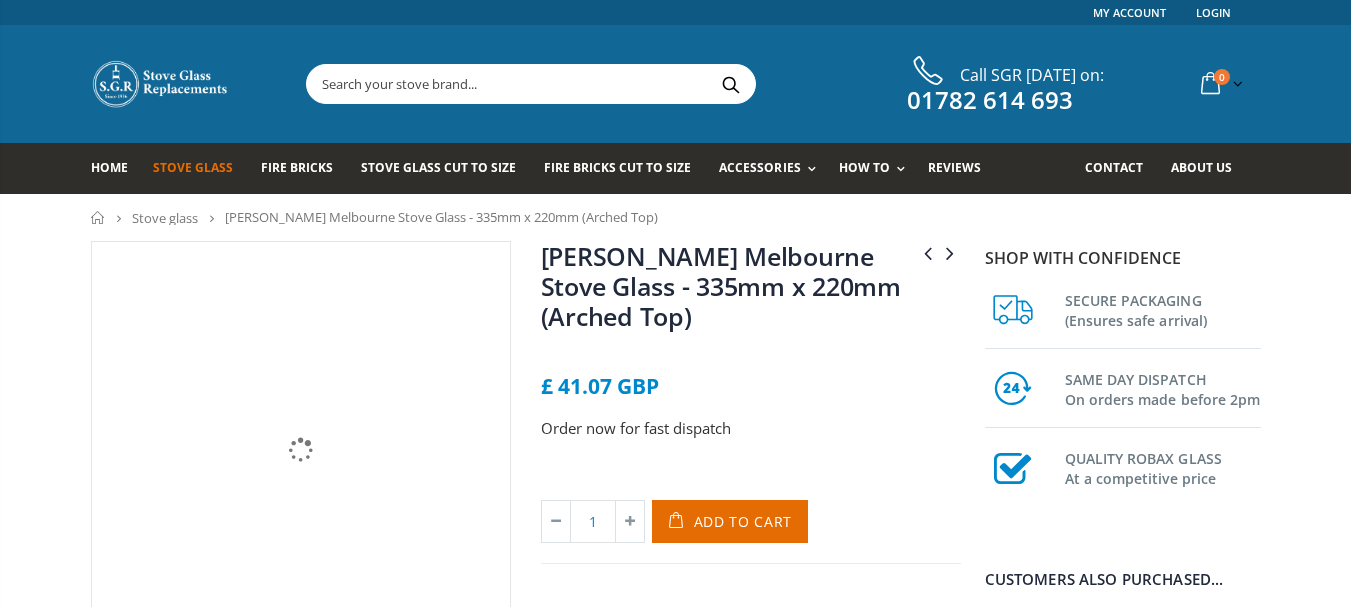 scroll, scrollTop: 0, scrollLeft: 0, axis: both 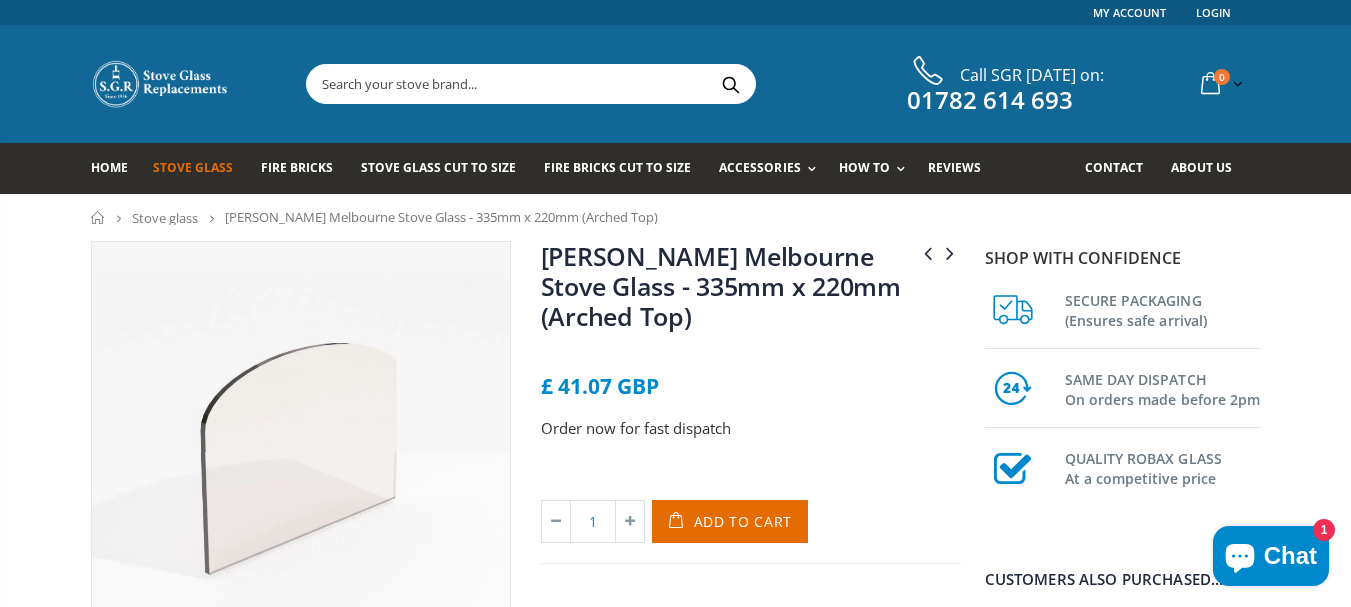 drag, startPoint x: 645, startPoint y: 214, endPoint x: 231, endPoint y: 214, distance: 414 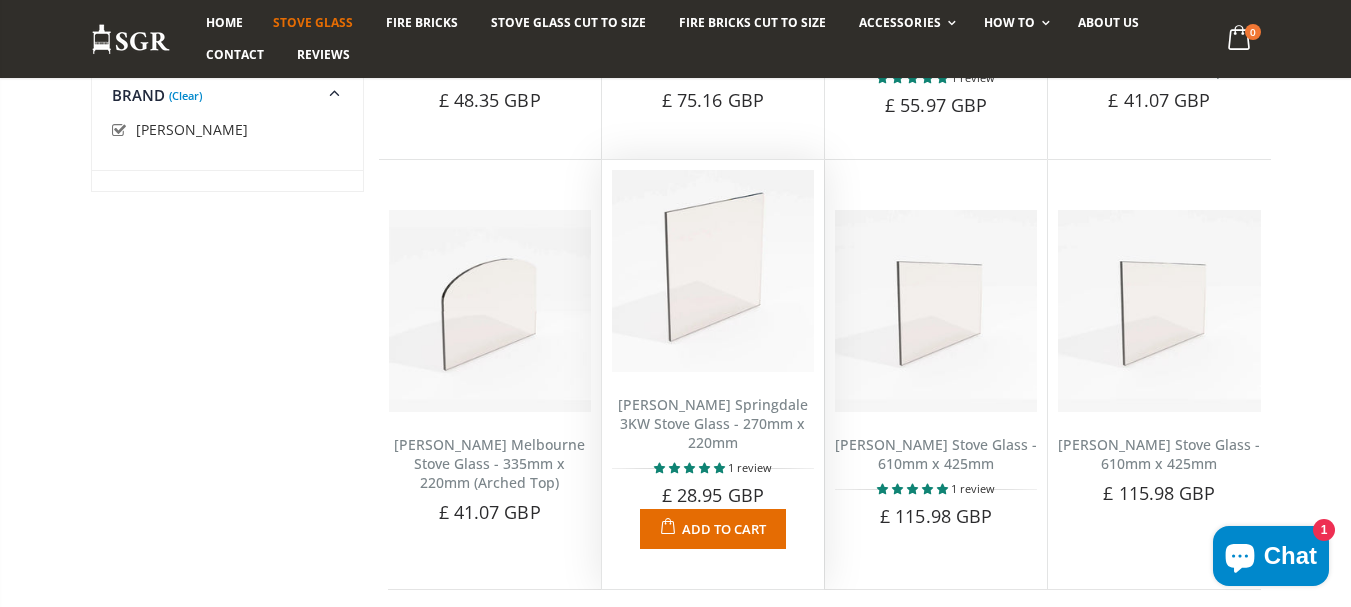 scroll, scrollTop: 2344, scrollLeft: 0, axis: vertical 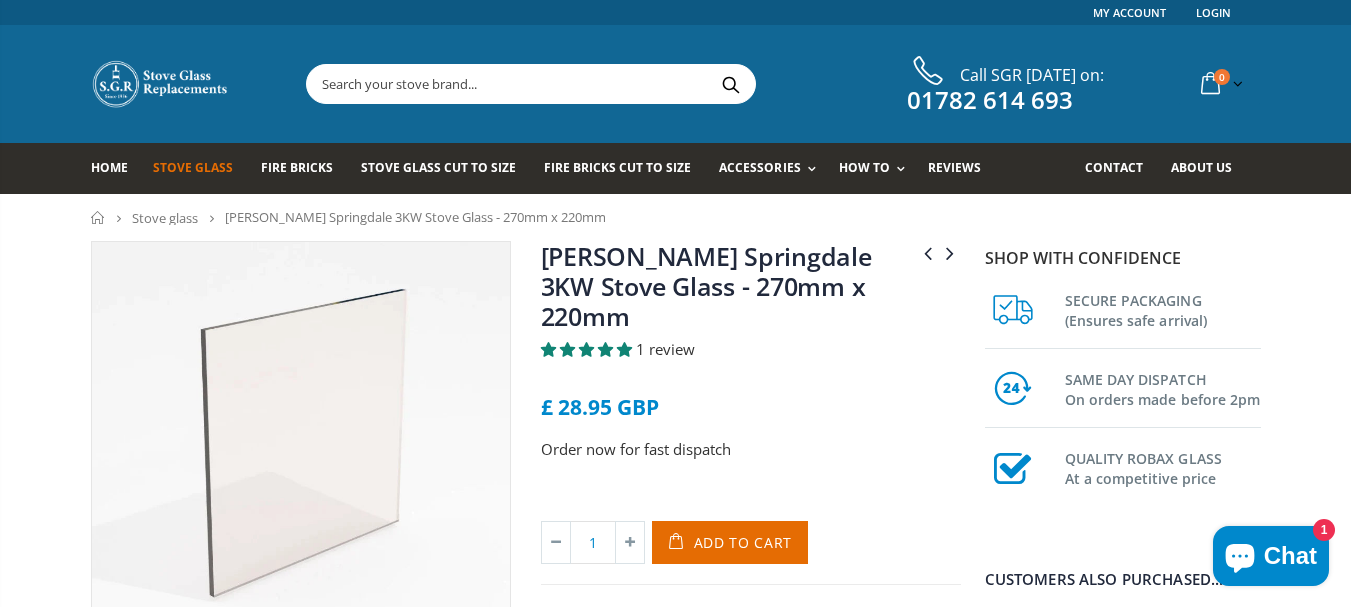 drag, startPoint x: 606, startPoint y: 223, endPoint x: 226, endPoint y: 222, distance: 380.0013 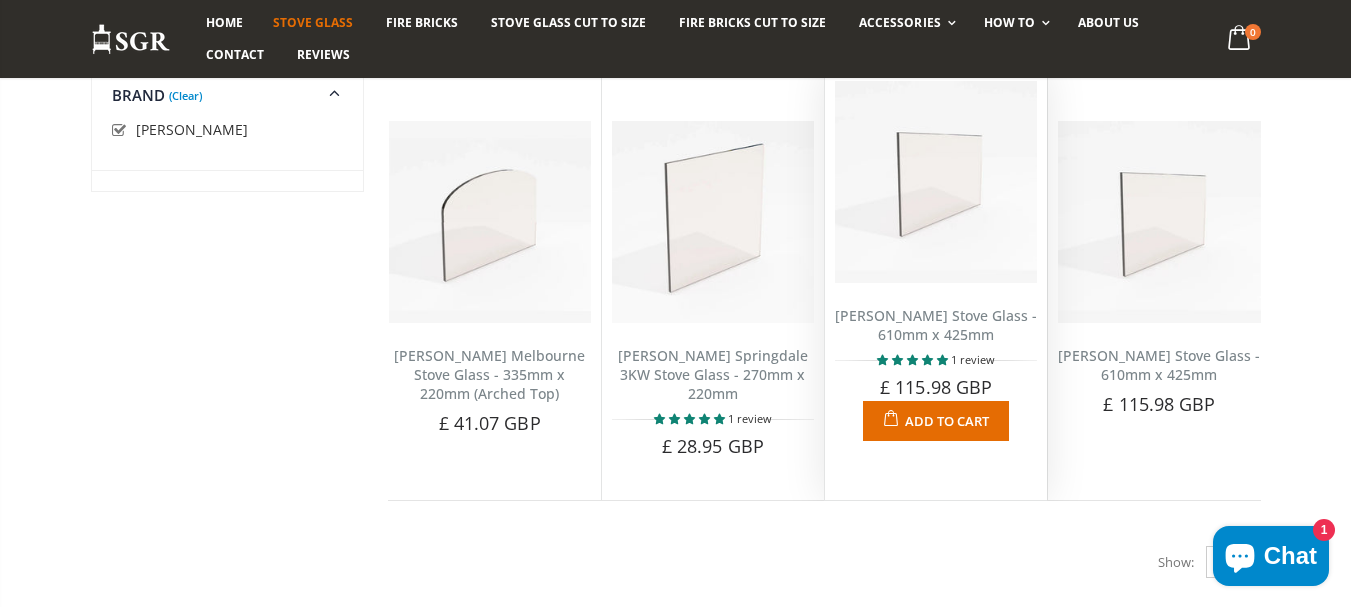 scroll, scrollTop: 2344, scrollLeft: 0, axis: vertical 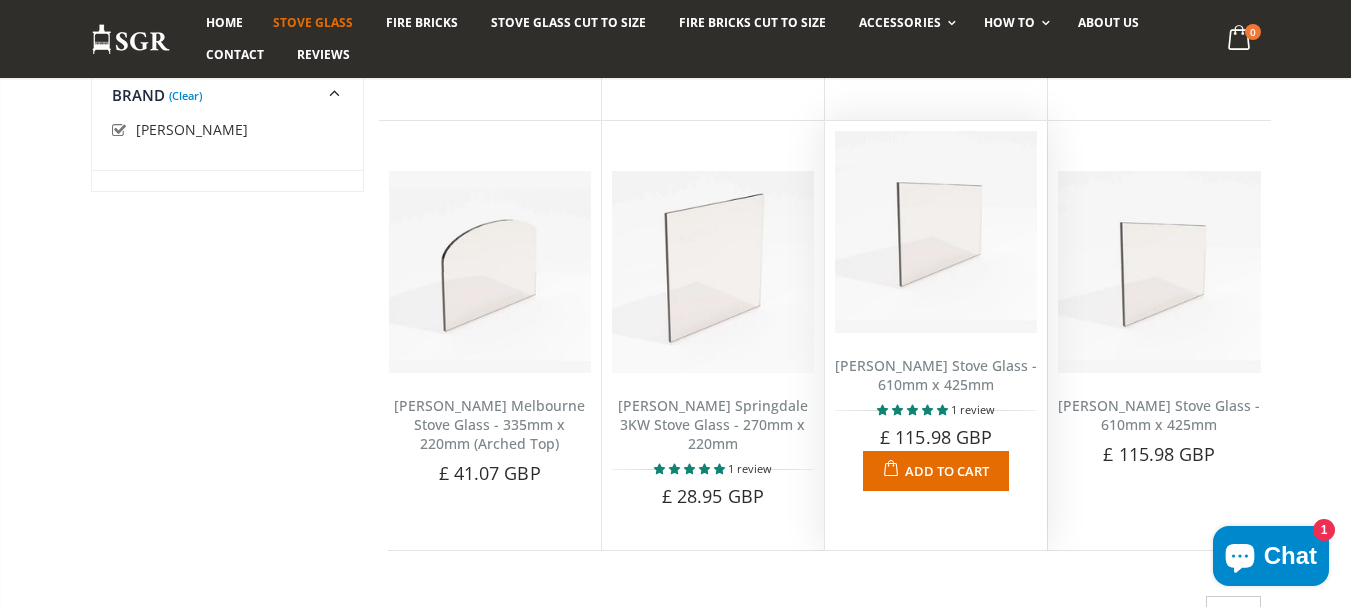 click on "[PERSON_NAME] Stove Glass - 610mm x 425mm" at bounding box center (936, 375) 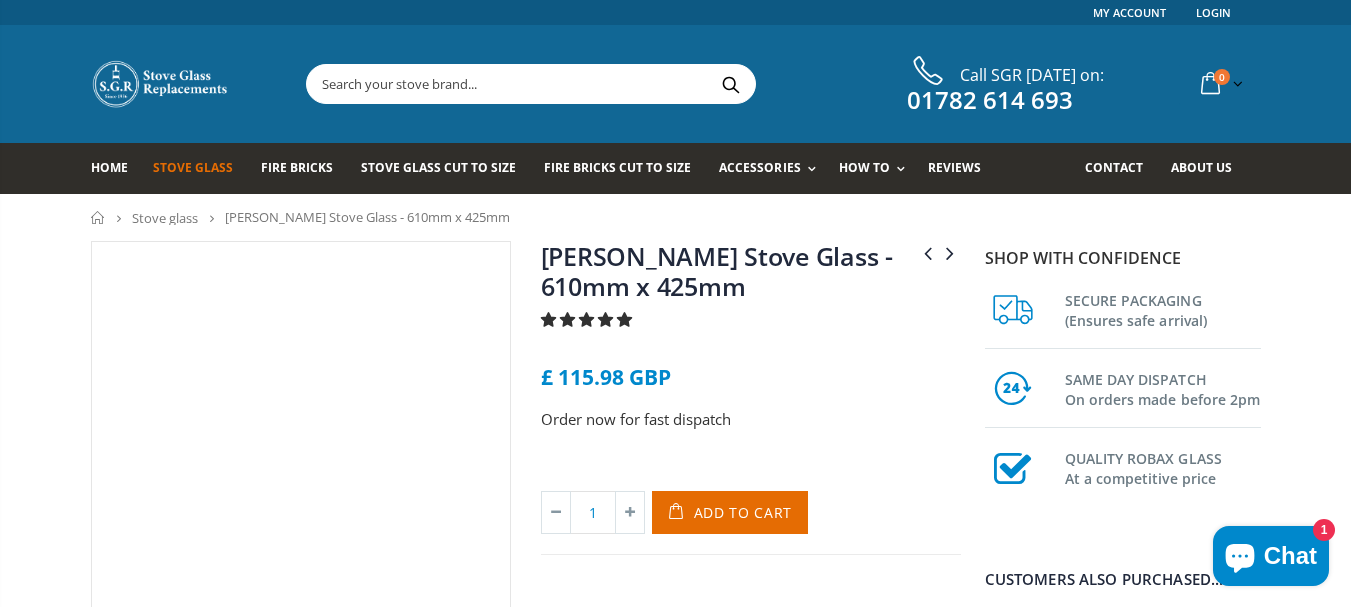 scroll, scrollTop: 0, scrollLeft: 0, axis: both 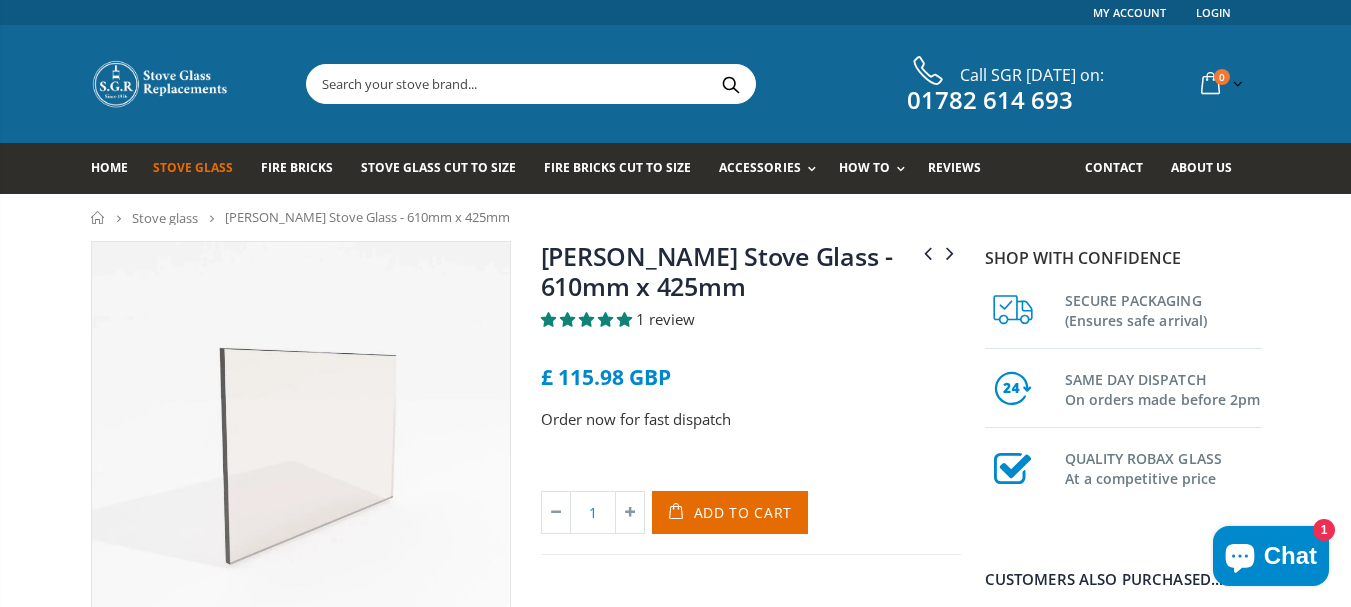 drag, startPoint x: 795, startPoint y: 292, endPoint x: 527, endPoint y: 262, distance: 269.6739 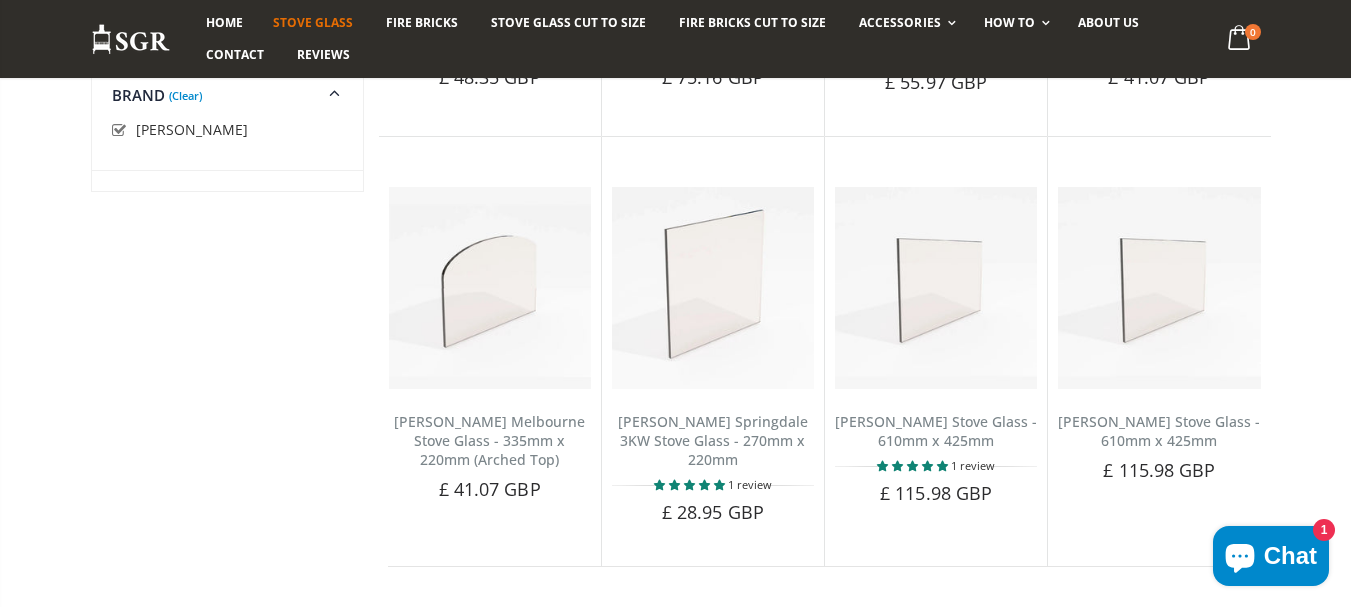 scroll, scrollTop: 2344, scrollLeft: 0, axis: vertical 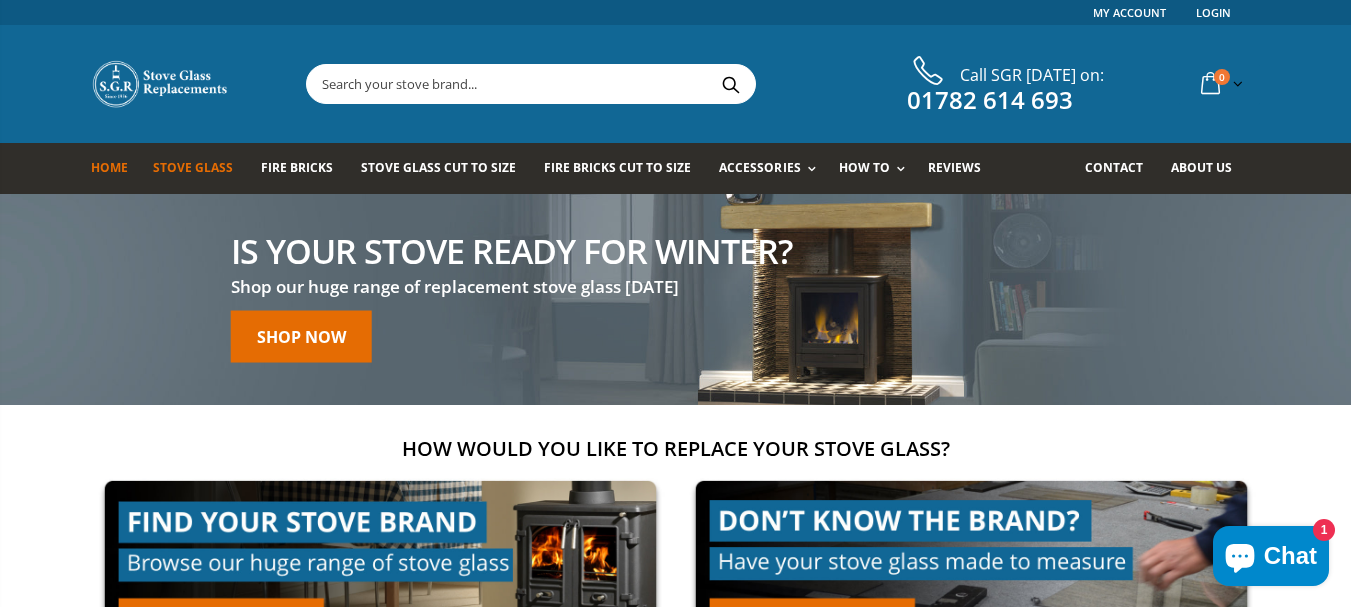 click on "Stove Glass" at bounding box center (193, 167) 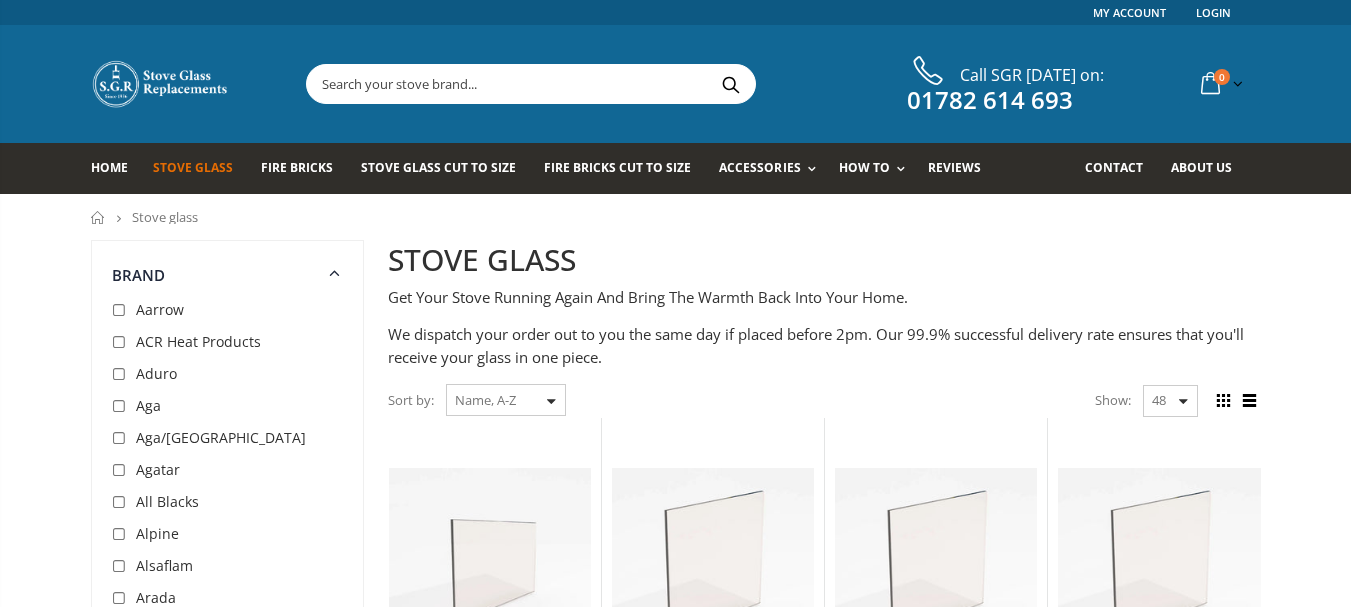 scroll, scrollTop: 0, scrollLeft: 0, axis: both 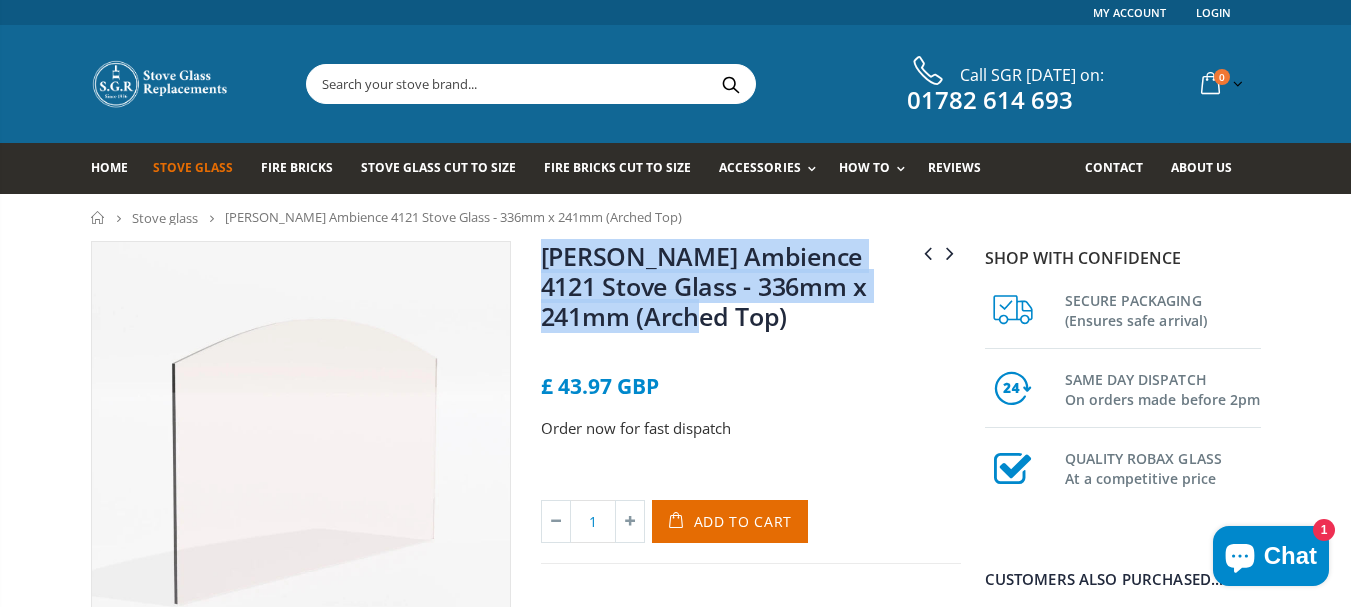 drag, startPoint x: 655, startPoint y: 318, endPoint x: 548, endPoint y: 258, distance: 122.67436 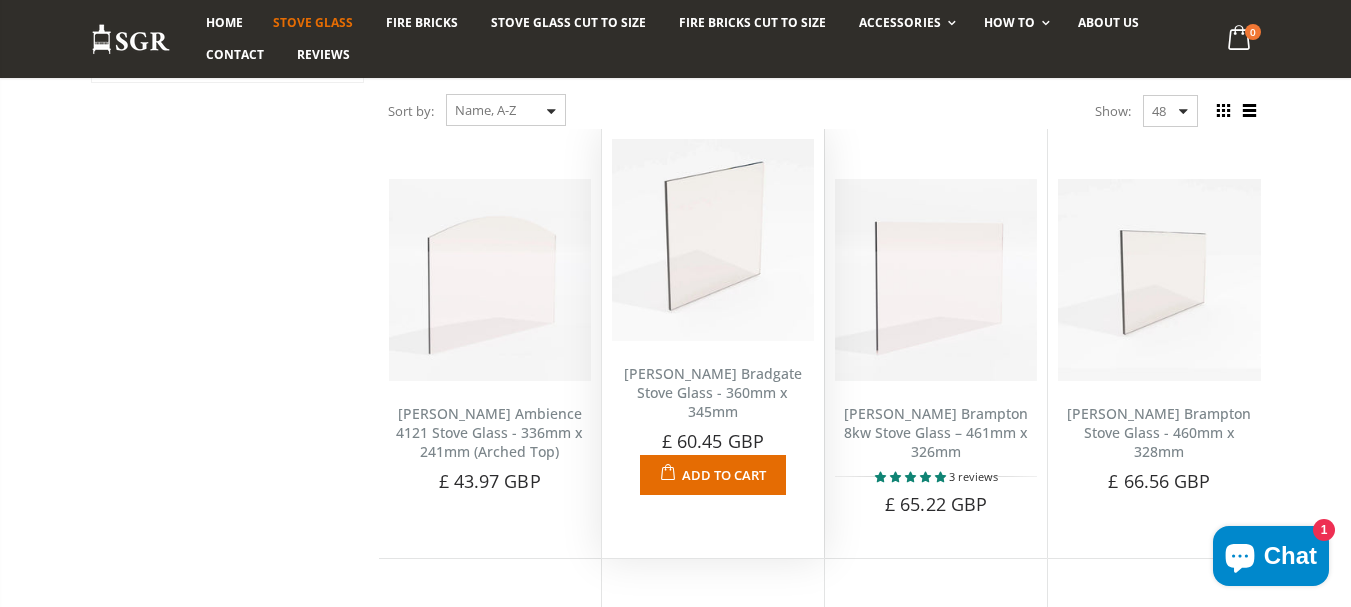 scroll, scrollTop: 289, scrollLeft: 0, axis: vertical 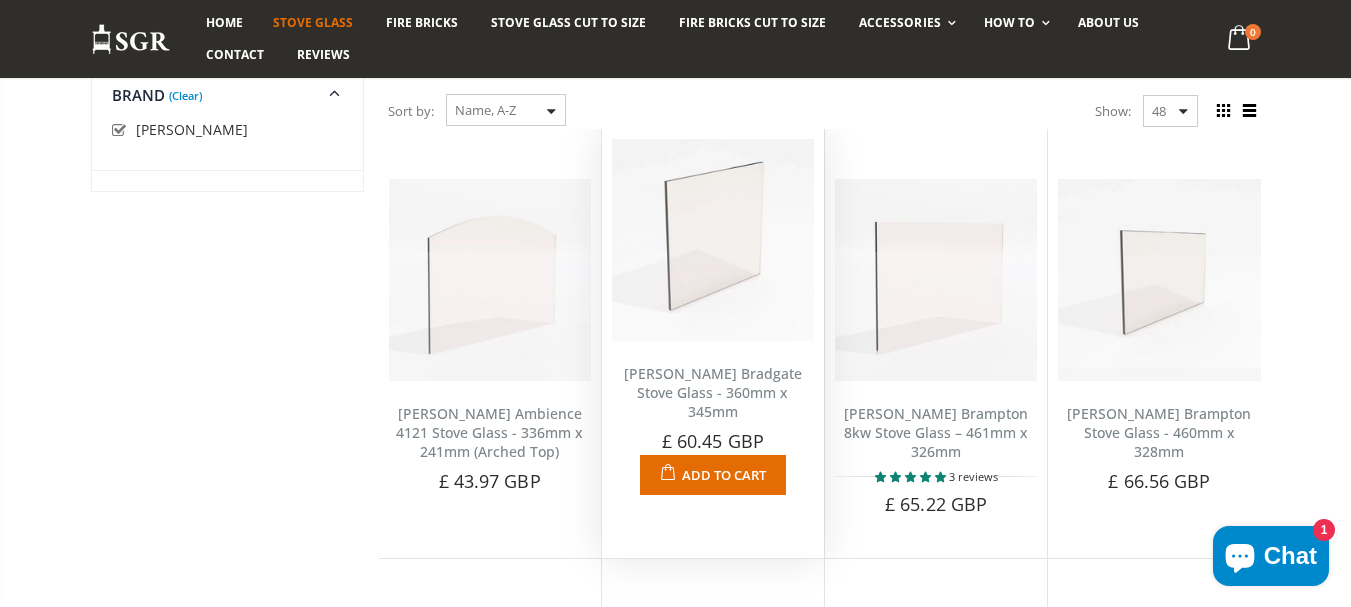 click on "[PERSON_NAME] Bradgate Stove Glass - 360mm x 345mm" at bounding box center [713, 392] 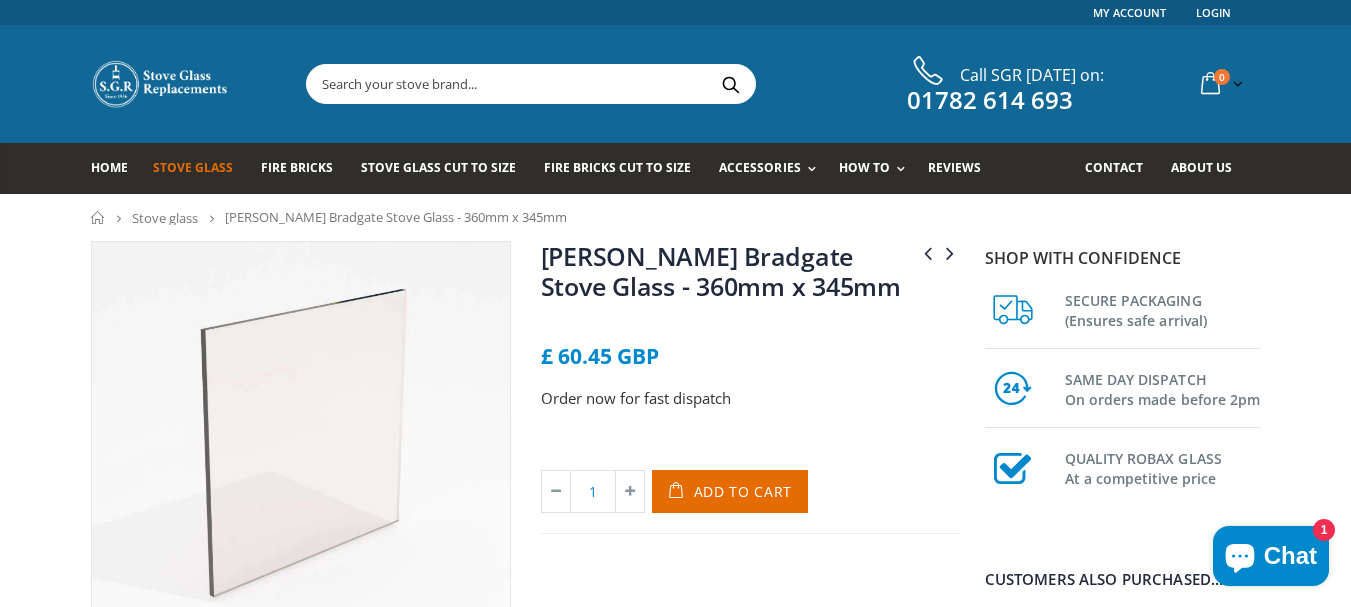 scroll, scrollTop: 0, scrollLeft: 0, axis: both 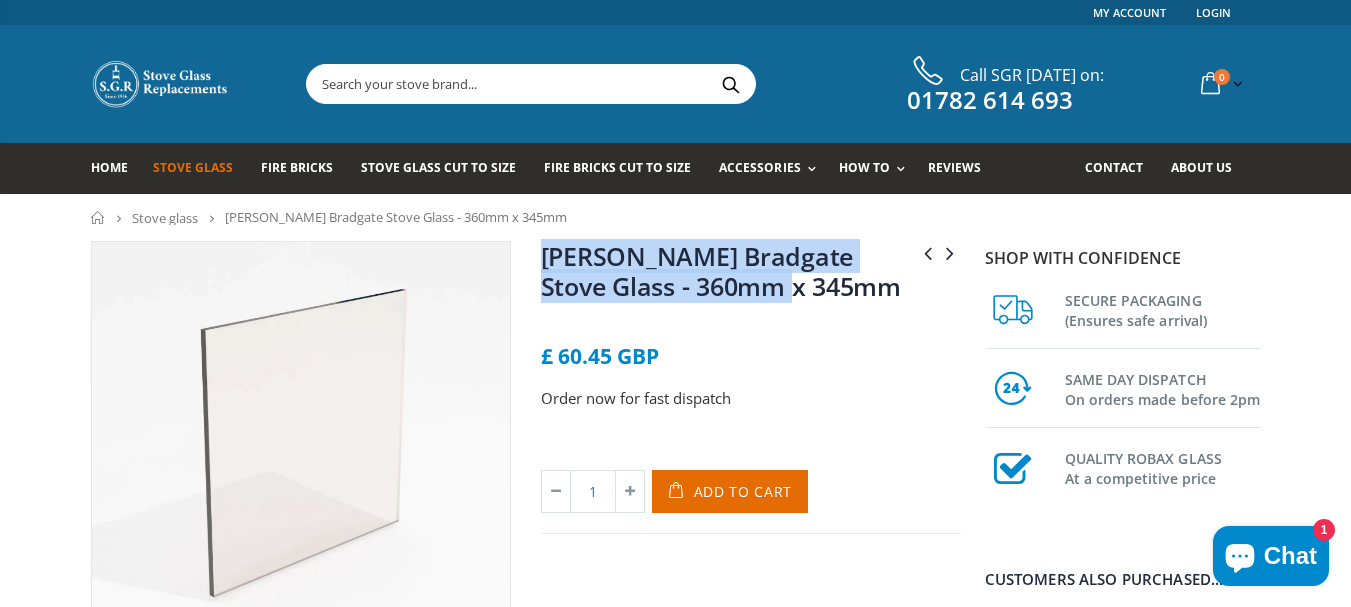 drag, startPoint x: 814, startPoint y: 302, endPoint x: 543, endPoint y: 256, distance: 274.87634 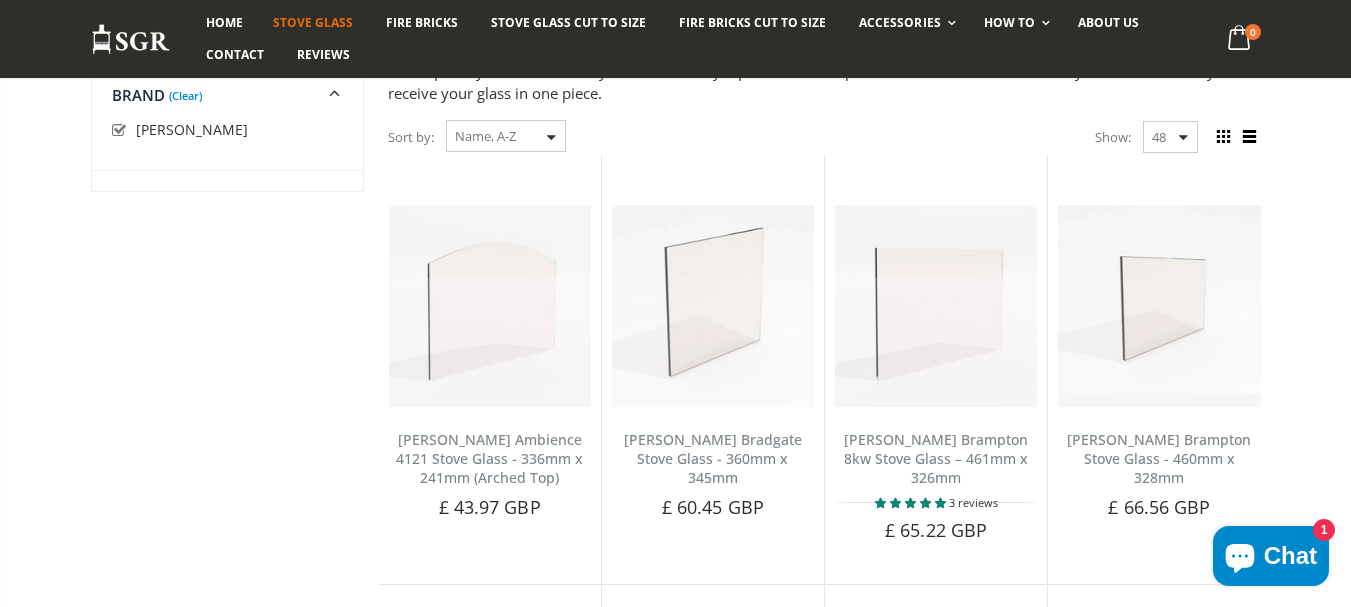 scroll, scrollTop: 212, scrollLeft: 0, axis: vertical 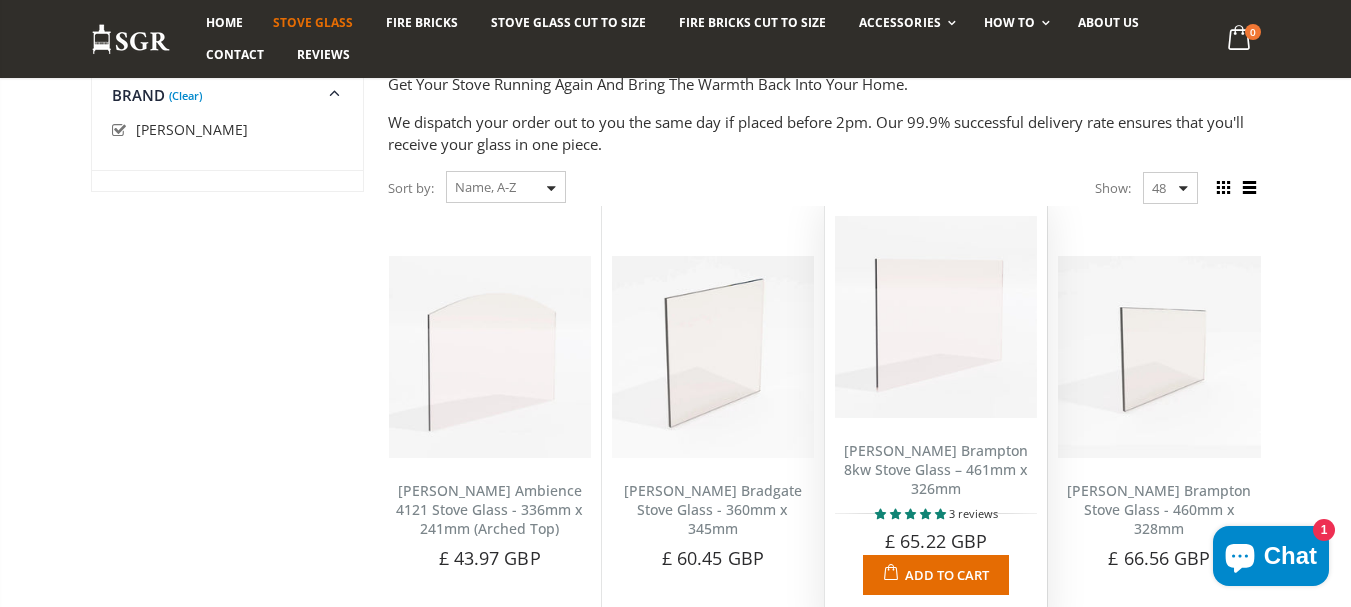 click on "[PERSON_NAME] Brampton 8kw Stove Glass – 461mm x 326mm" at bounding box center [936, 470] 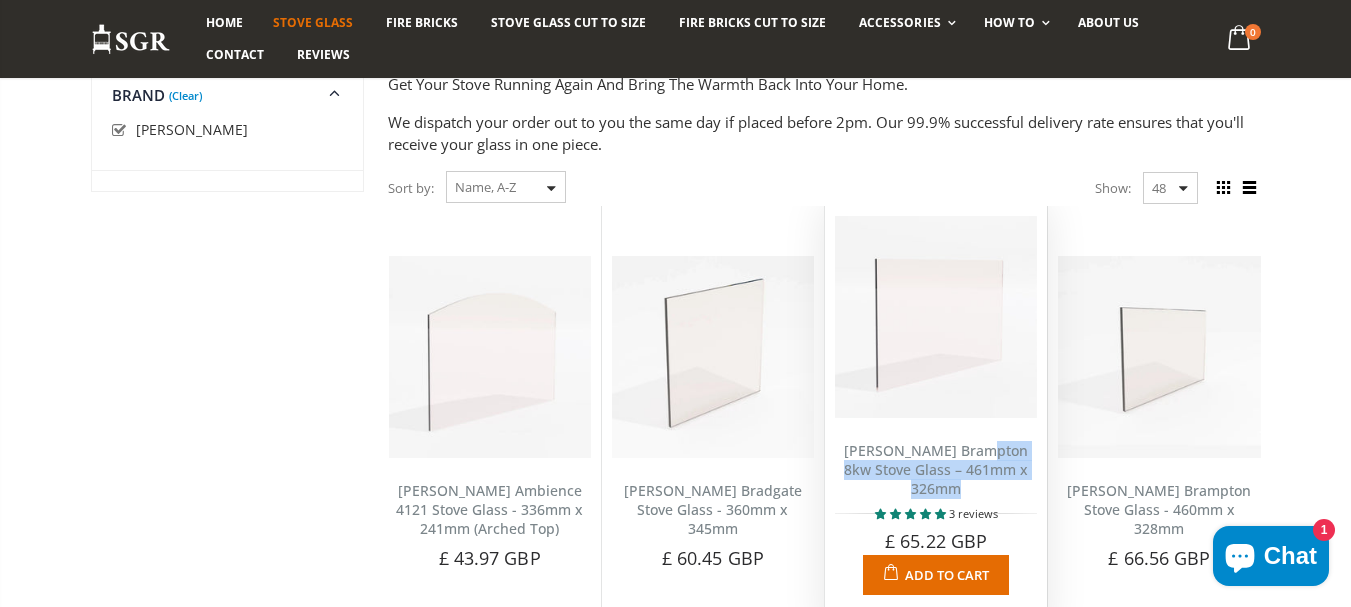 drag, startPoint x: 840, startPoint y: 446, endPoint x: 1026, endPoint y: 479, distance: 188.90474 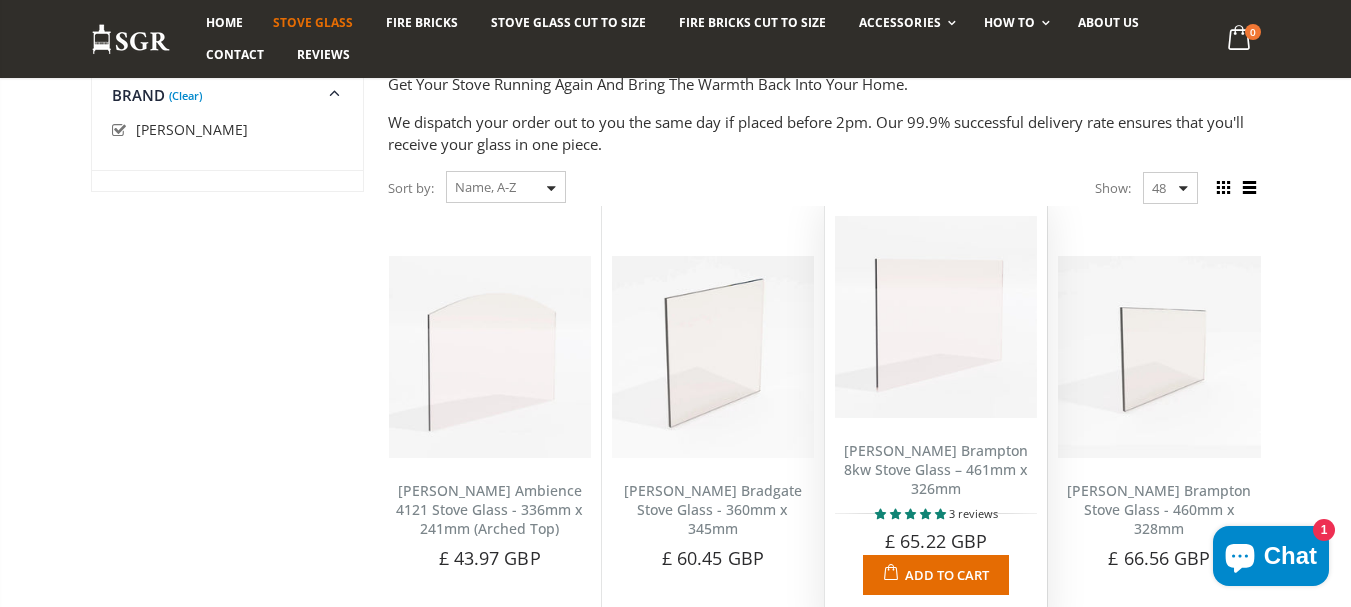 click on "Burley Brampton 8kw Stove Glass – 461mm x 326mm
3 reviews
Choose a brand that lasts when replacing your Burley Brampton stove glass. Our Schott Robax glass is designed specifically for stoves. With correct installation and operation, your new glass will...
£ 65.22 GBP
Default Title -  £ 65.22 GBP
Add to Cart" at bounding box center [936, 506] 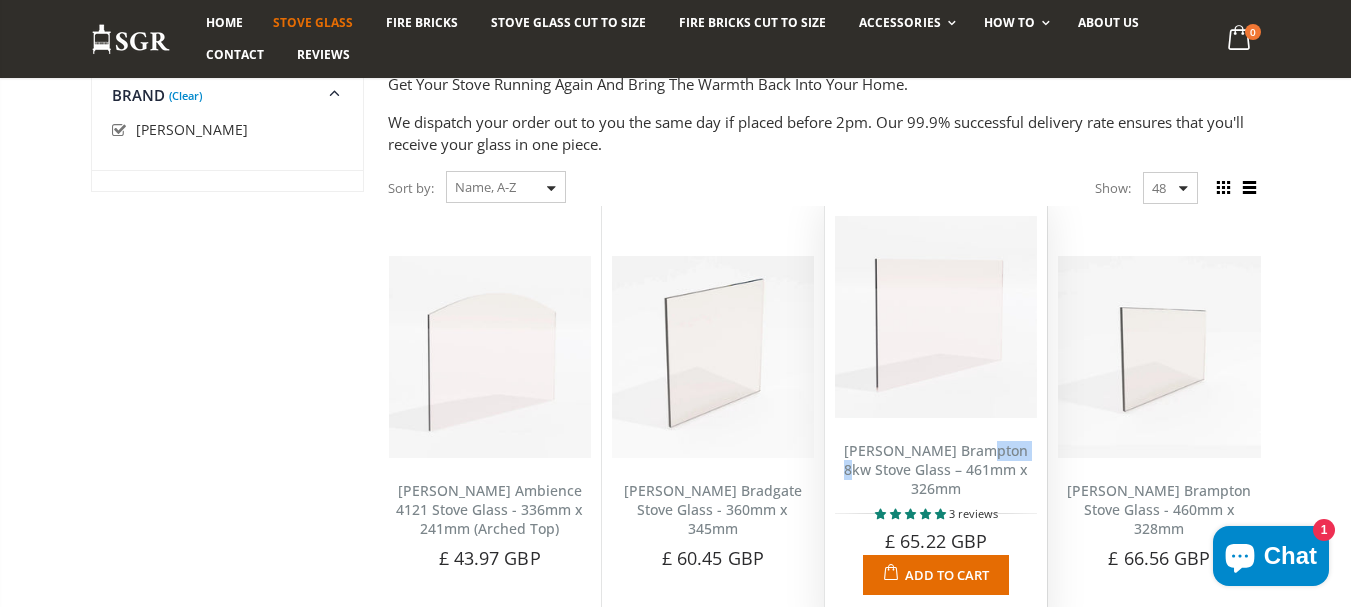 click on "[PERSON_NAME] Brampton 8kw Stove Glass – 461mm x 326mm" at bounding box center (936, 470) 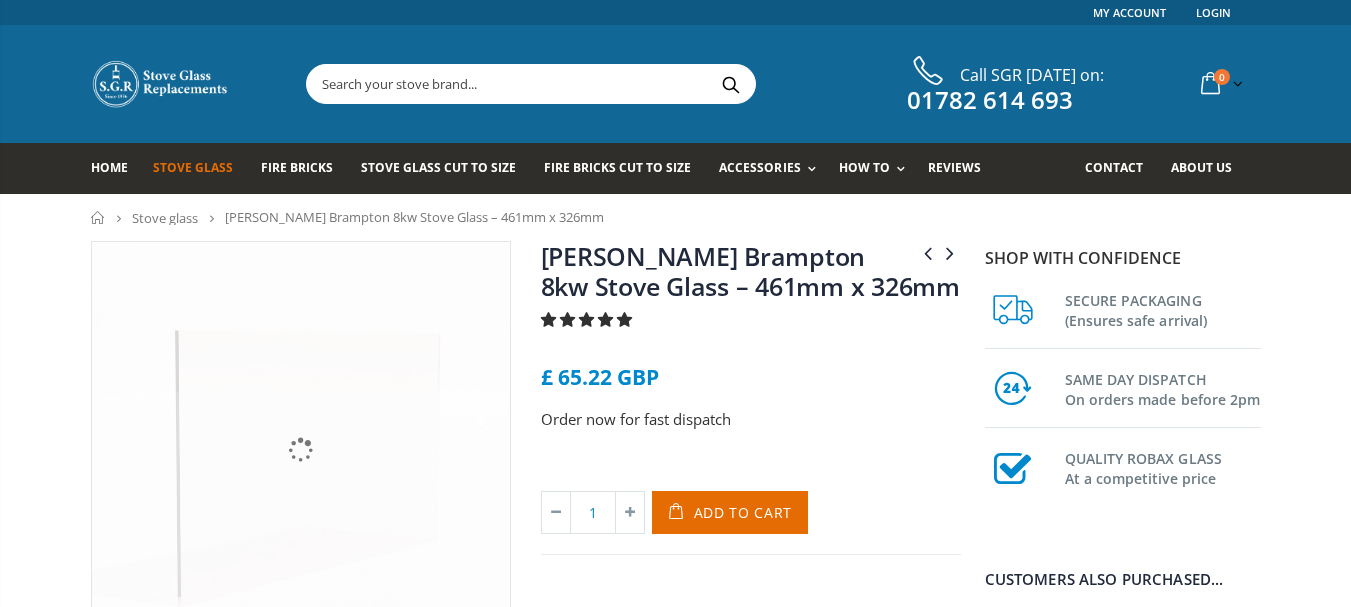 scroll, scrollTop: 0, scrollLeft: 0, axis: both 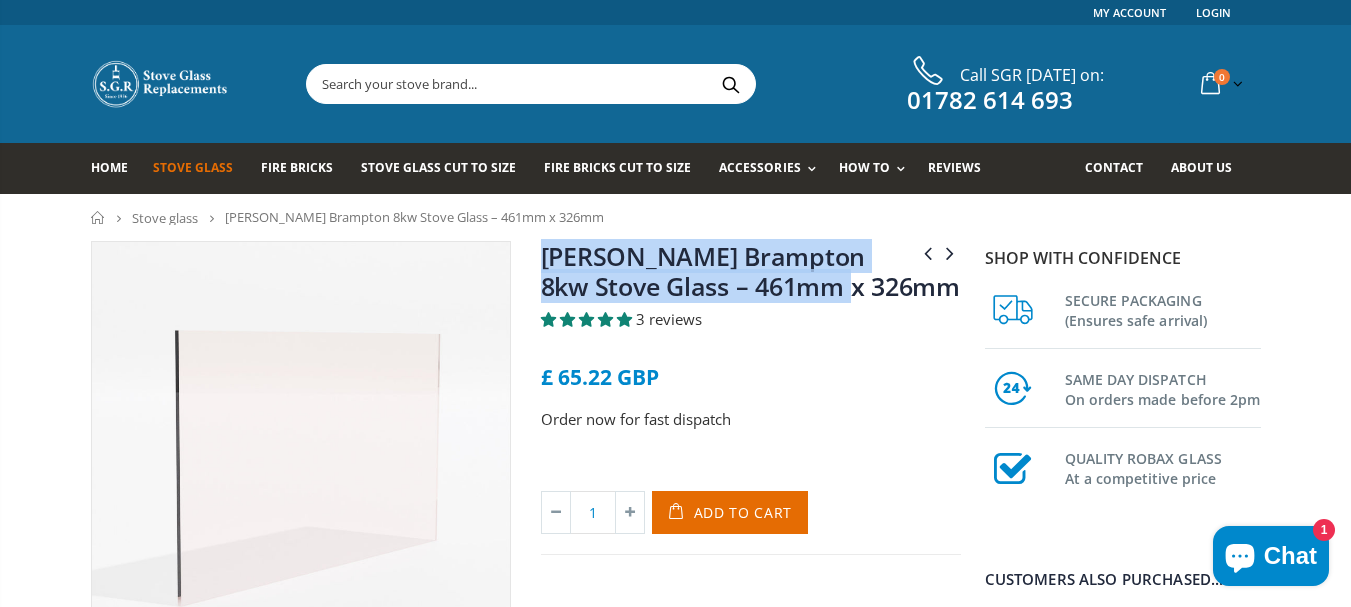 drag, startPoint x: 747, startPoint y: 274, endPoint x: 539, endPoint y: 246, distance: 209.87616 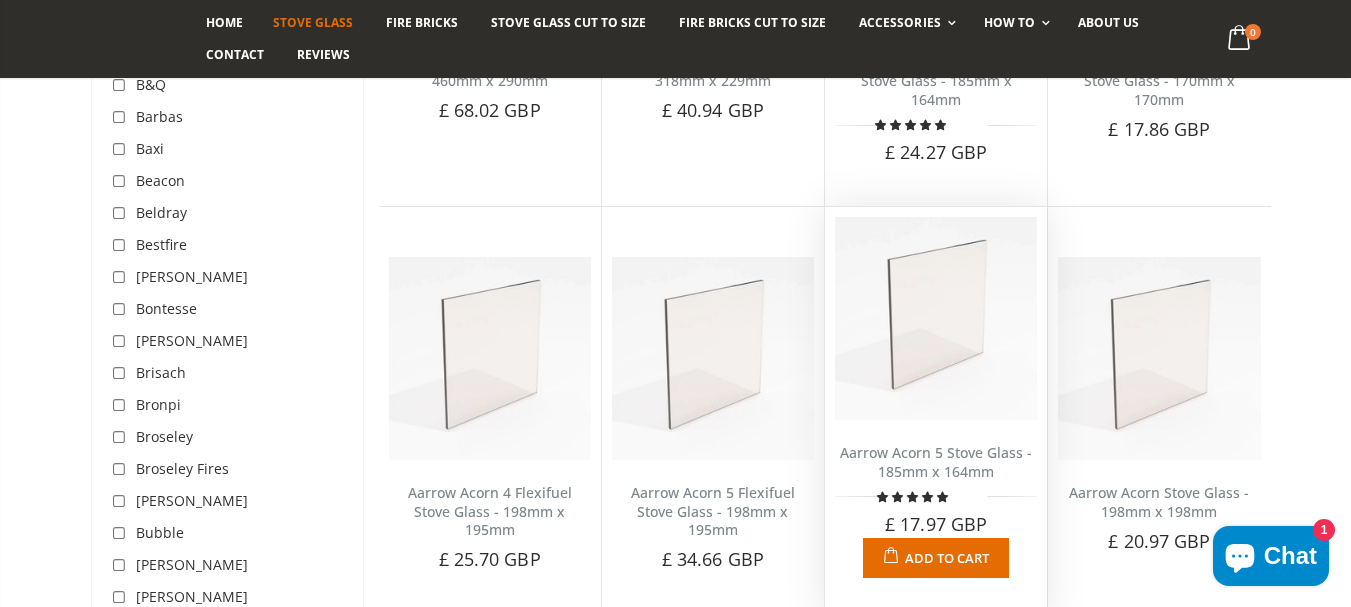 scroll, scrollTop: 640, scrollLeft: 0, axis: vertical 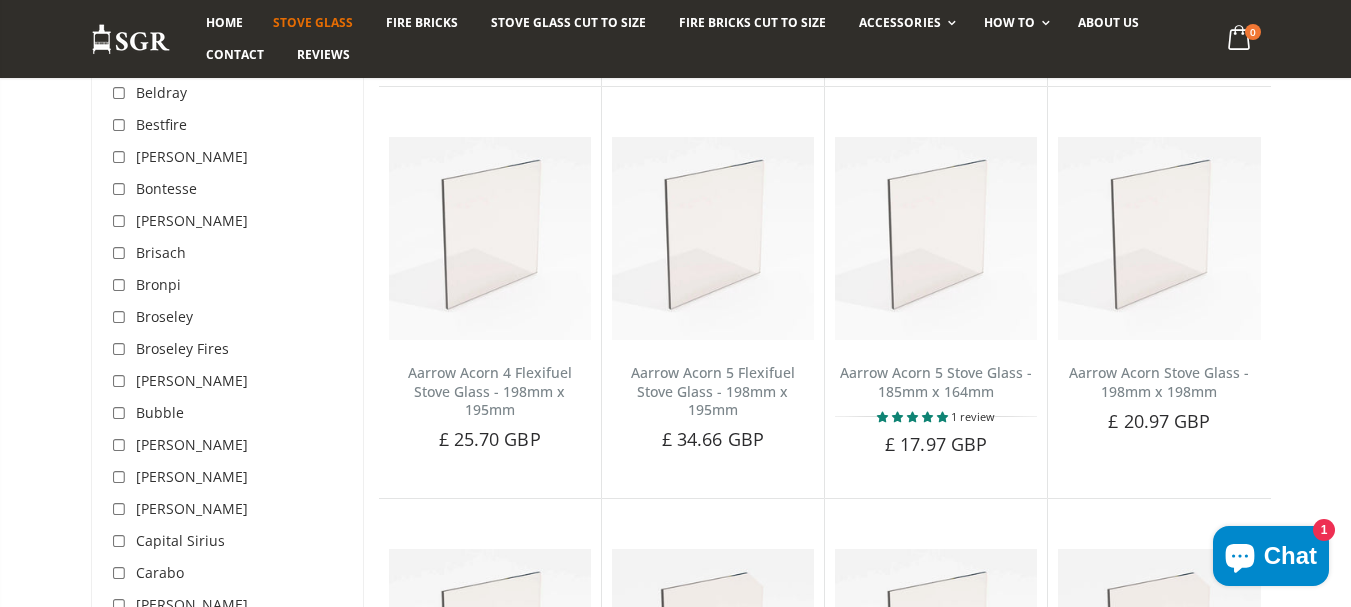 click at bounding box center [122, 446] 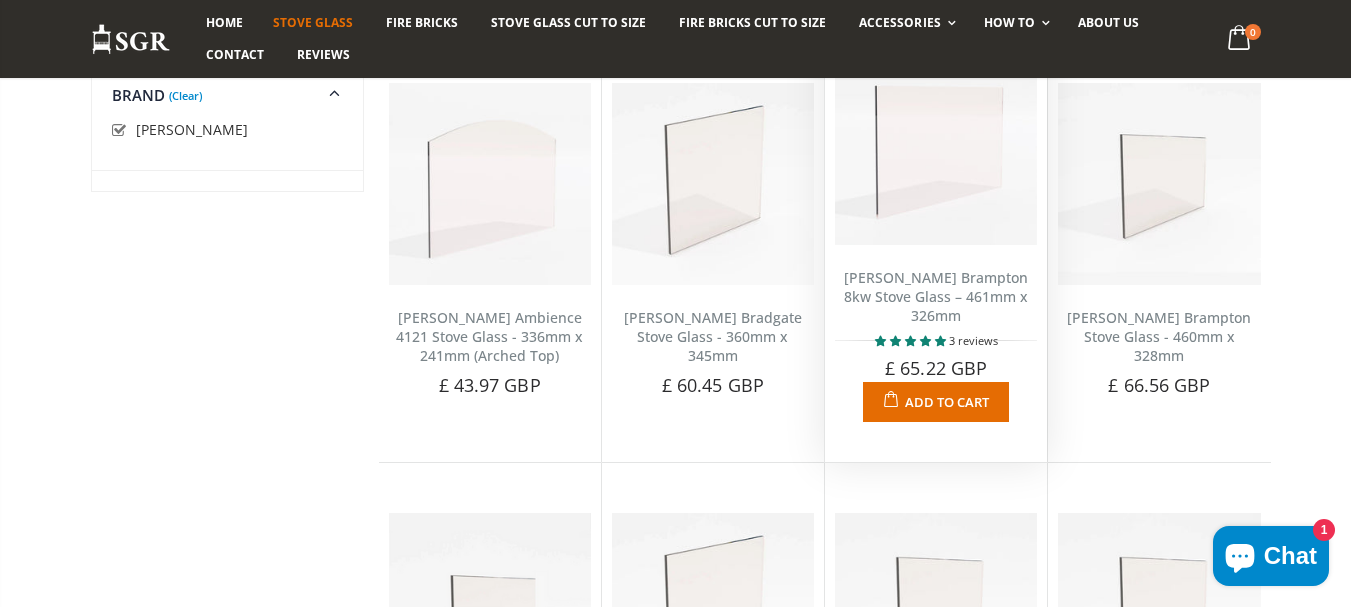 scroll, scrollTop: 383, scrollLeft: 0, axis: vertical 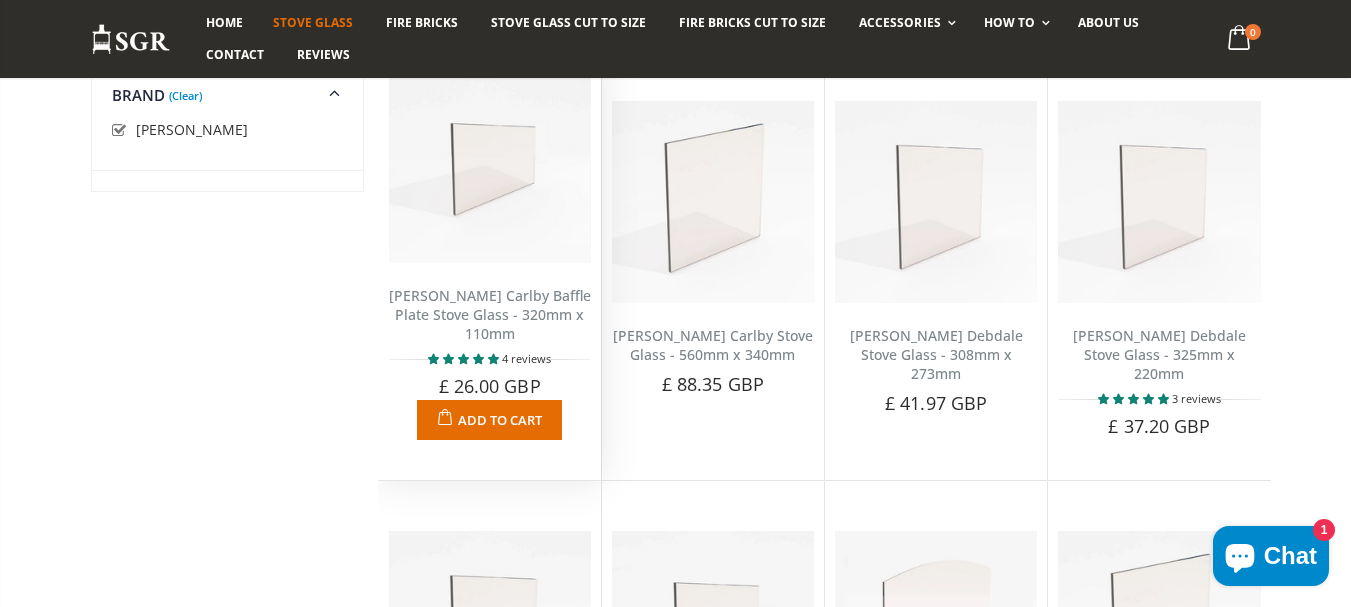 click on "[PERSON_NAME] Carlby Baffle Plate Stove Glass - 320mm x 110mm" at bounding box center (490, 315) 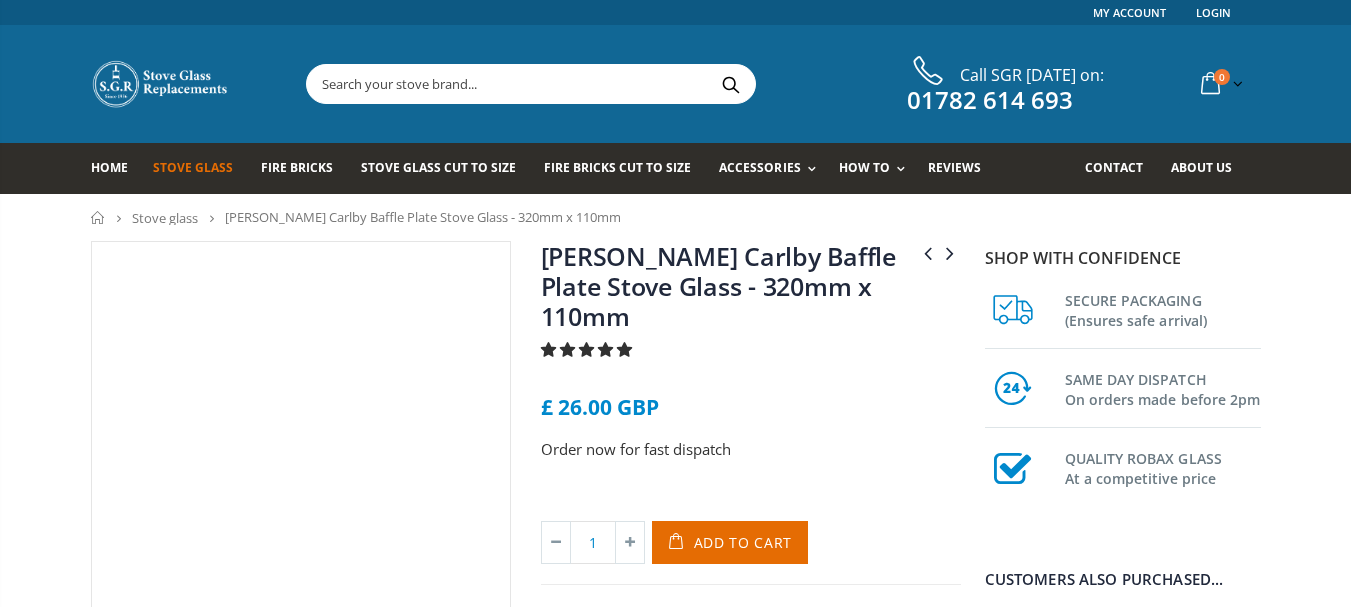 scroll, scrollTop: 0, scrollLeft: 0, axis: both 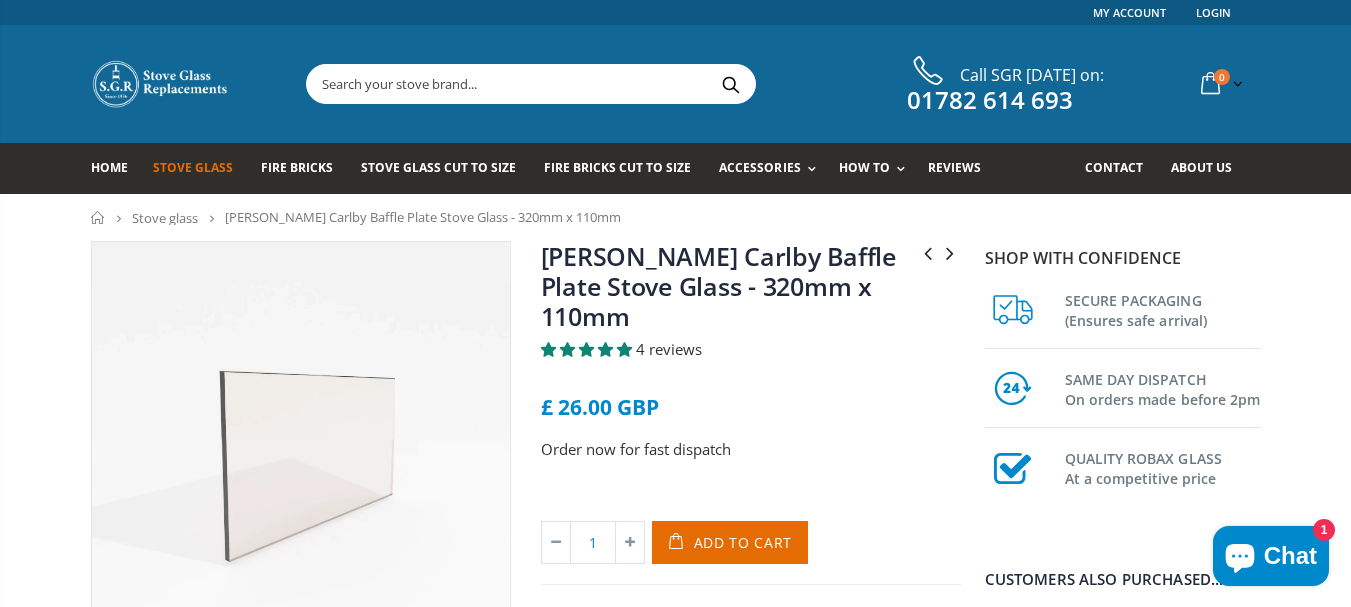 click on "[PERSON_NAME] Carlby Baffle Plate Stove Glass - 320mm x 110mm" at bounding box center [751, 290] 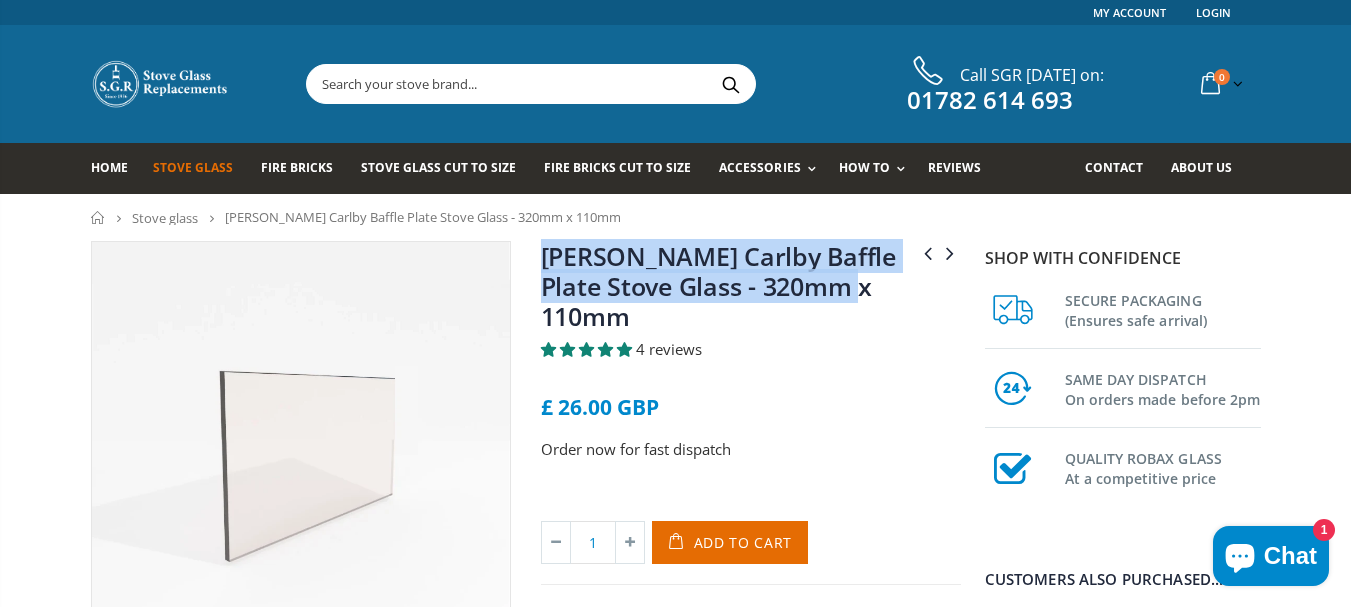drag, startPoint x: 818, startPoint y: 294, endPoint x: 544, endPoint y: 254, distance: 276.90433 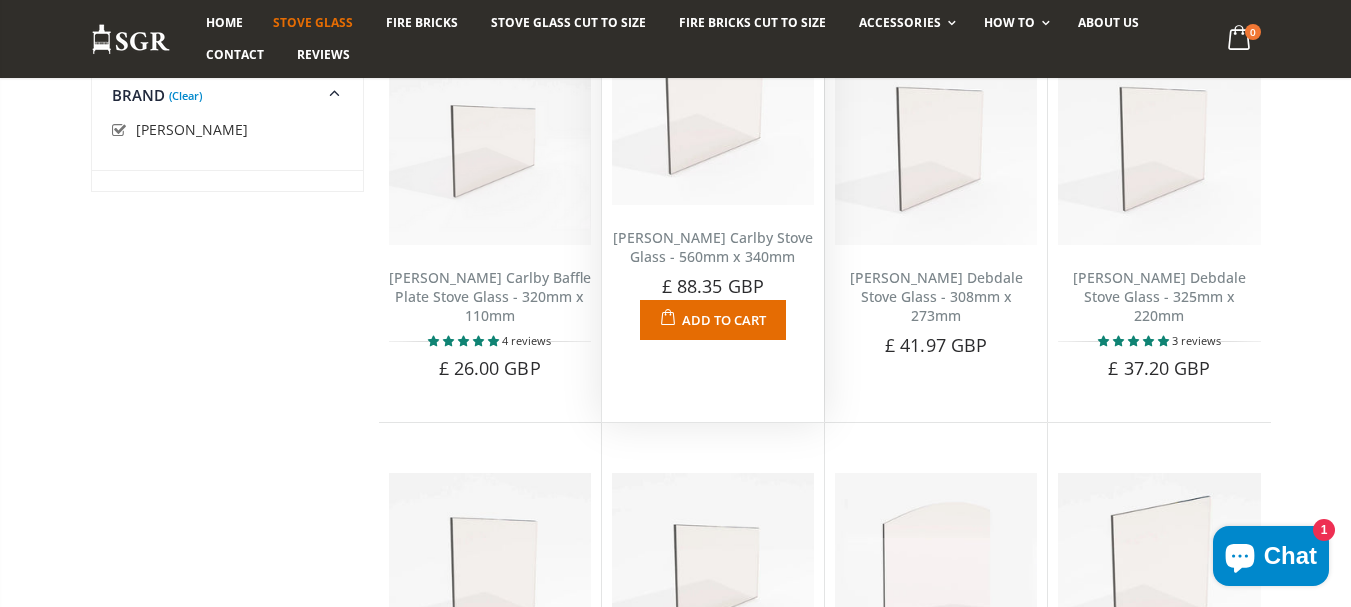scroll, scrollTop: 797, scrollLeft: 0, axis: vertical 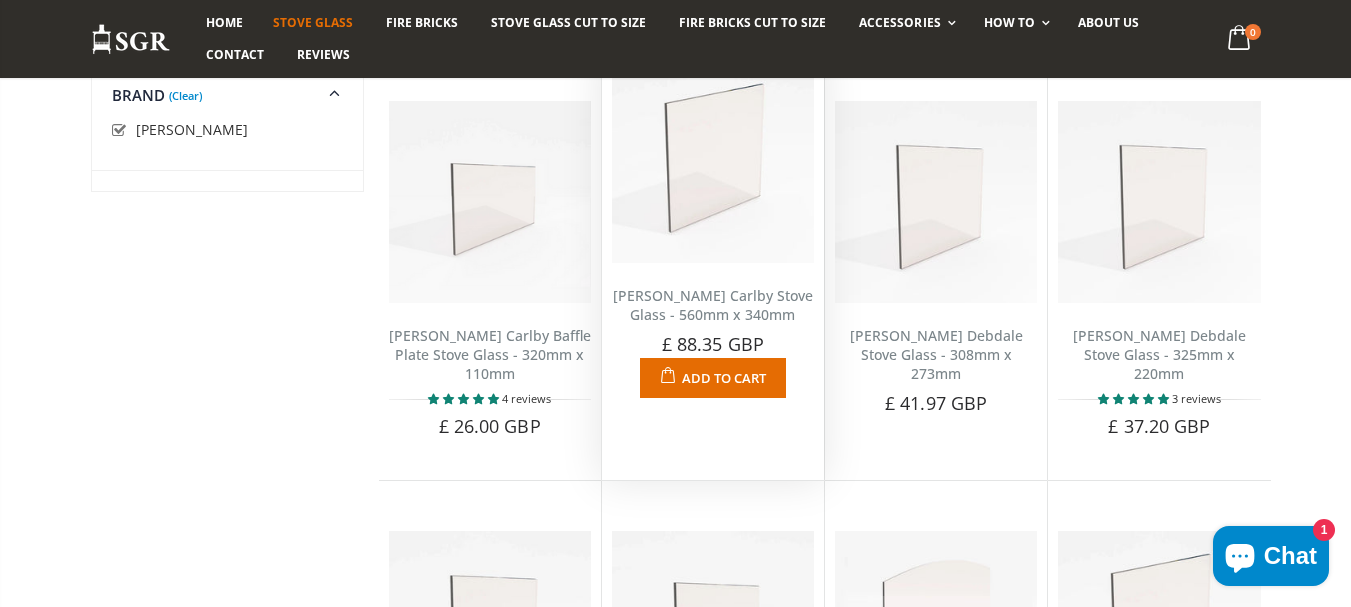 click on "[PERSON_NAME] Carlby Stove Glass - 560mm x 340mm" at bounding box center (713, 305) 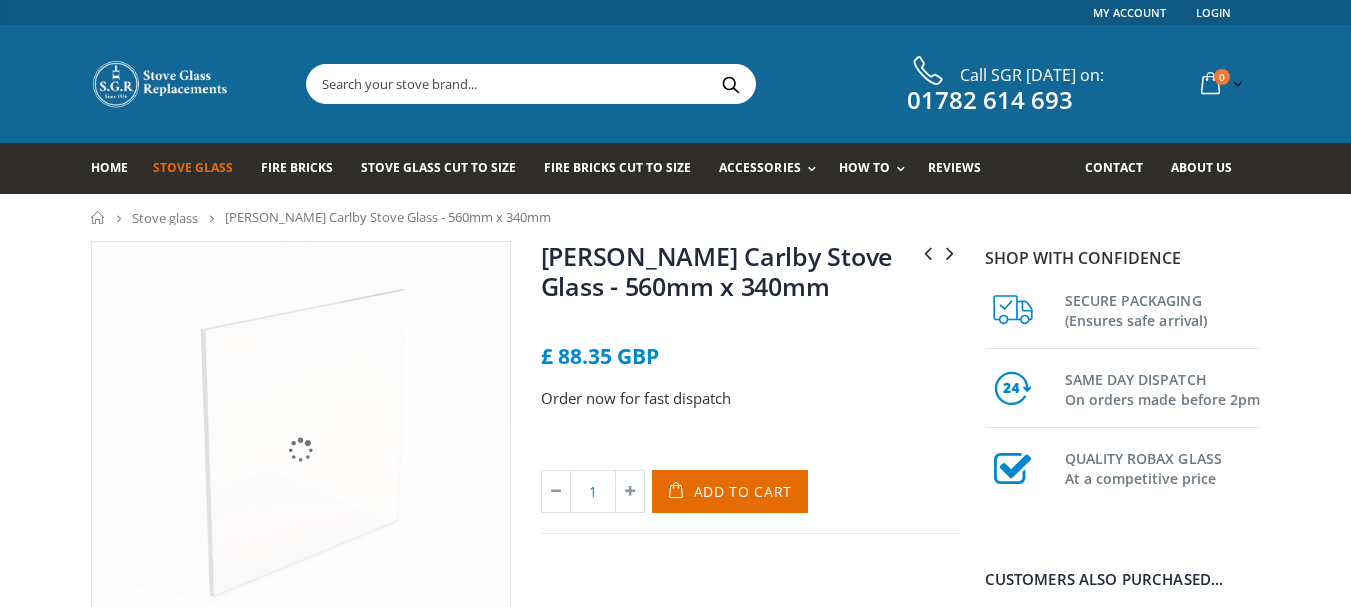 scroll, scrollTop: 0, scrollLeft: 0, axis: both 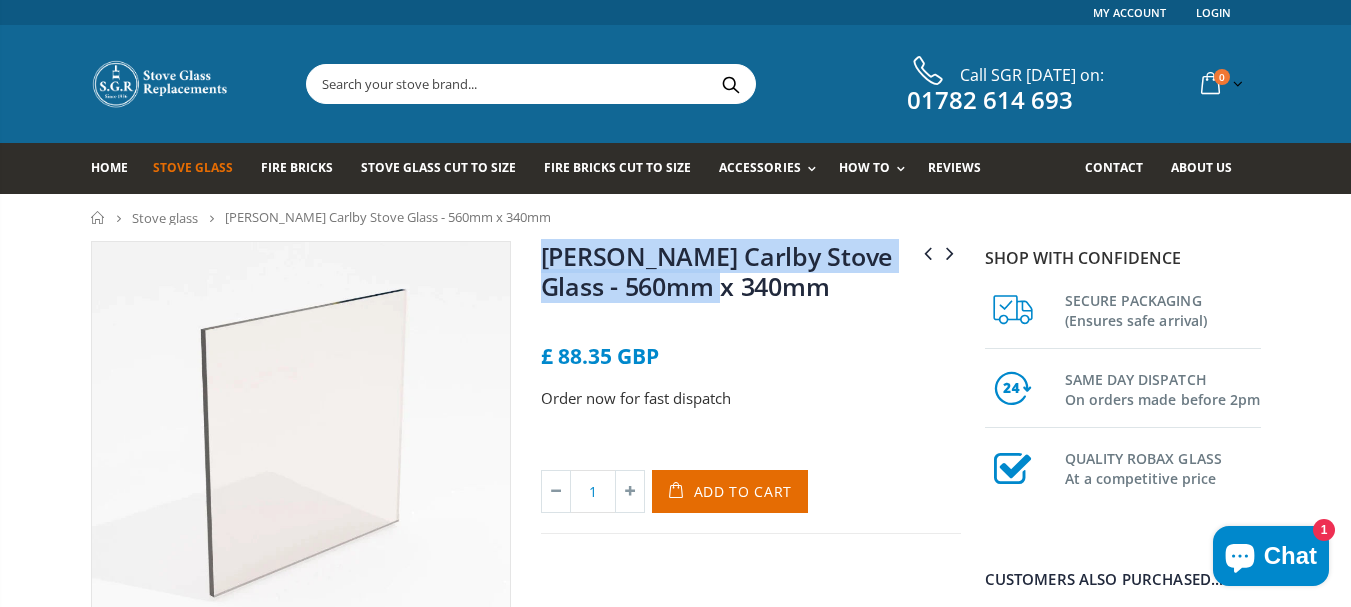 drag, startPoint x: 605, startPoint y: 261, endPoint x: 540, endPoint y: 258, distance: 65.06919 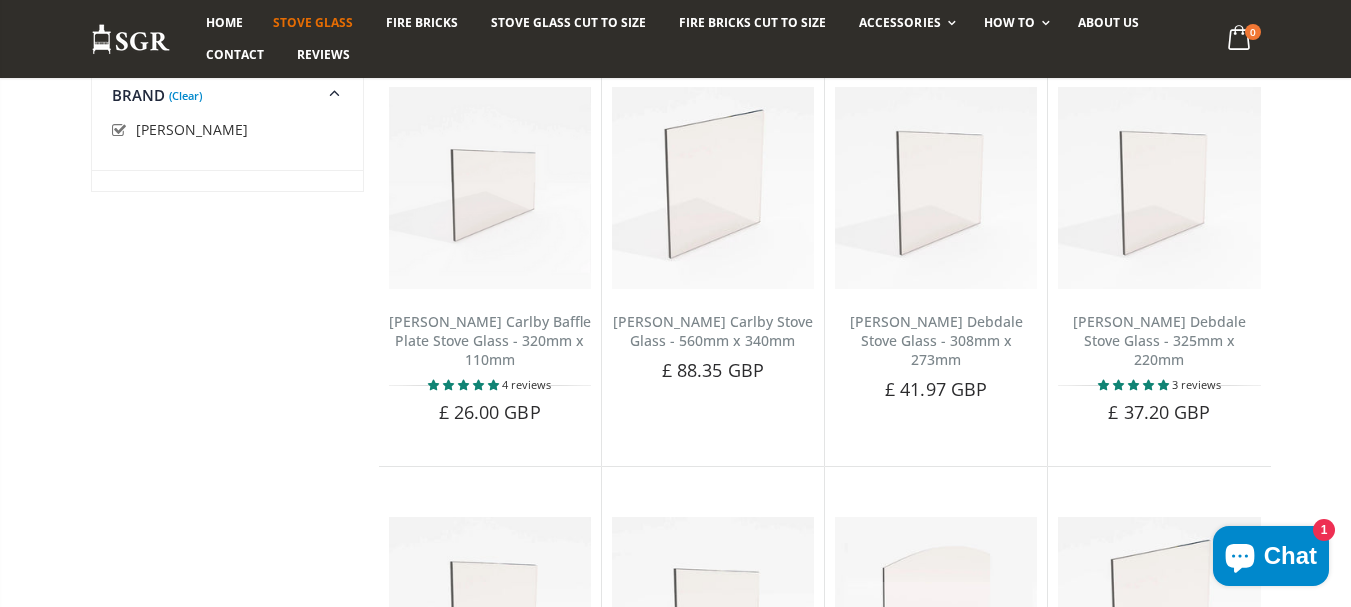 scroll, scrollTop: 797, scrollLeft: 0, axis: vertical 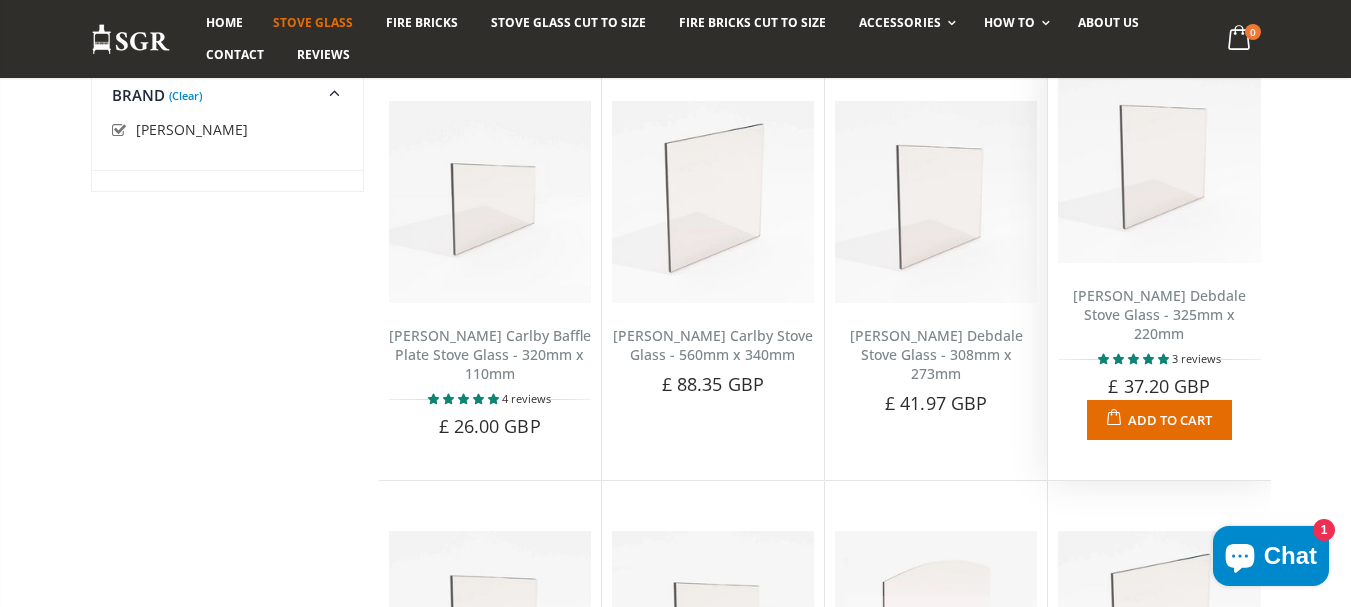 click on "[PERSON_NAME] Debdale Stove Glass - 325mm x 220mm" at bounding box center [1159, 314] 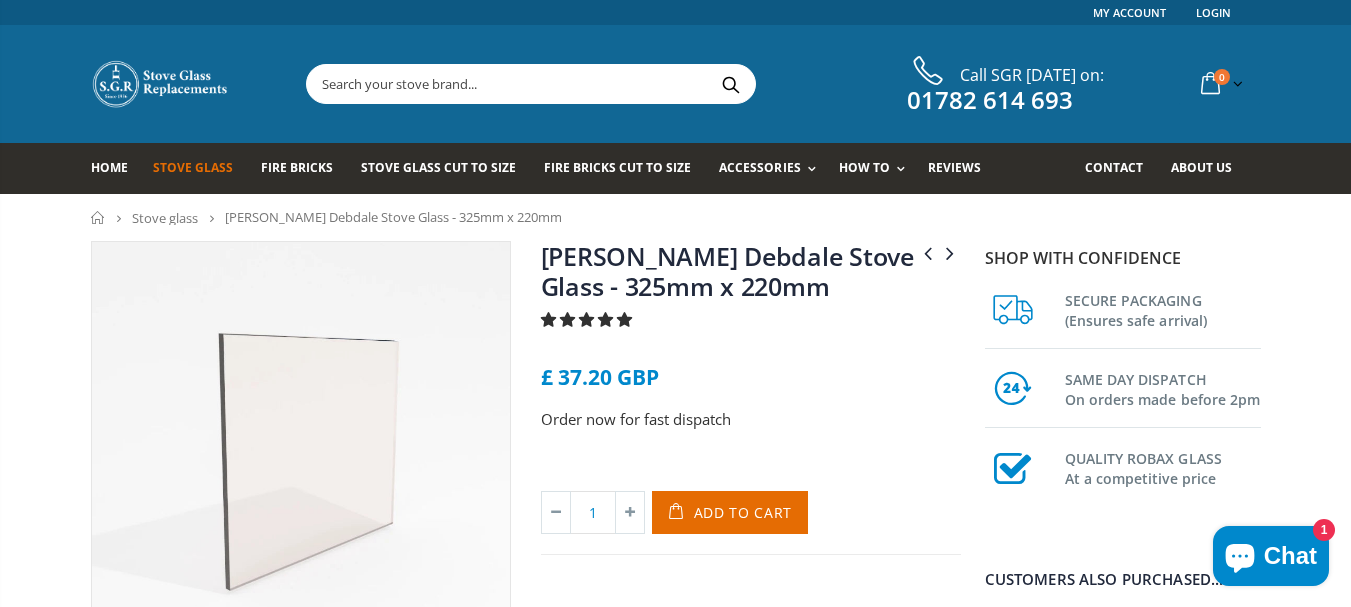 scroll, scrollTop: 0, scrollLeft: 0, axis: both 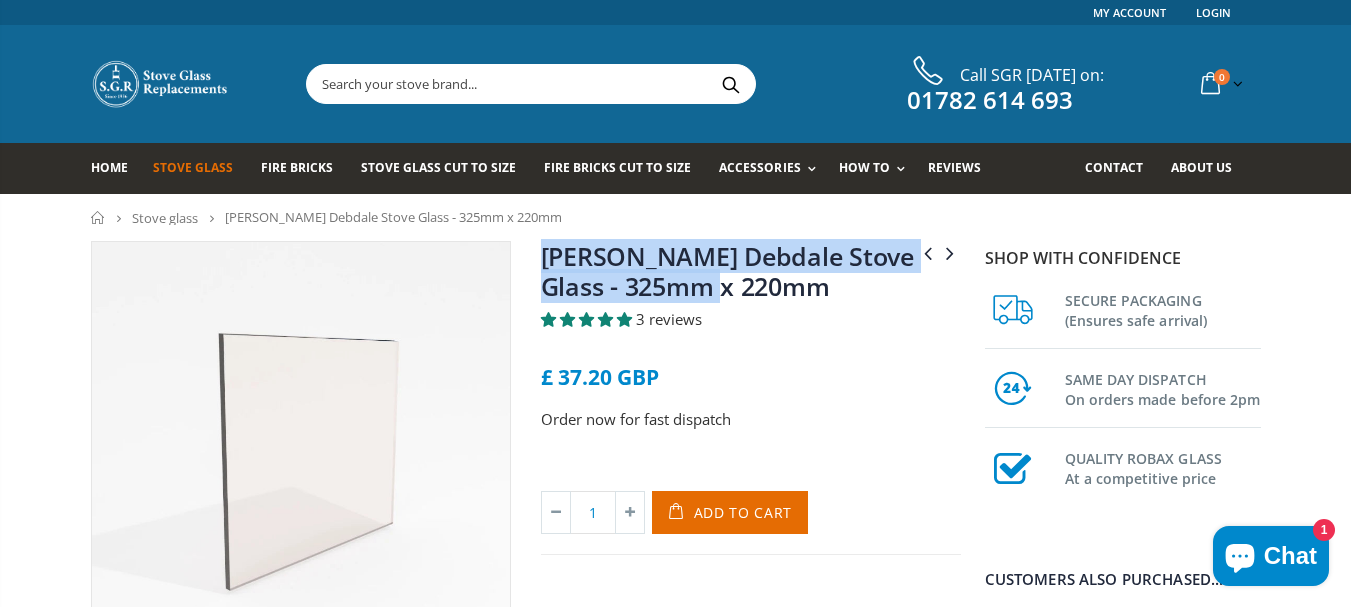 drag, startPoint x: 732, startPoint y: 287, endPoint x: 539, endPoint y: 257, distance: 195.31769 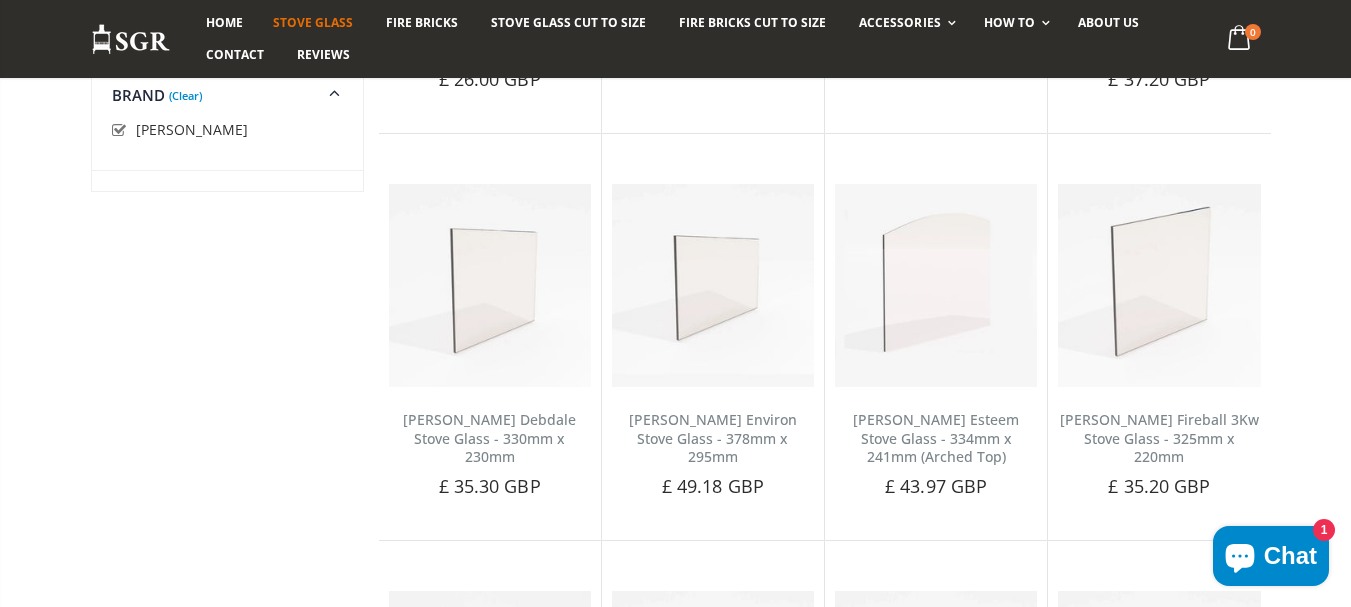 scroll, scrollTop: 1181, scrollLeft: 0, axis: vertical 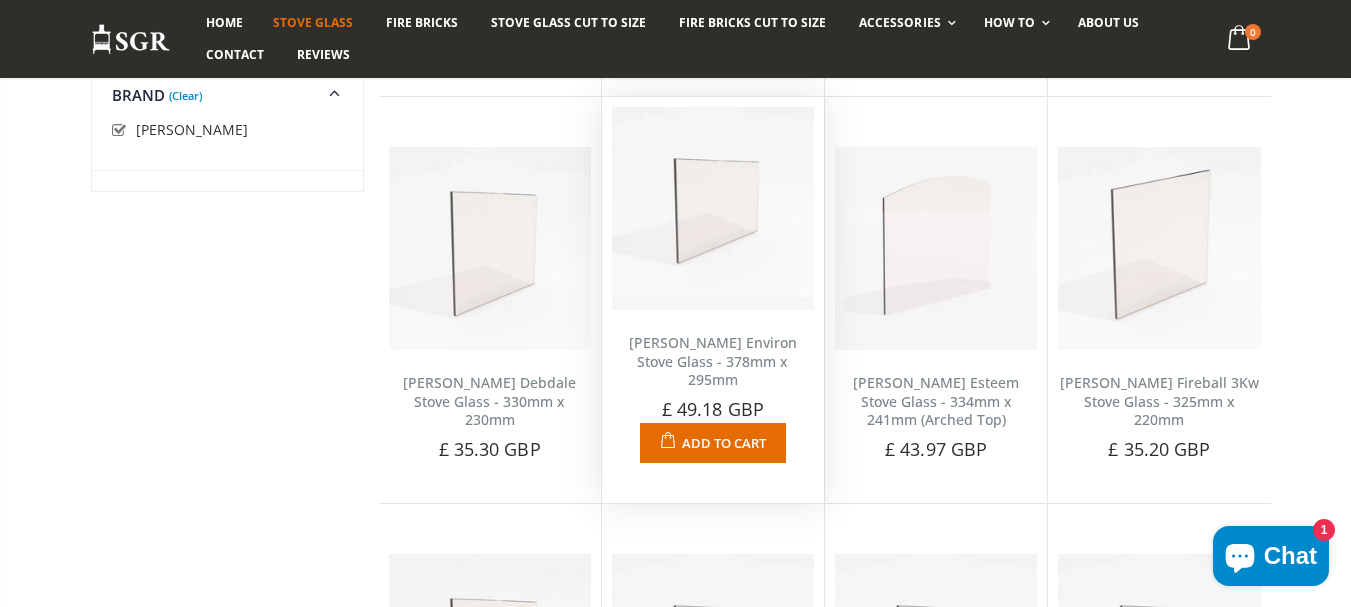 click on "[PERSON_NAME] Environ Stove Glass - 378mm x 295mm" at bounding box center (713, 361) 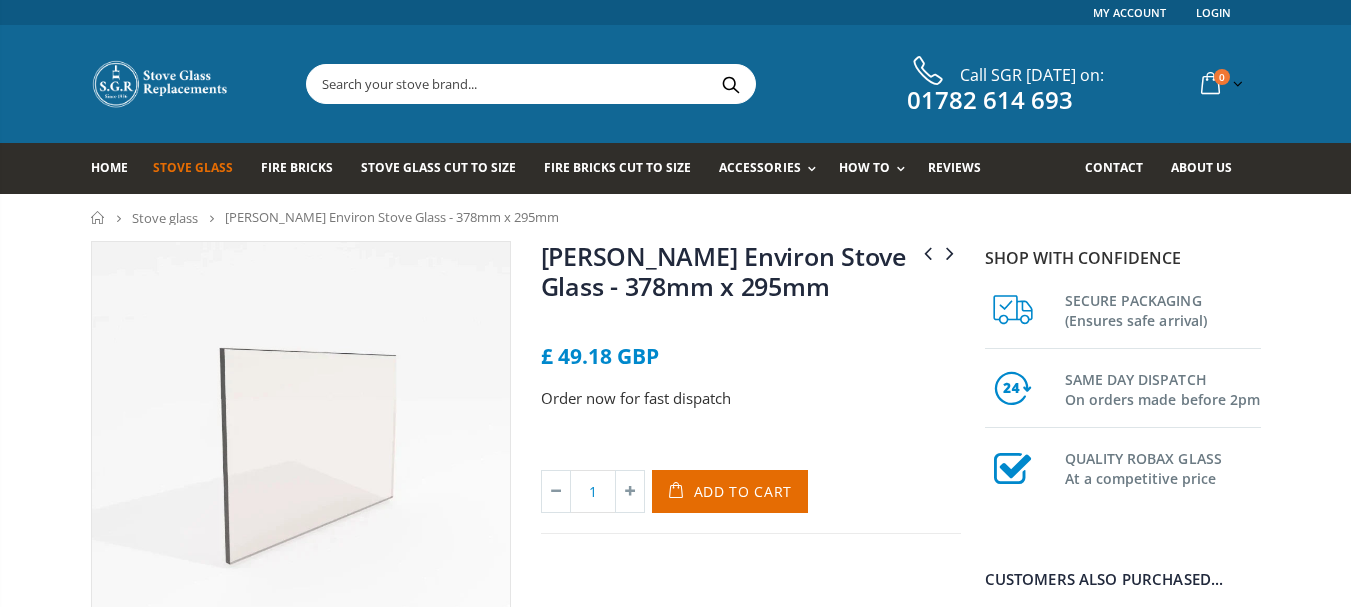 scroll, scrollTop: 0, scrollLeft: 0, axis: both 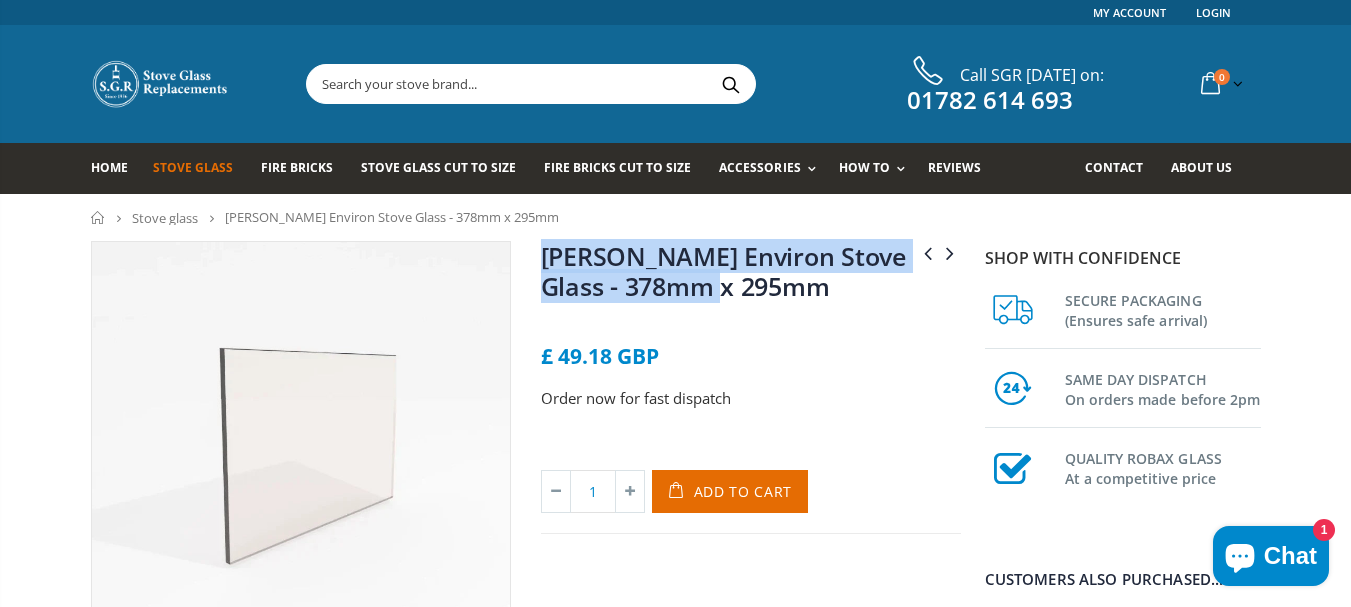 drag, startPoint x: 686, startPoint y: 283, endPoint x: 542, endPoint y: 262, distance: 145.5232 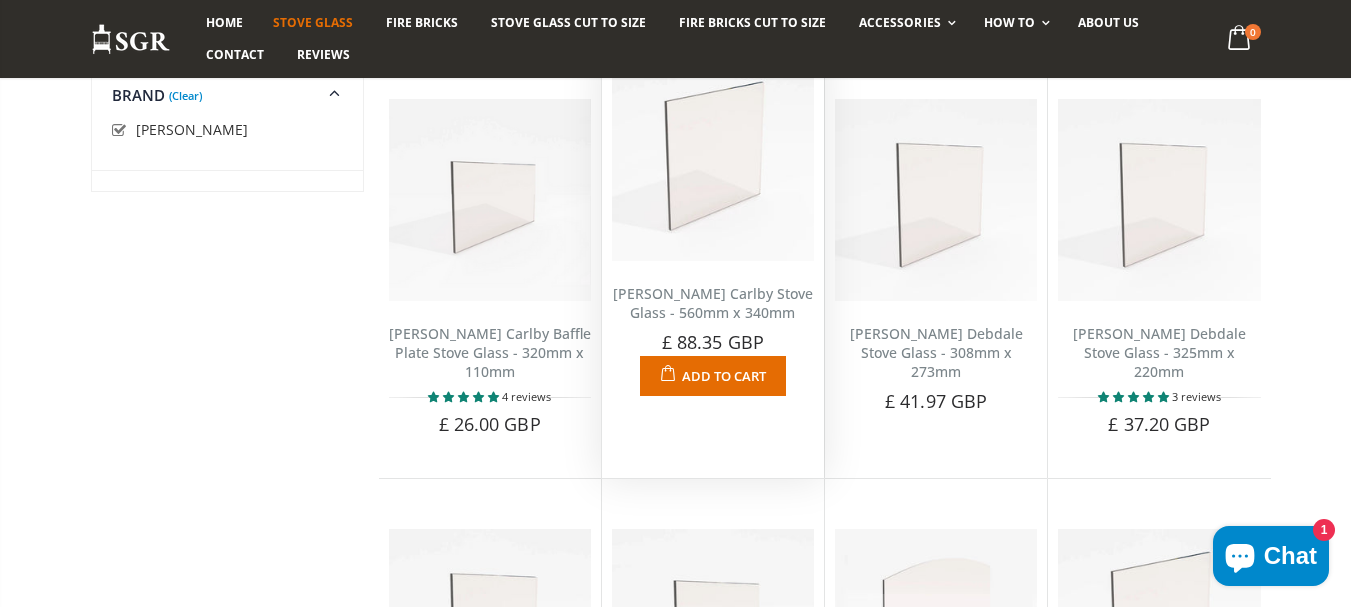 scroll, scrollTop: 760, scrollLeft: 0, axis: vertical 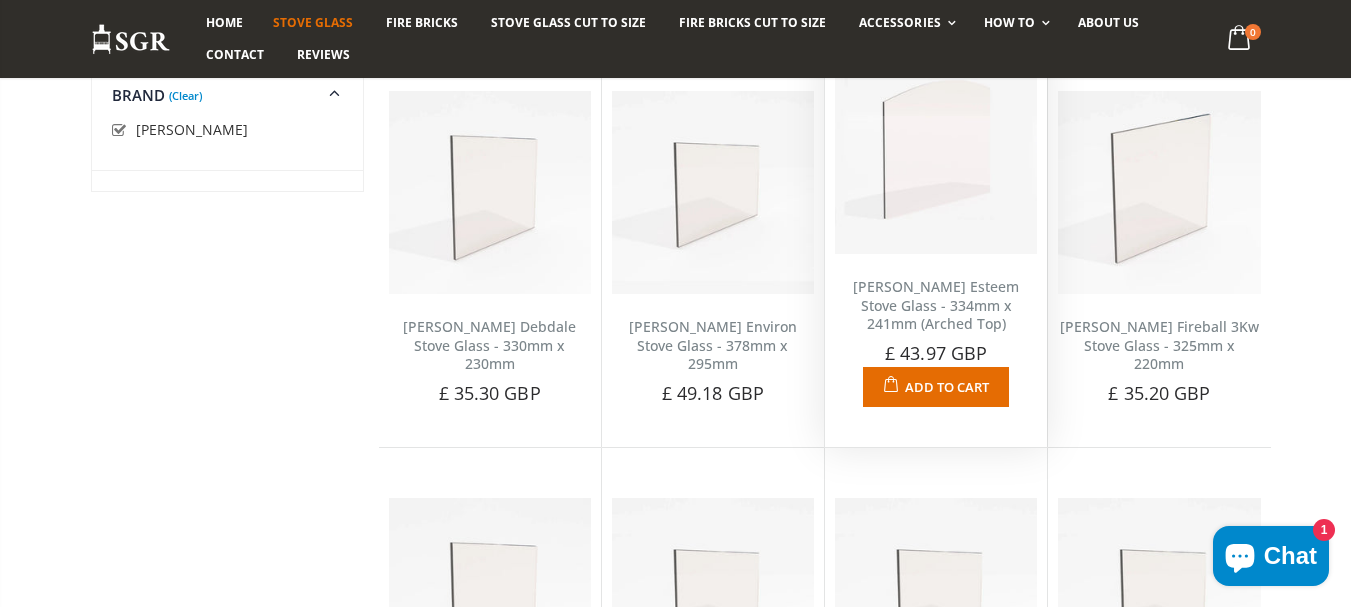 click on "[PERSON_NAME] Esteem Stove Glass - 334mm x 241mm (Arched Top)" at bounding box center (936, 306) 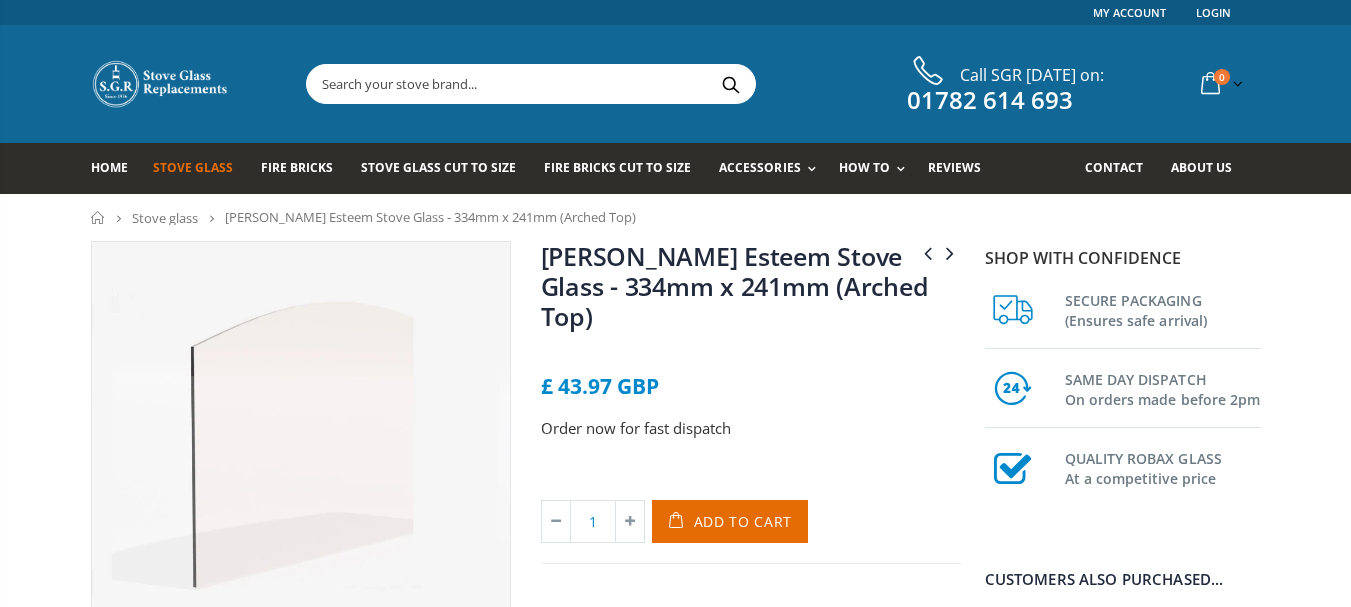 scroll, scrollTop: 0, scrollLeft: 0, axis: both 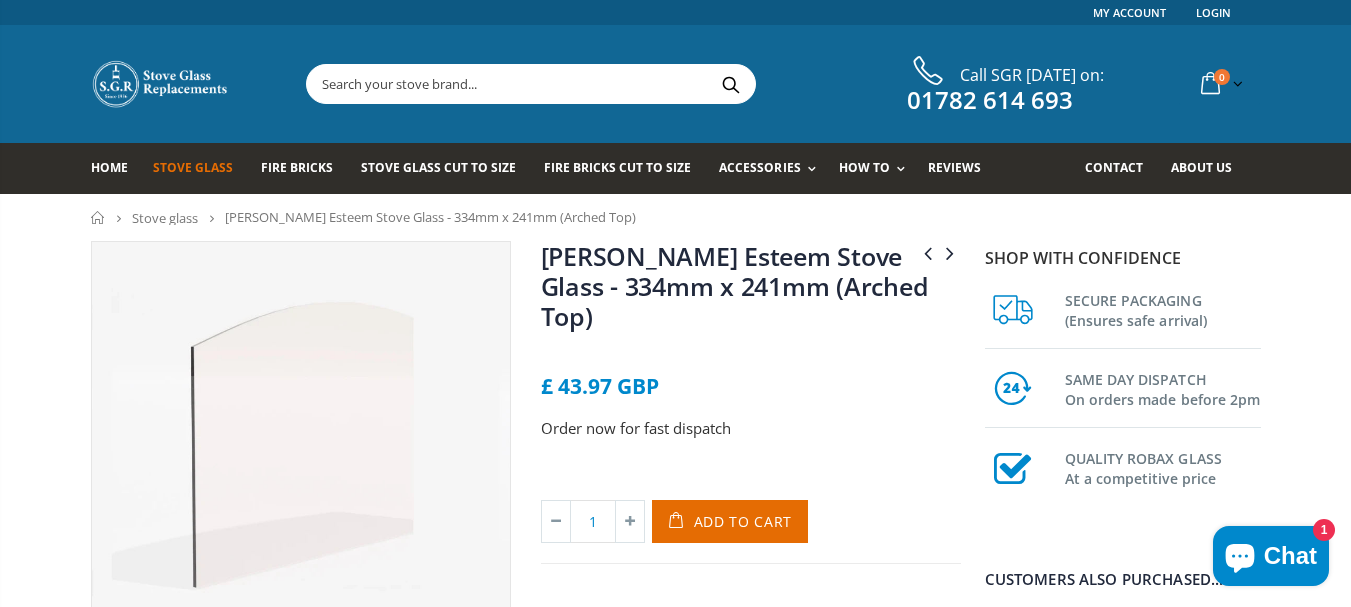 click on "[PERSON_NAME] Esteem Stove Glass - 334mm x 241mm (Arched Top)" at bounding box center [430, 217] 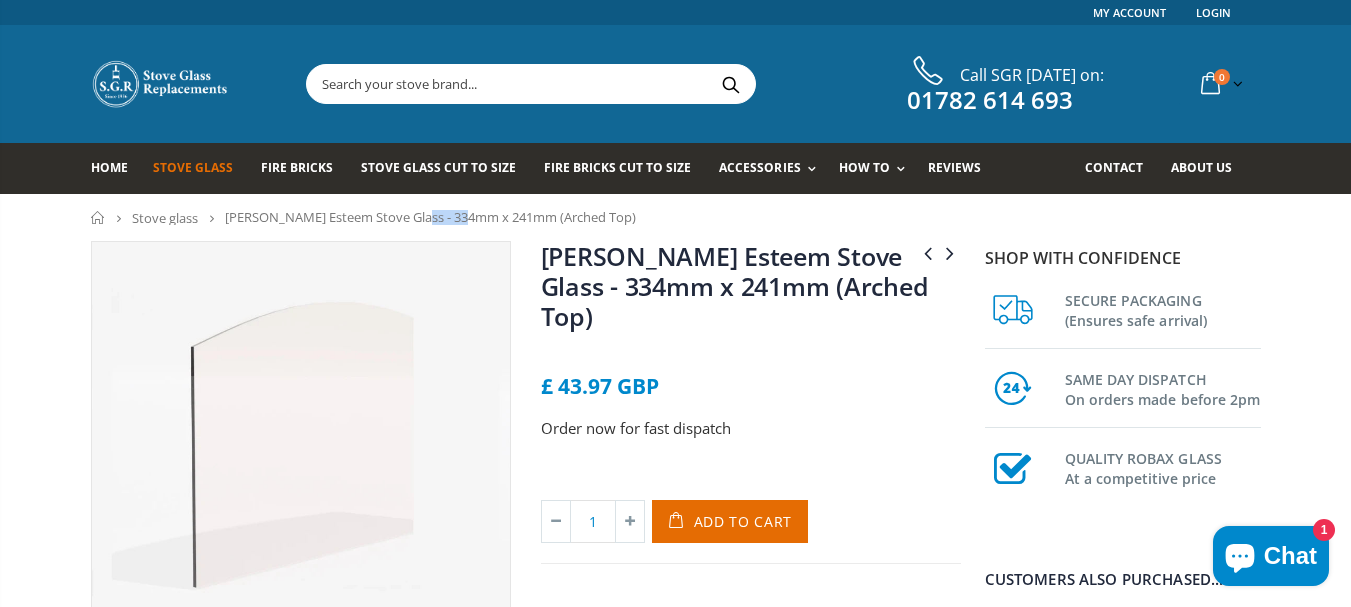 click on "[PERSON_NAME] Esteem Stove Glass - 334mm x 241mm (Arched Top)" at bounding box center (430, 217) 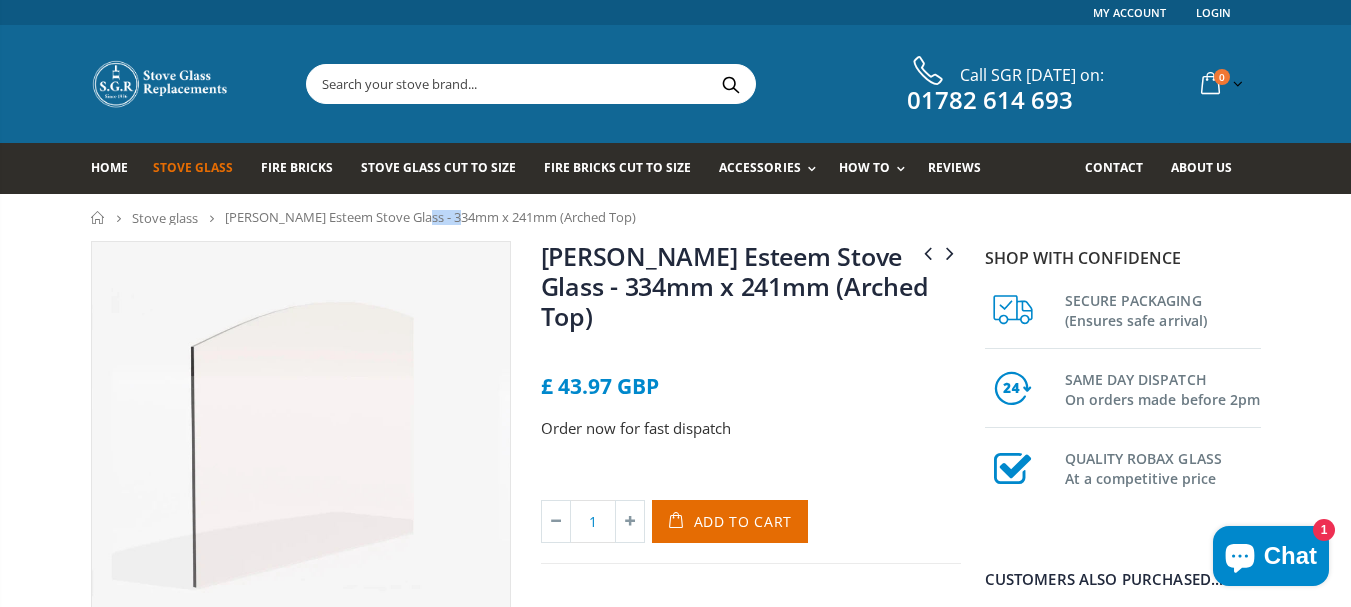 drag, startPoint x: 247, startPoint y: 217, endPoint x: 264, endPoint y: 217, distance: 17 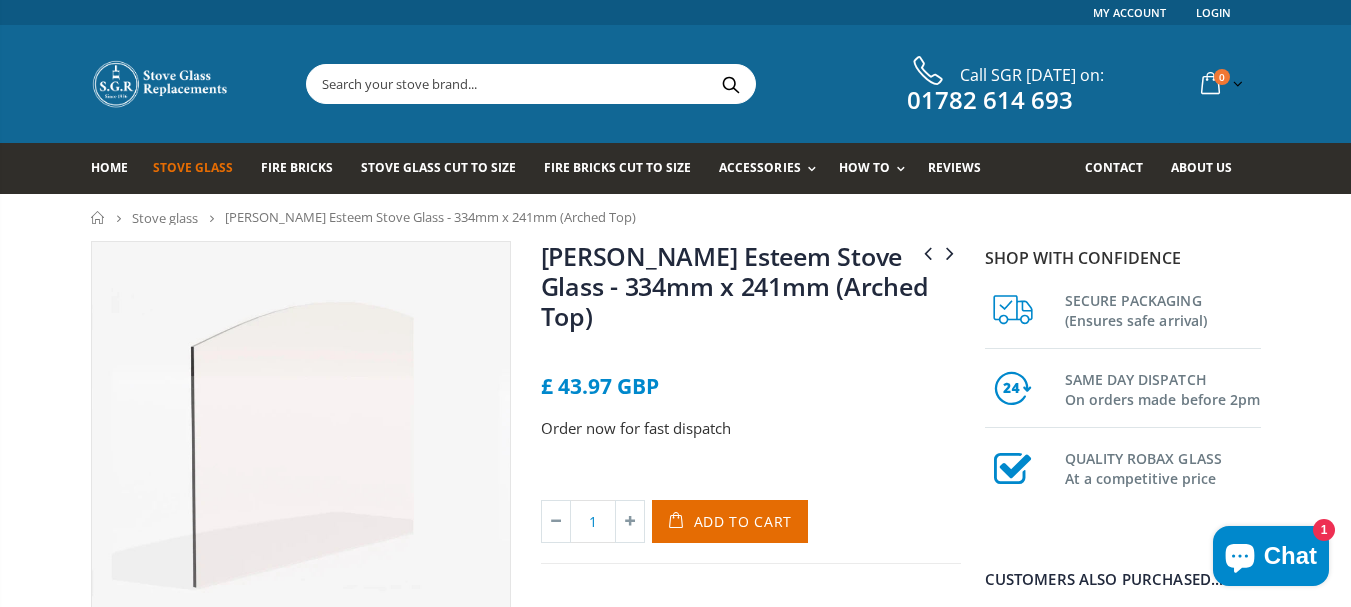 drag, startPoint x: 280, startPoint y: 213, endPoint x: 299, endPoint y: 215, distance: 19.104973 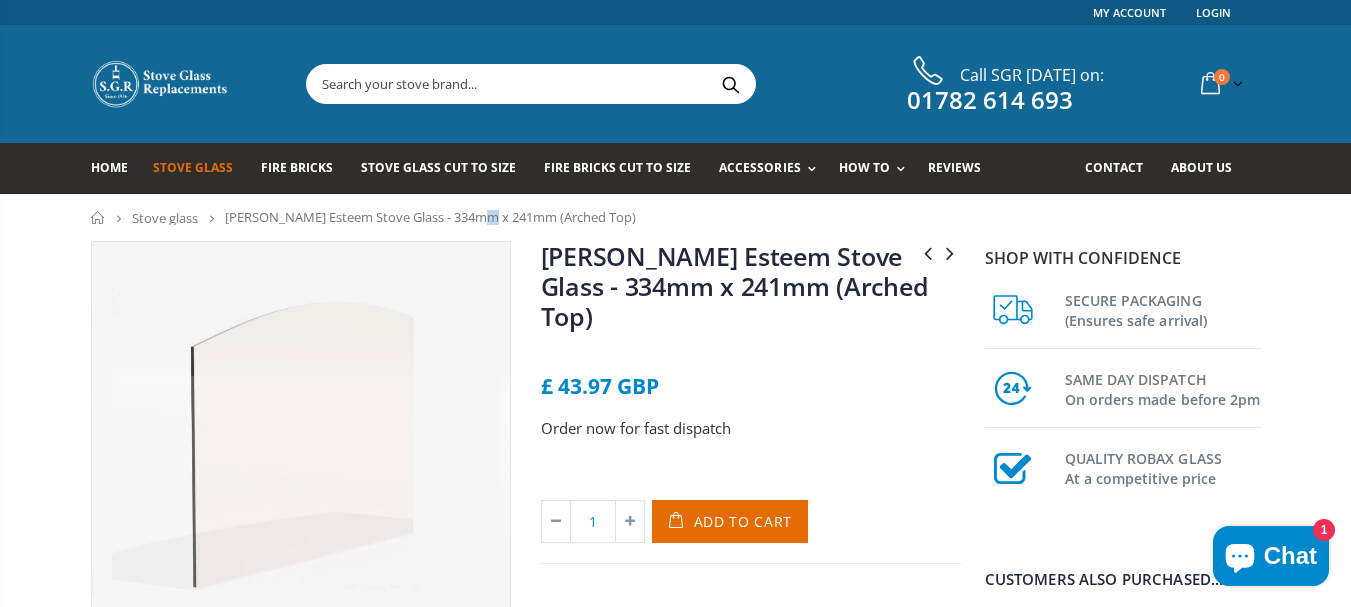 drag, startPoint x: 299, startPoint y: 215, endPoint x: 314, endPoint y: 217, distance: 15.132746 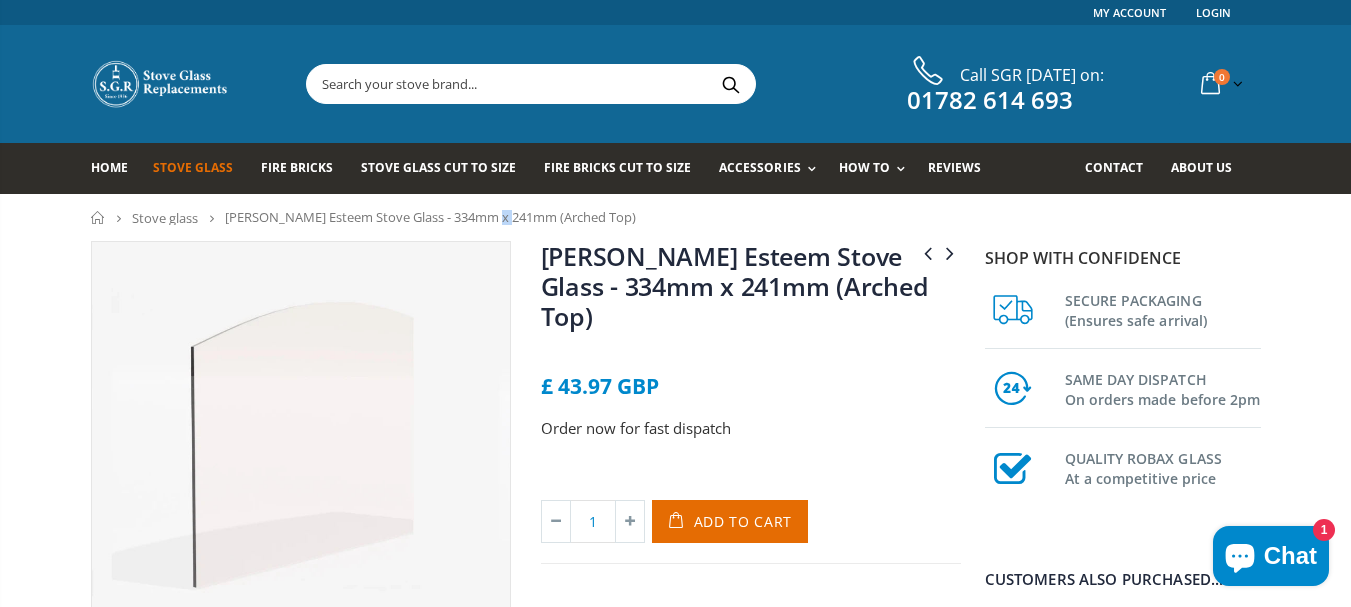 click on "[PERSON_NAME] Esteem Stove Glass - 334mm x 241mm (Arched Top)" at bounding box center [430, 217] 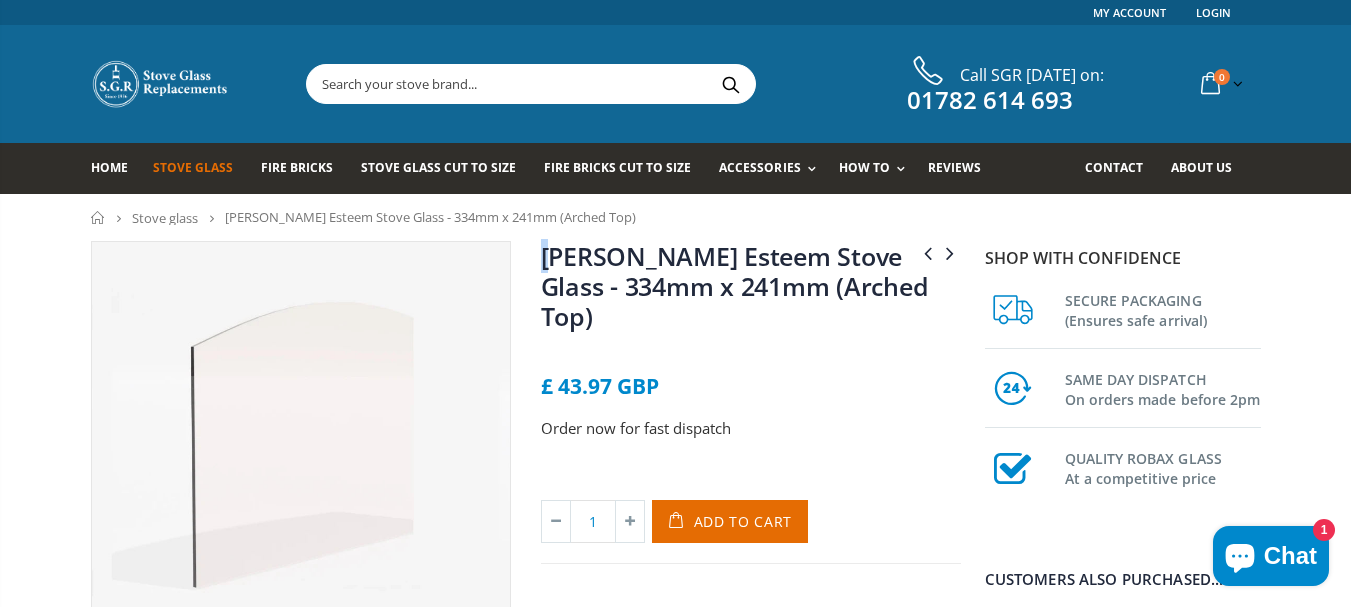 click on "[PERSON_NAME] Environ Stove Glass - 378mm x 295mm
[PERSON_NAME] Fireball 3Kw Stove Glass - 325mm x 220mm
[PERSON_NAME] Esteem Stove Glass - 334mm x 241mm (Arched Top)
No reviews
£ 43.97 GBP
Order now for fast dispatch
Title Default Title Default Title -  £ 43.97 GBP
1" at bounding box center (751, 451) 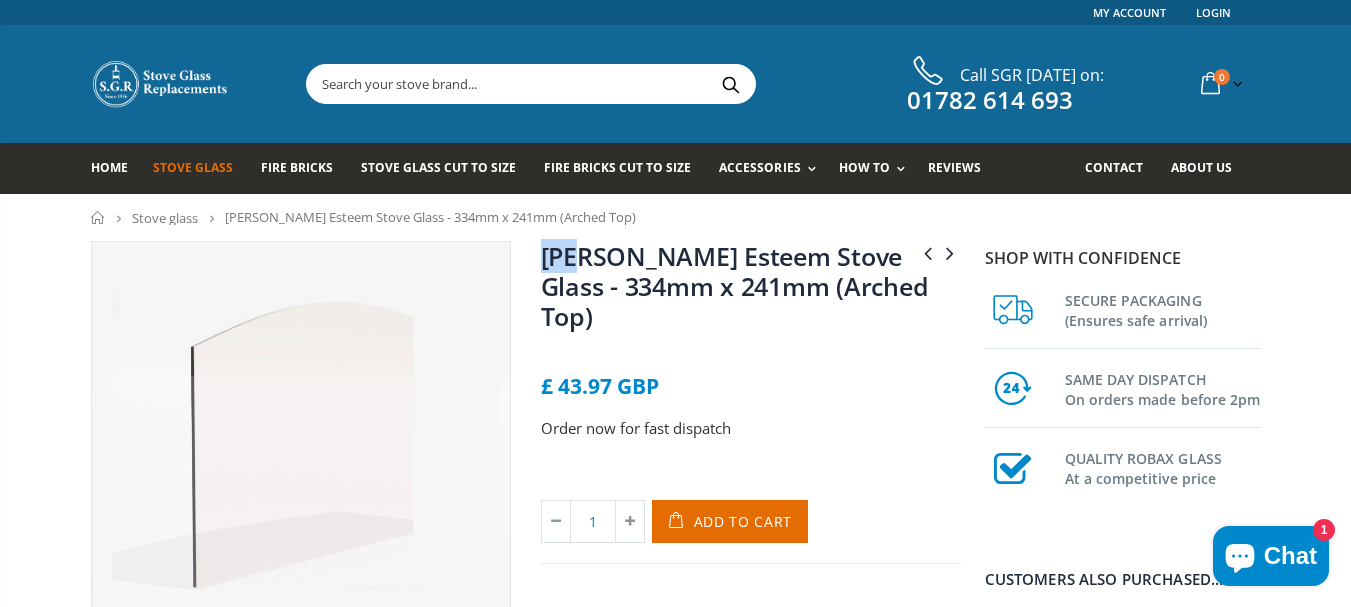 click on "Burley Esteem Stove Glass - 334mm x 241mm (Arched Top)" at bounding box center [735, 286] 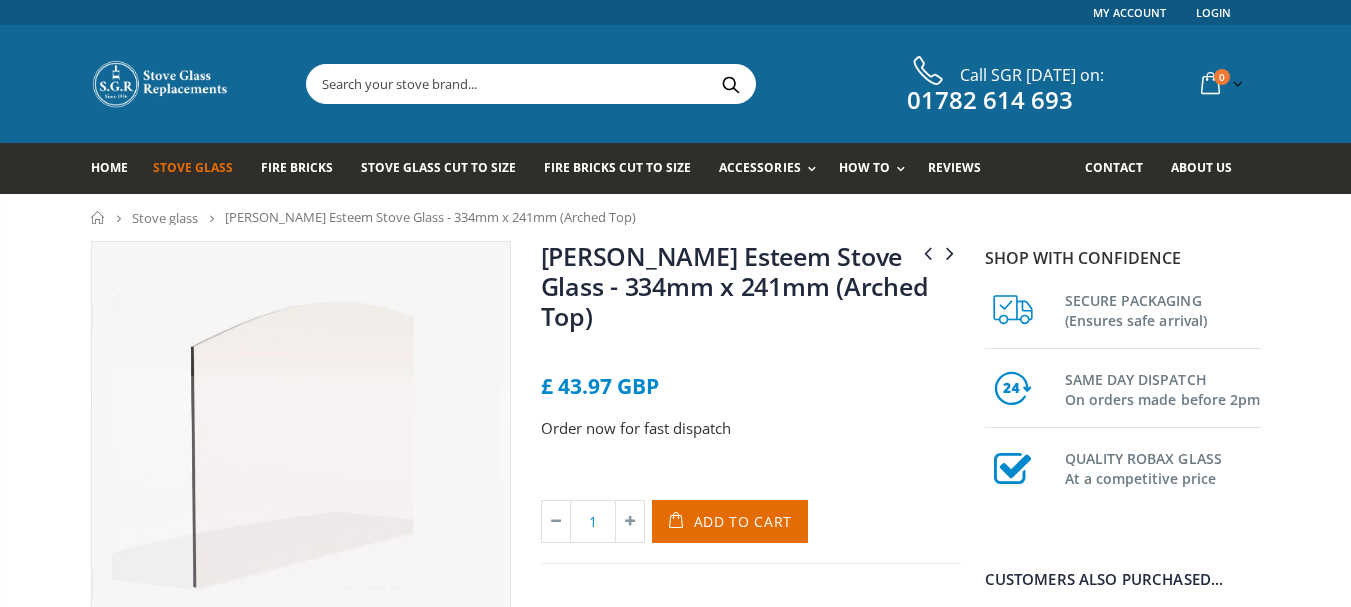 scroll, scrollTop: 0, scrollLeft: 0, axis: both 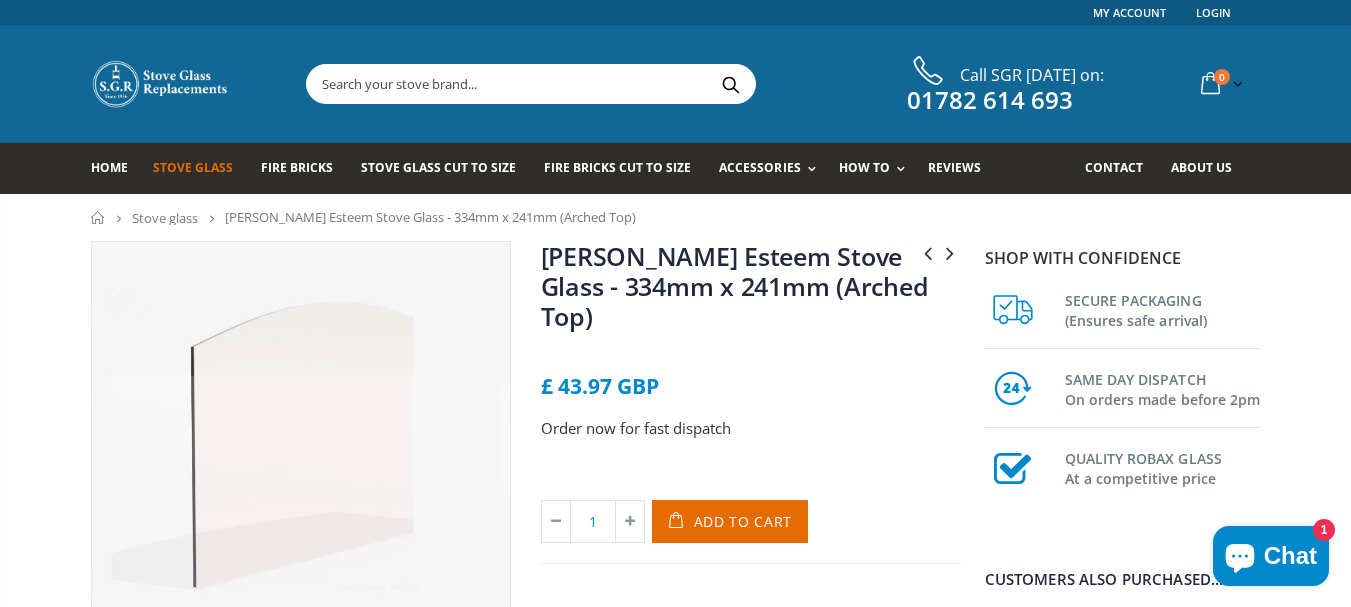 click on "[PERSON_NAME] Esteem Stove Glass - 334mm x 241mm (Arched Top)" at bounding box center [735, 286] 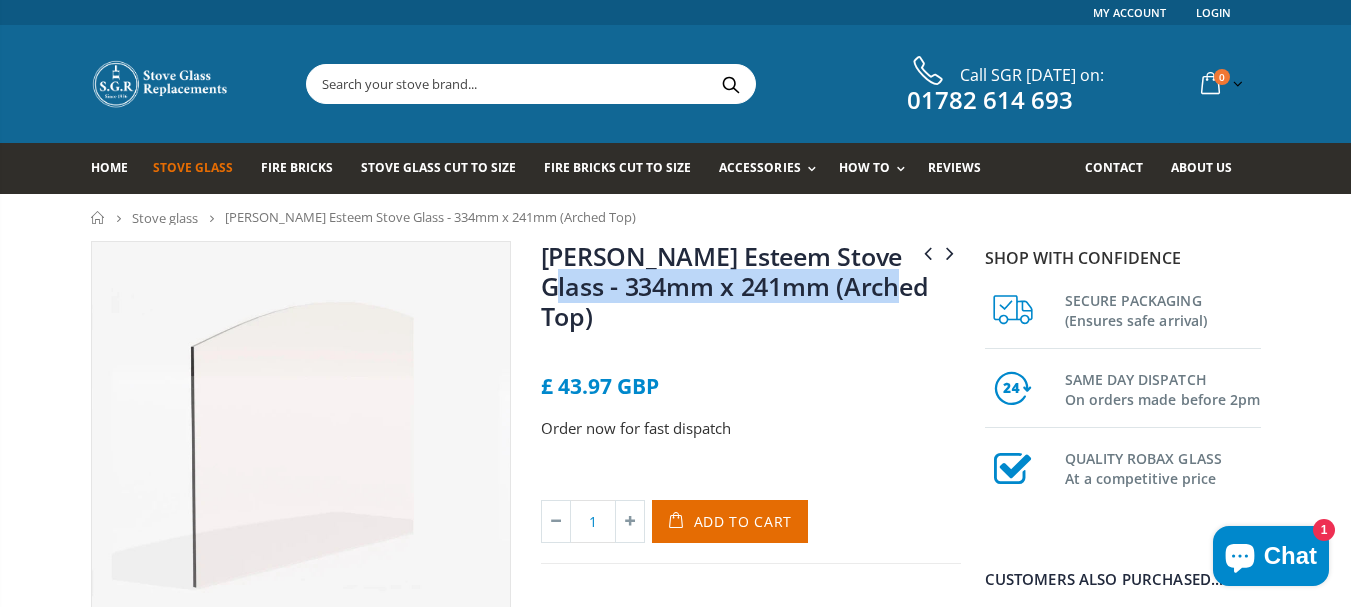 drag, startPoint x: 921, startPoint y: 301, endPoint x: 534, endPoint y: 281, distance: 387.51645 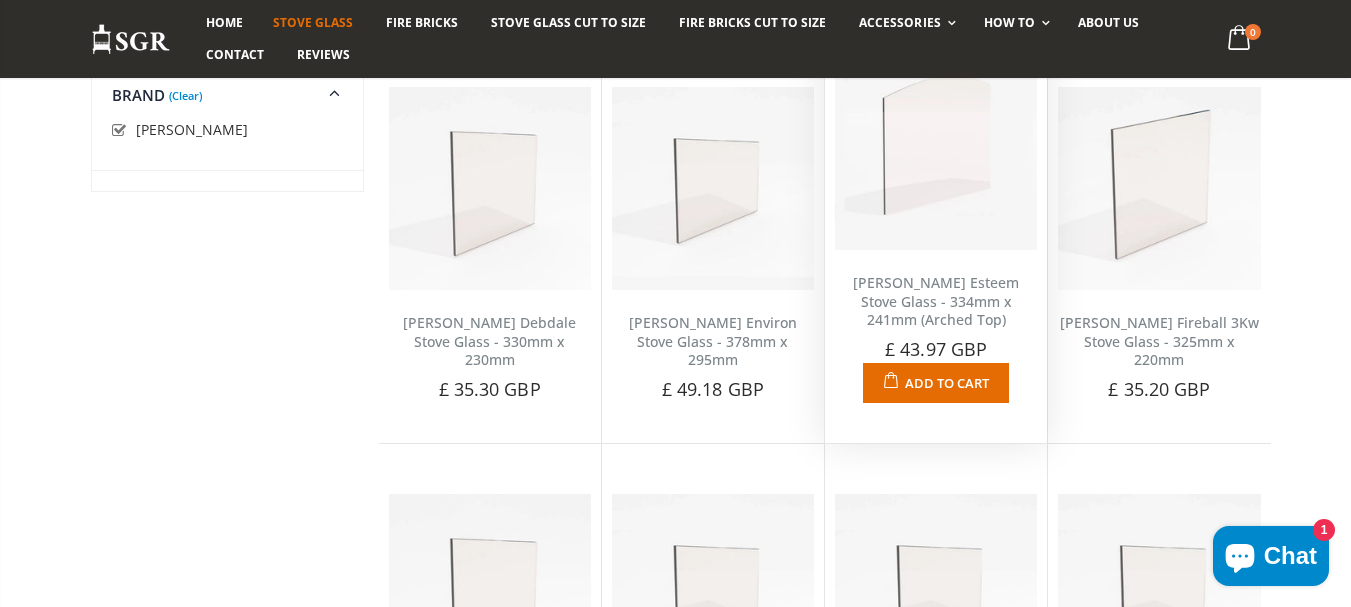 scroll, scrollTop: 1237, scrollLeft: 0, axis: vertical 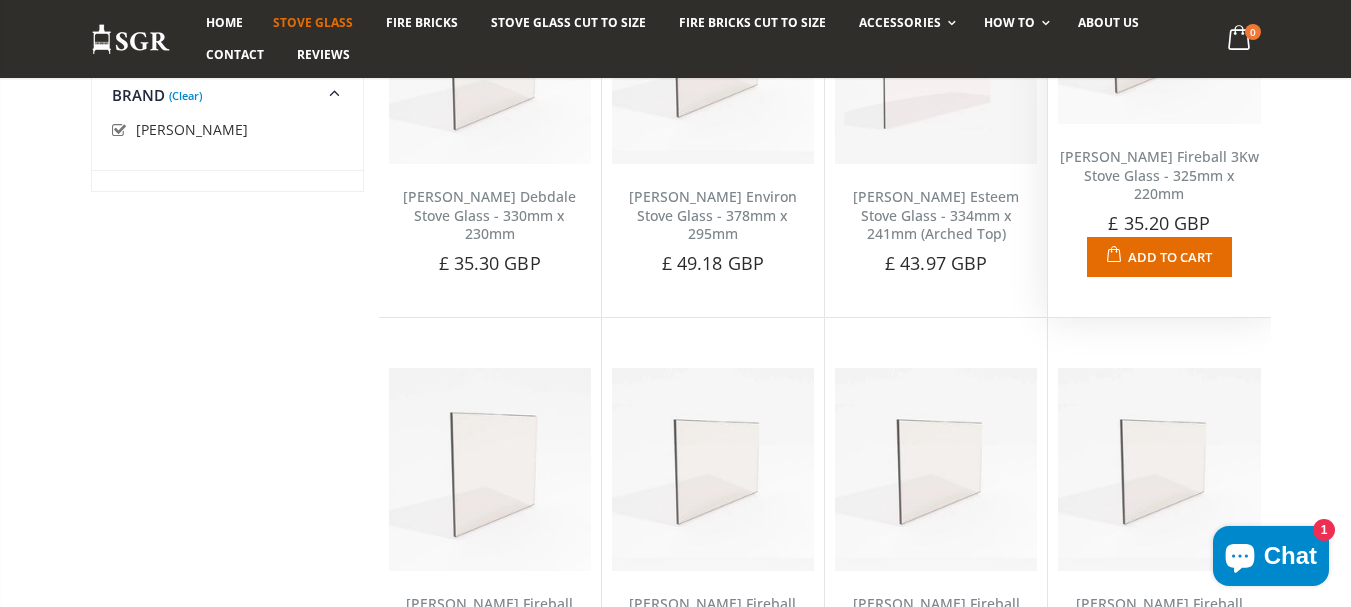 drag, startPoint x: 1292, startPoint y: 203, endPoint x: 1070, endPoint y: 139, distance: 231.04112 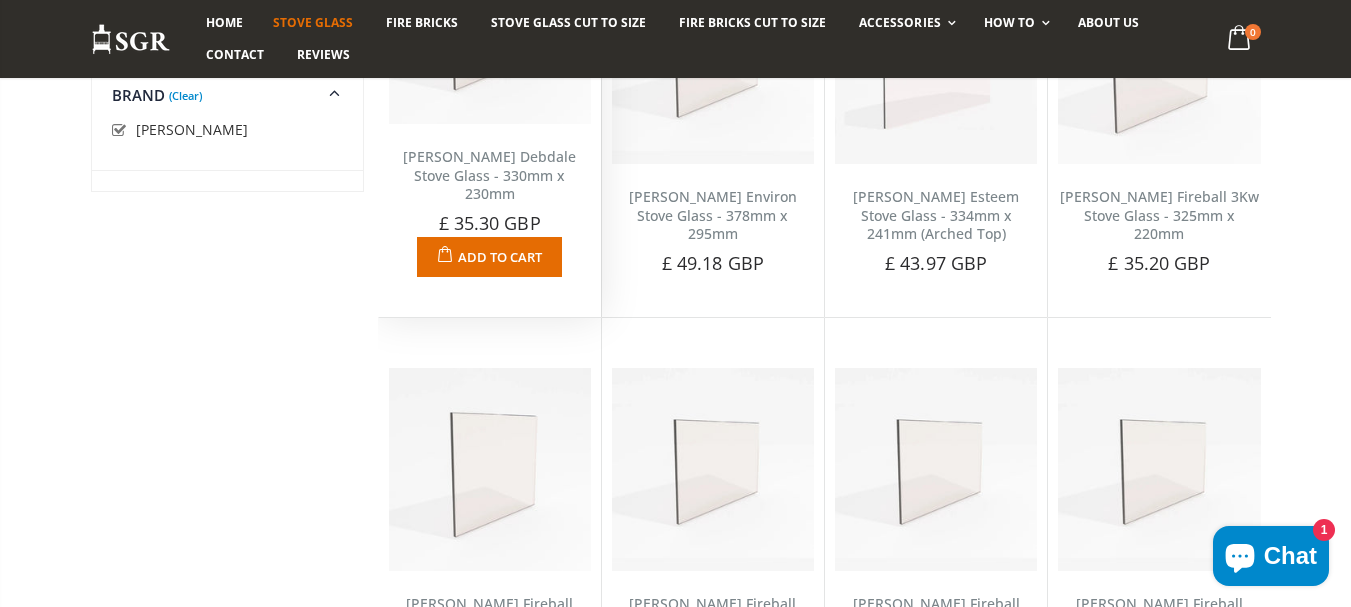 click on "Burley Fireball 9104 4KW Stove Glass - 325mm x 220mm
No reviews
Choose a brand that lasts when replacing your Burley Fireball 9104 4KW stove glass. Our Schott Robax glass is designed specifically for stoves. With correct installation and operation, your new...
£ 33.49 GBP
Default Title -  £ 33.49 GBP
Add to Cart" at bounding box center (713, 515) 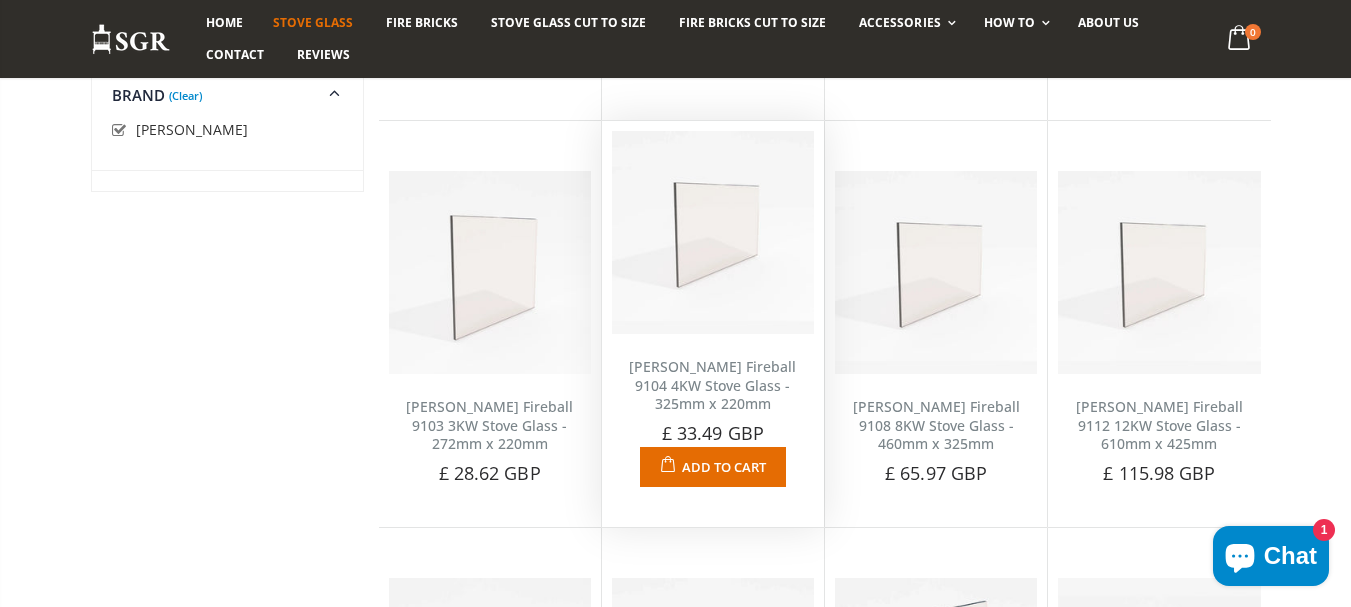 scroll, scrollTop: 1570, scrollLeft: 0, axis: vertical 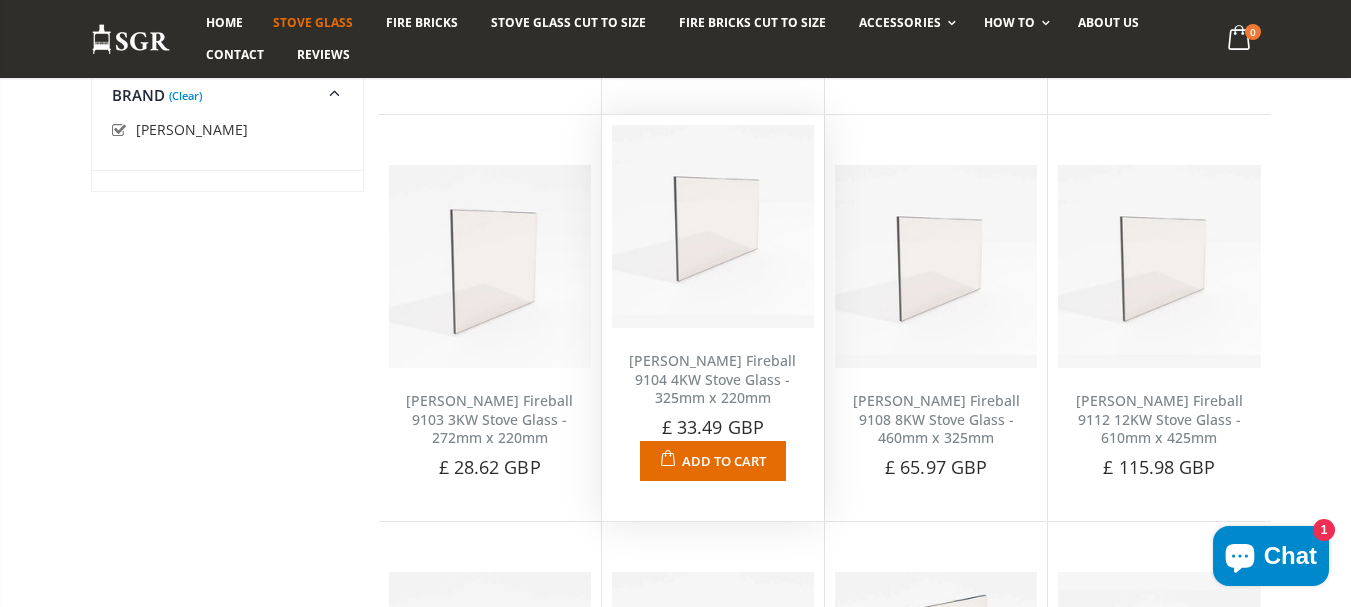click on "Default Title -  £ 33.49 GBP
Add to Cart" at bounding box center (713, 461) 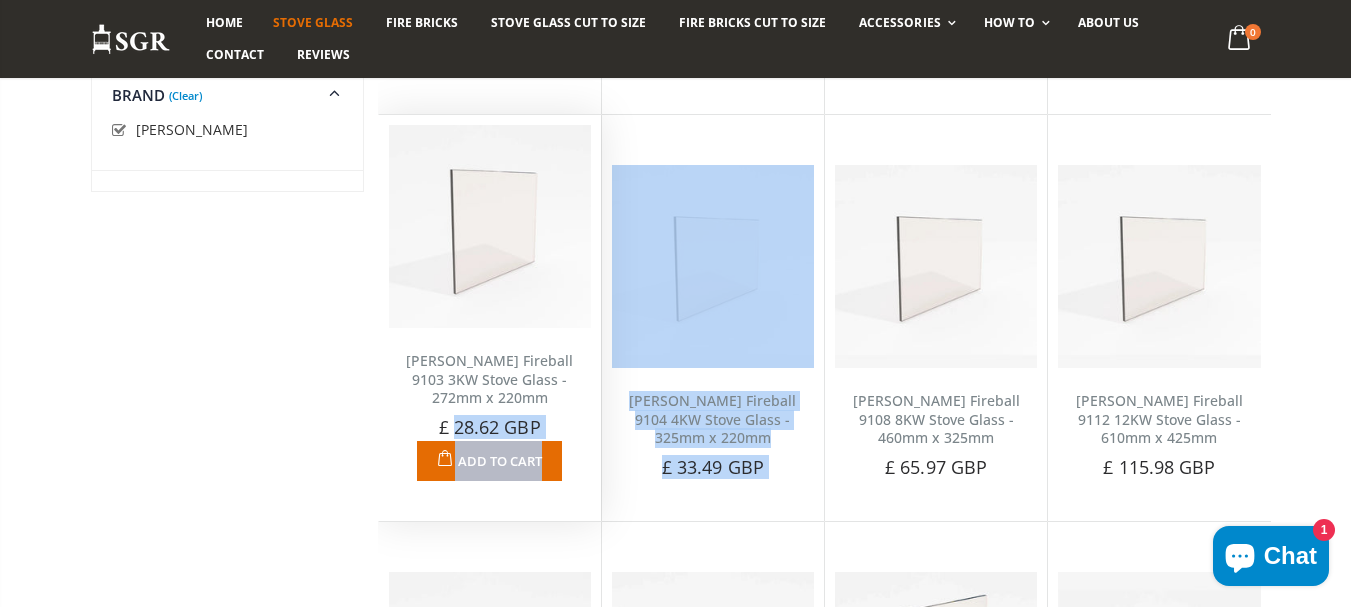 drag, startPoint x: 572, startPoint y: 425, endPoint x: 490, endPoint y: 410, distance: 83.360664 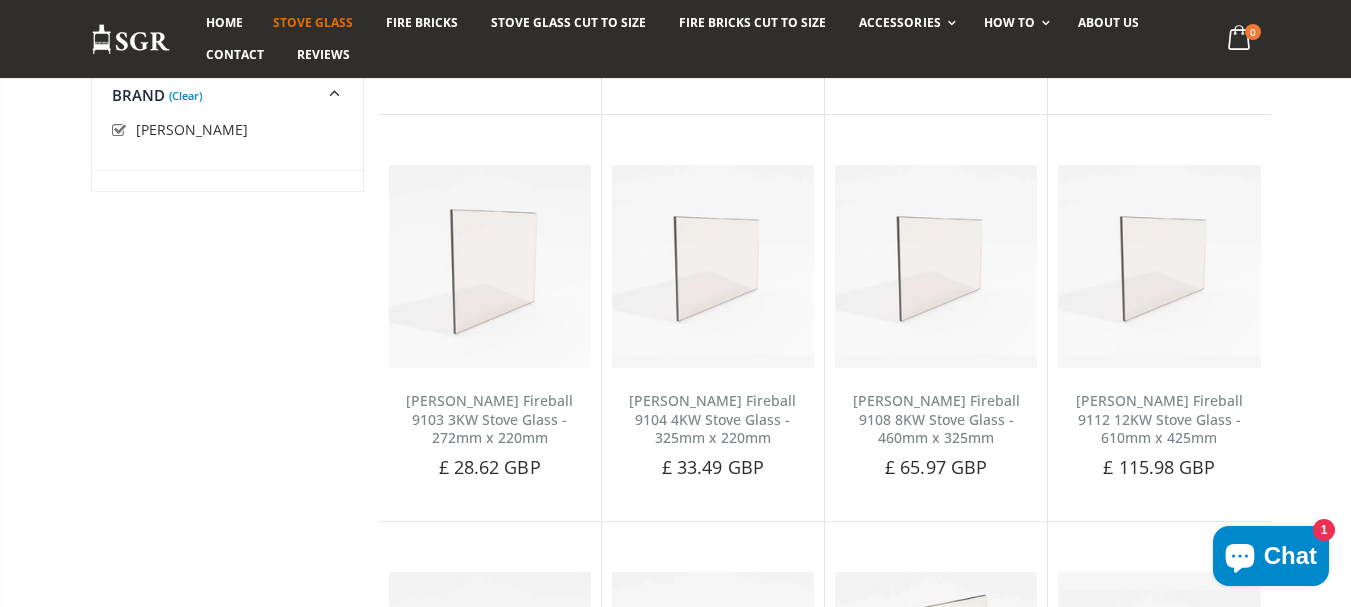 click on "Categories
Brand
(Clear)
Aarrow
Aduro" at bounding box center [226, 66] 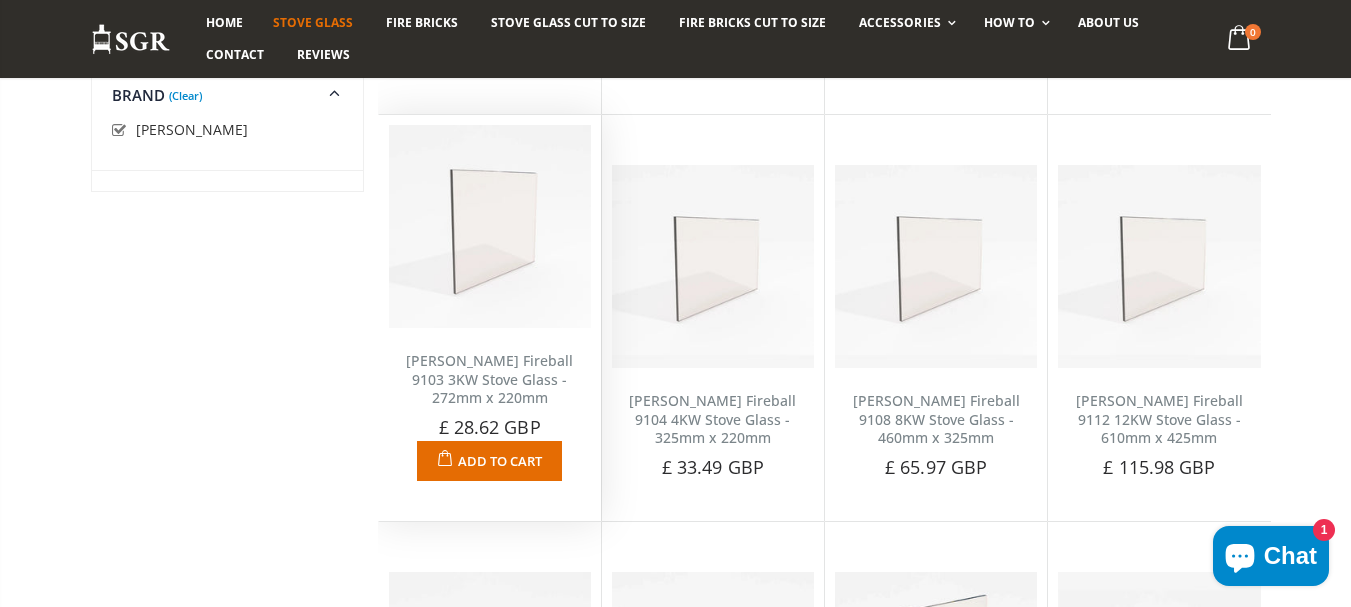 drag, startPoint x: 578, startPoint y: 374, endPoint x: 517, endPoint y: 364, distance: 61.81424 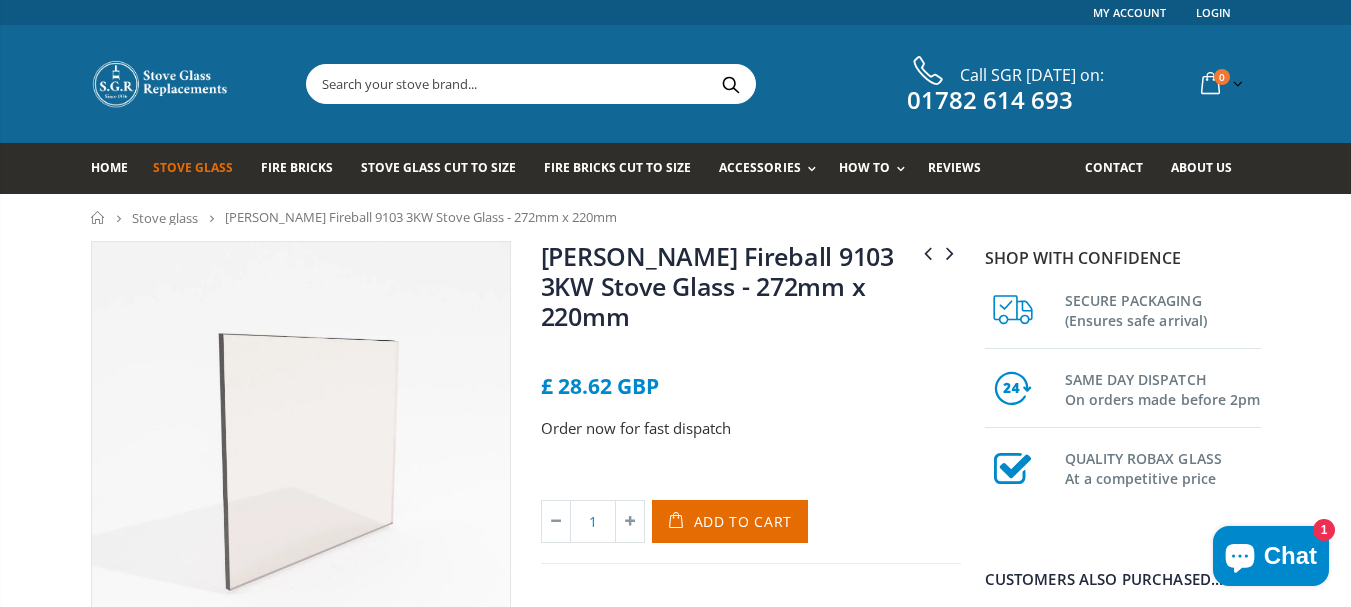 scroll, scrollTop: 0, scrollLeft: 0, axis: both 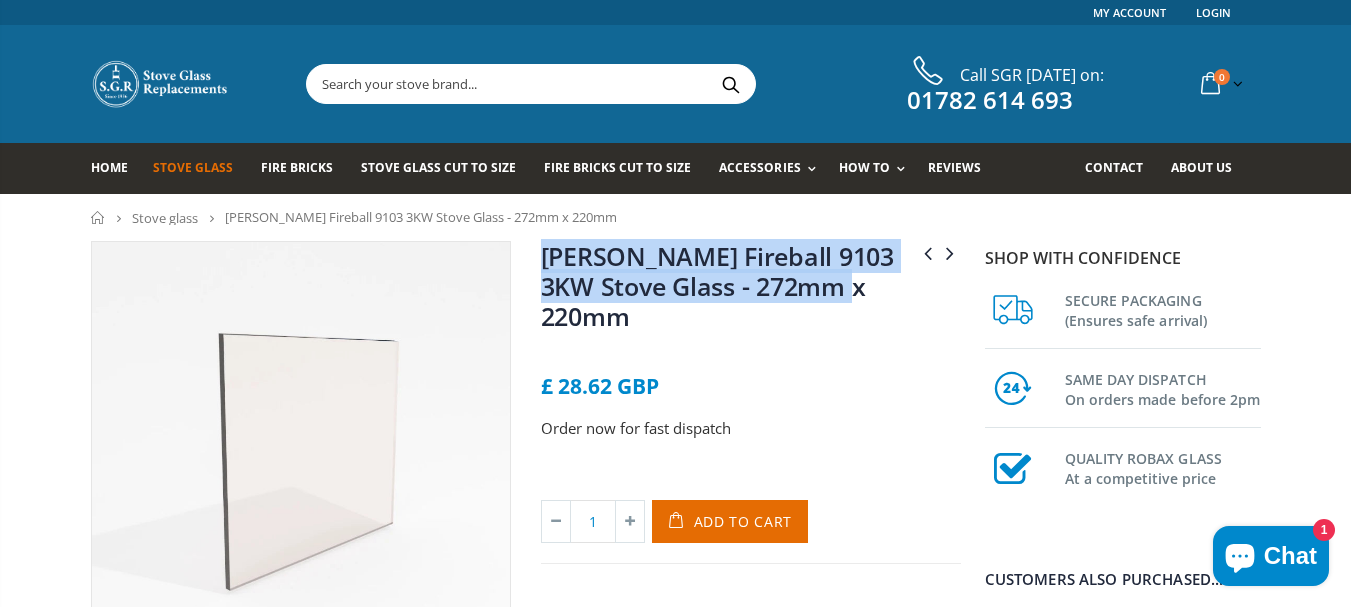 drag, startPoint x: 853, startPoint y: 297, endPoint x: 530, endPoint y: 260, distance: 325.11227 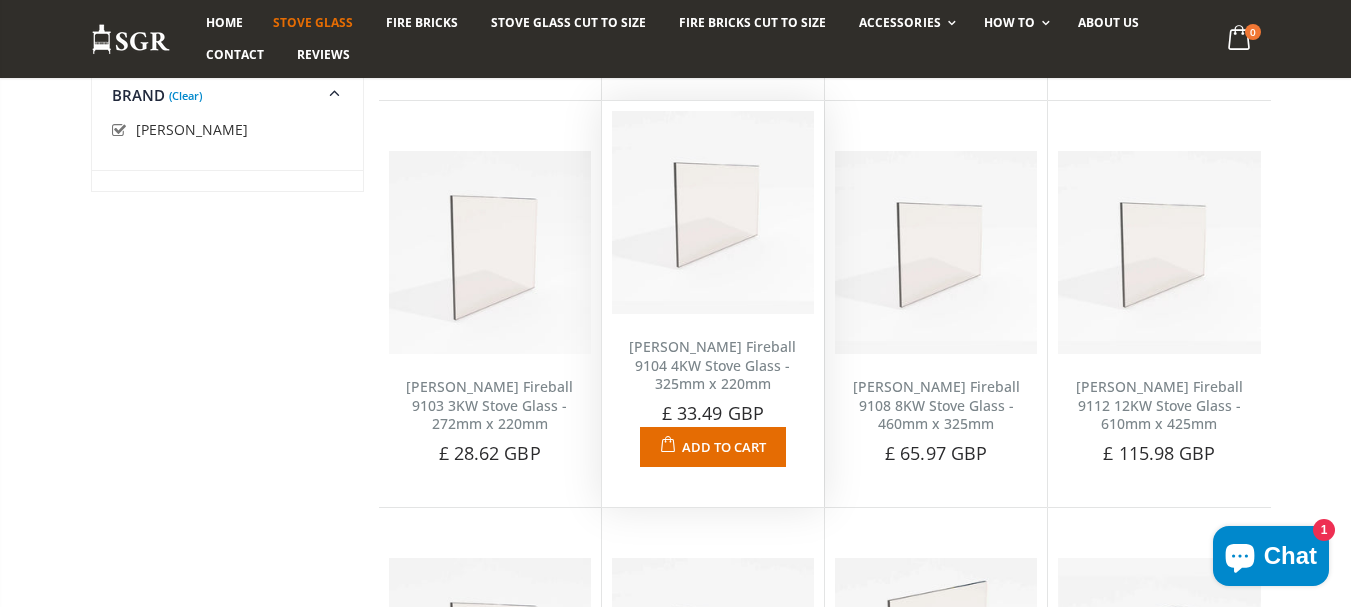 click on "[PERSON_NAME] Fireball 9104 4KW Stove Glass - 325mm x 220mm" at bounding box center (713, 366) 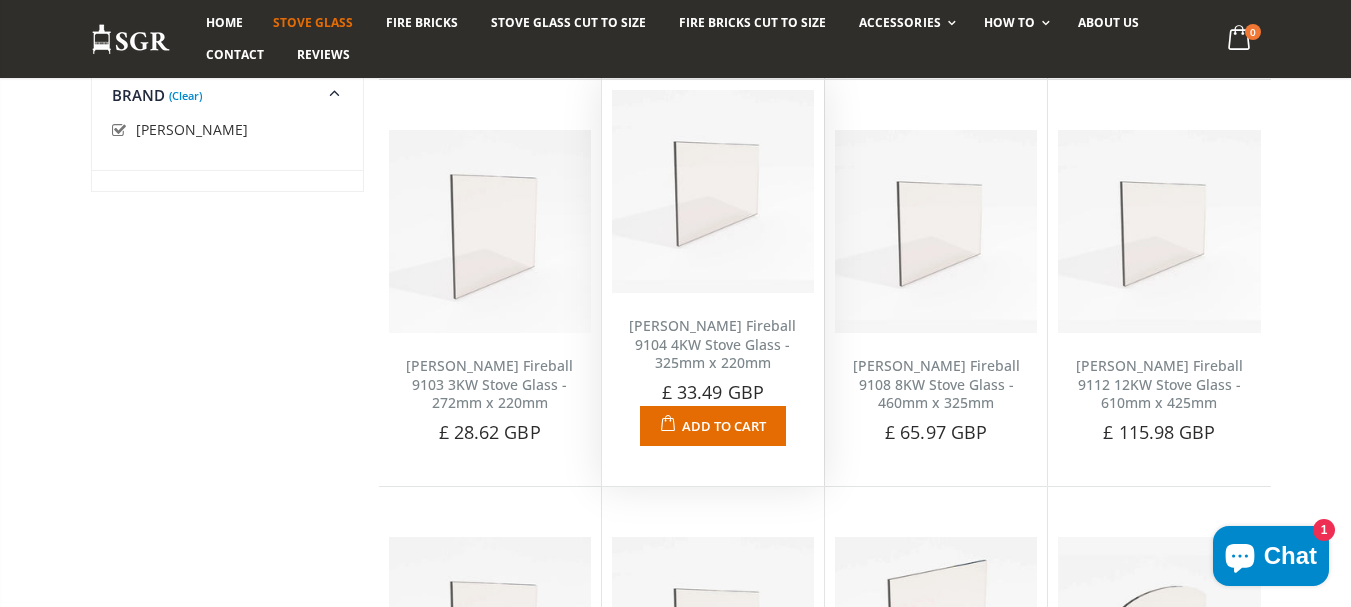 scroll, scrollTop: 1570, scrollLeft: 0, axis: vertical 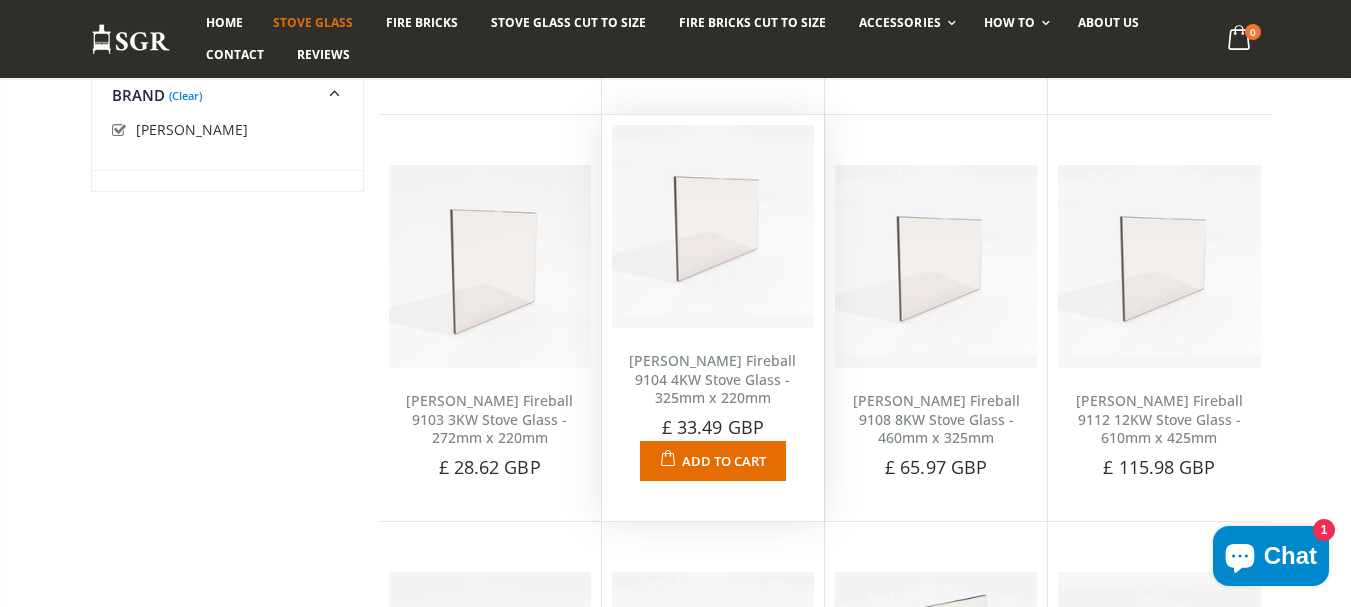 click on "[PERSON_NAME] Fireball 9104 4KW Stove Glass - 325mm x 220mm" at bounding box center [712, 379] 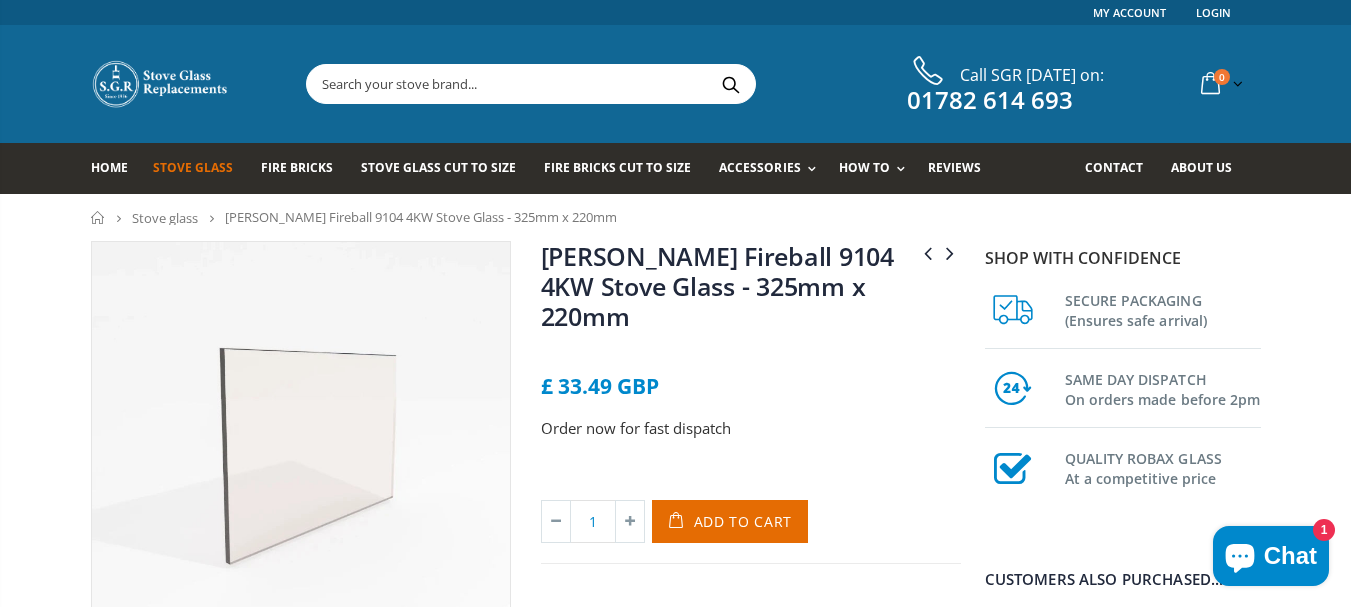 scroll, scrollTop: 0, scrollLeft: 0, axis: both 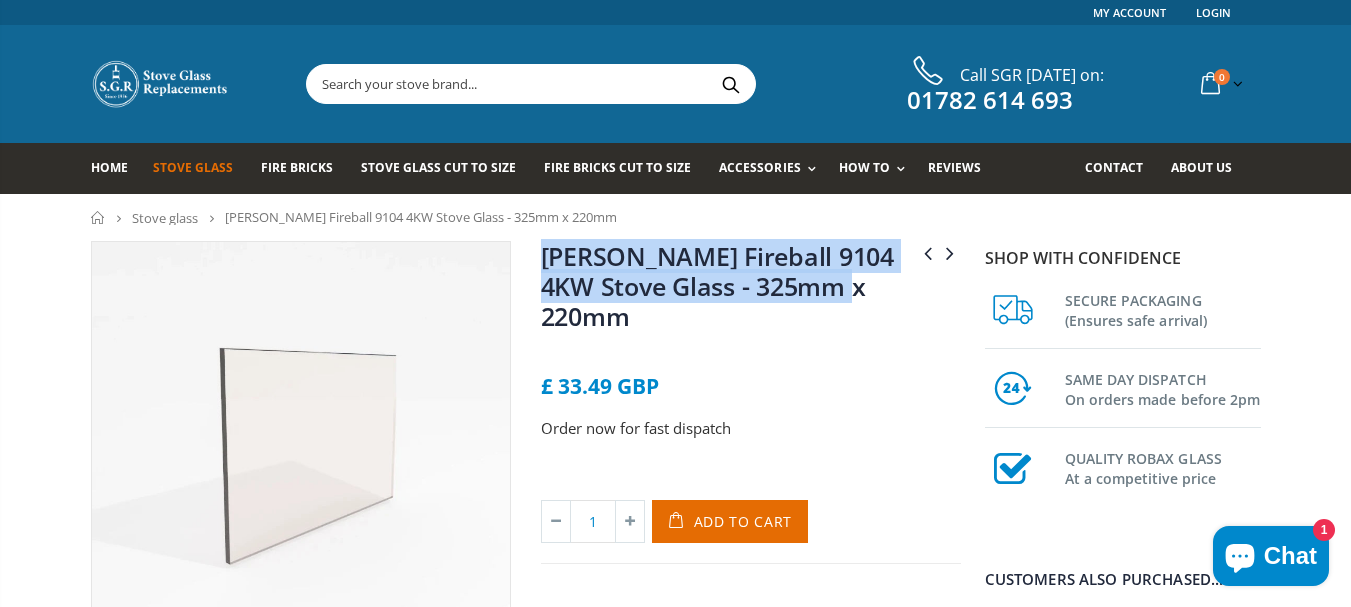 drag, startPoint x: 863, startPoint y: 301, endPoint x: 555, endPoint y: 267, distance: 309.87094 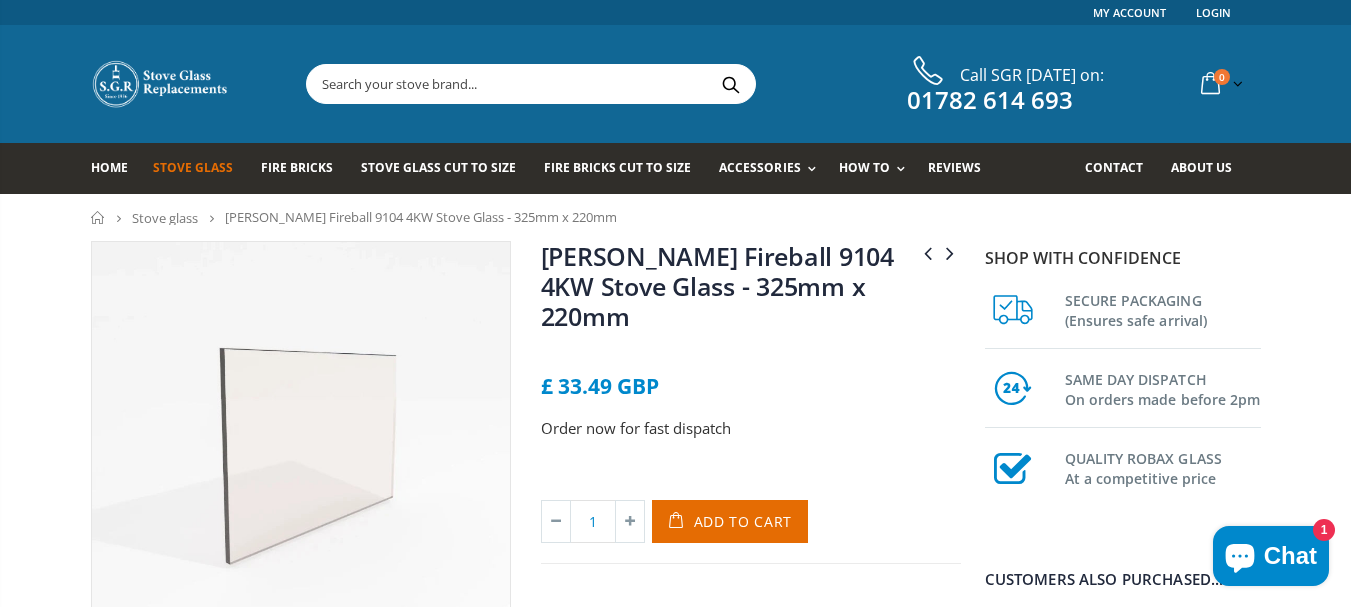 click at bounding box center (643, 84) 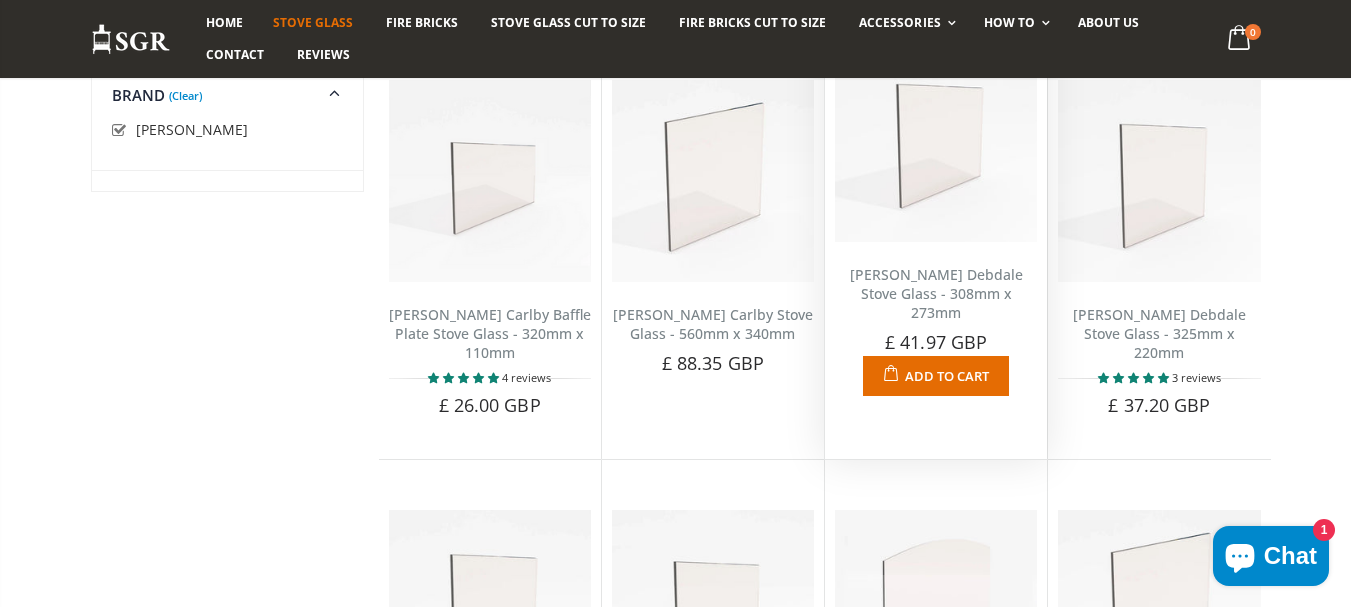 scroll, scrollTop: 760, scrollLeft: 0, axis: vertical 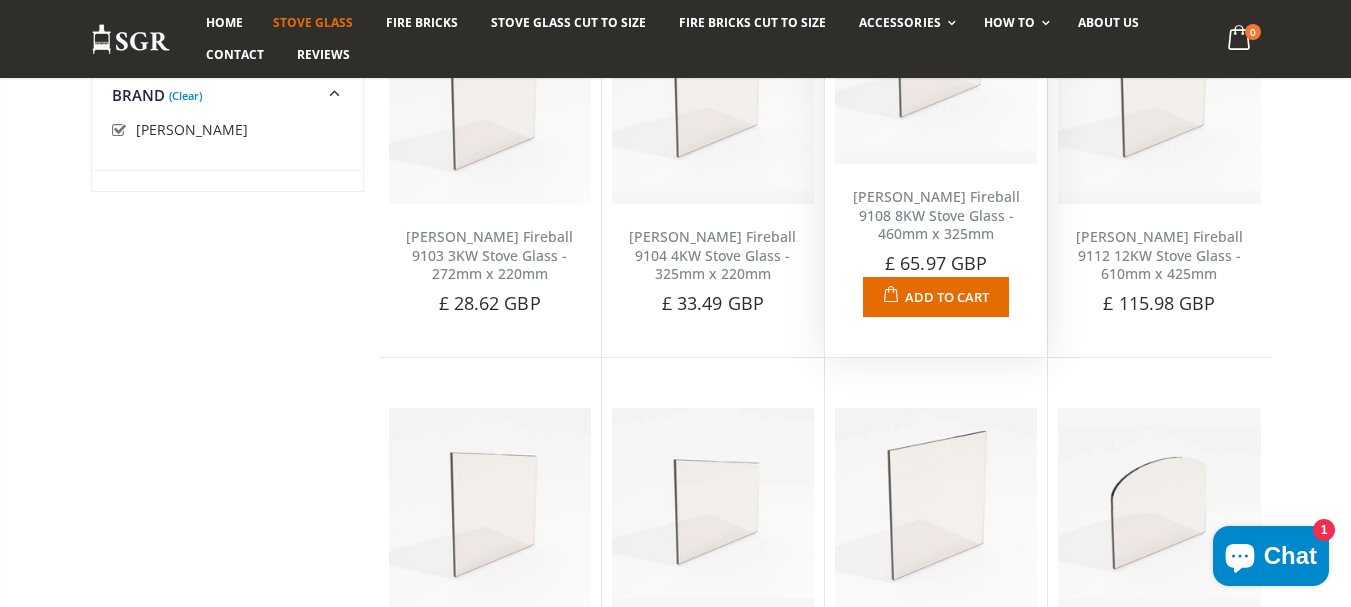 click on "[PERSON_NAME] Fireball 9108 8KW Stove Glass - 460mm x 325mm" at bounding box center [936, 216] 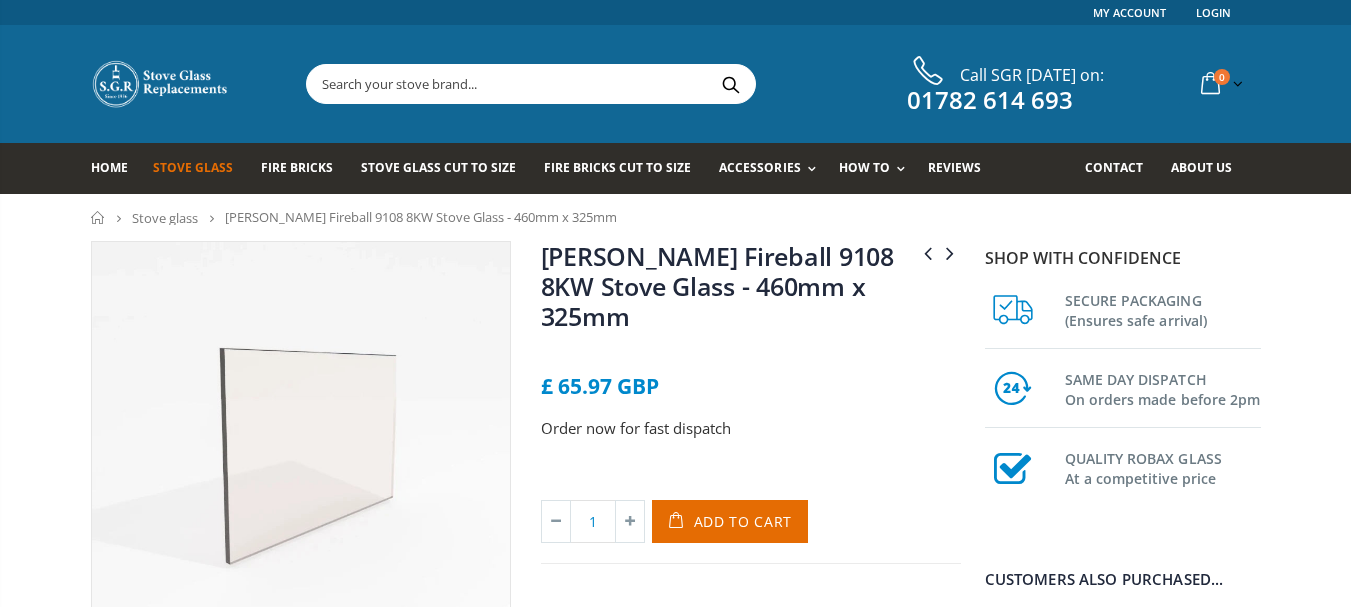 scroll, scrollTop: 0, scrollLeft: 0, axis: both 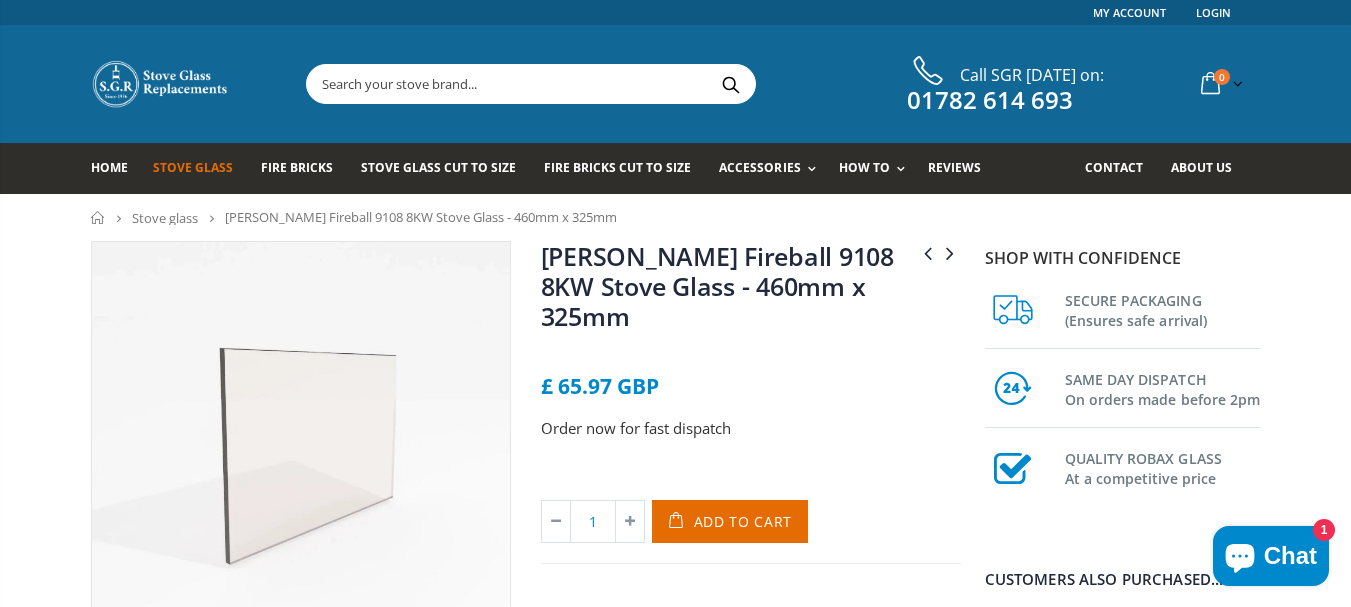 click on "[PERSON_NAME] Fireball 9108 8KW Stove Glass - 460mm x 325mm" at bounding box center [751, 290] 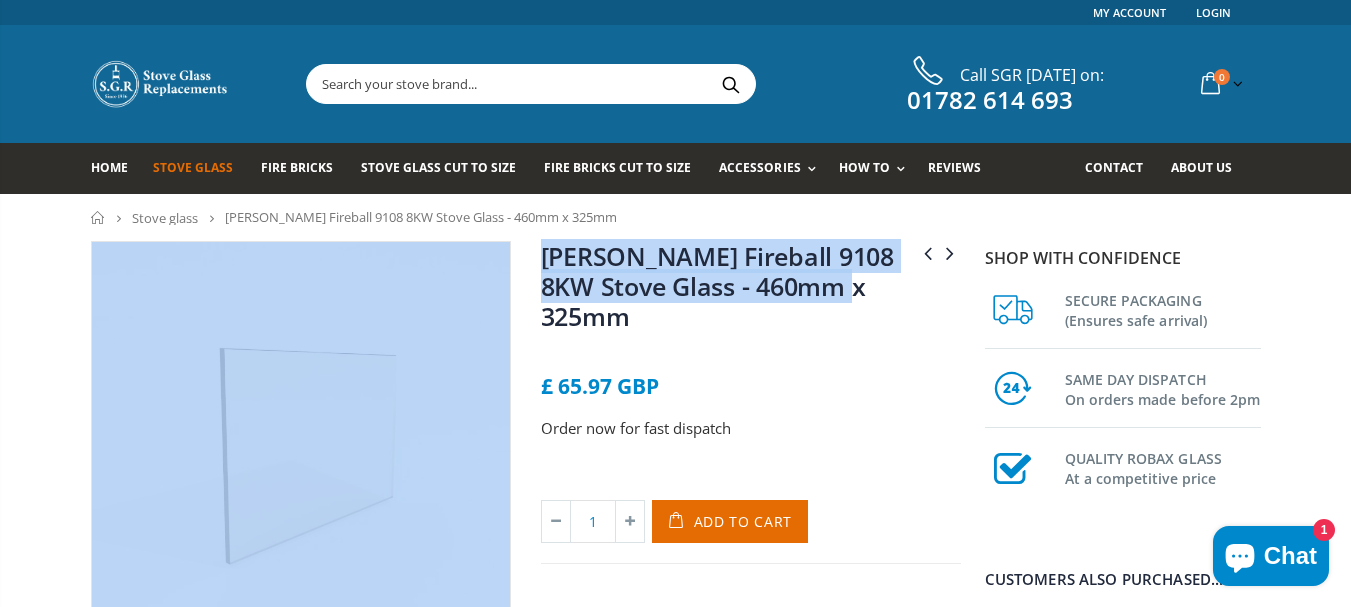drag, startPoint x: 895, startPoint y: 289, endPoint x: 519, endPoint y: 242, distance: 378.92612 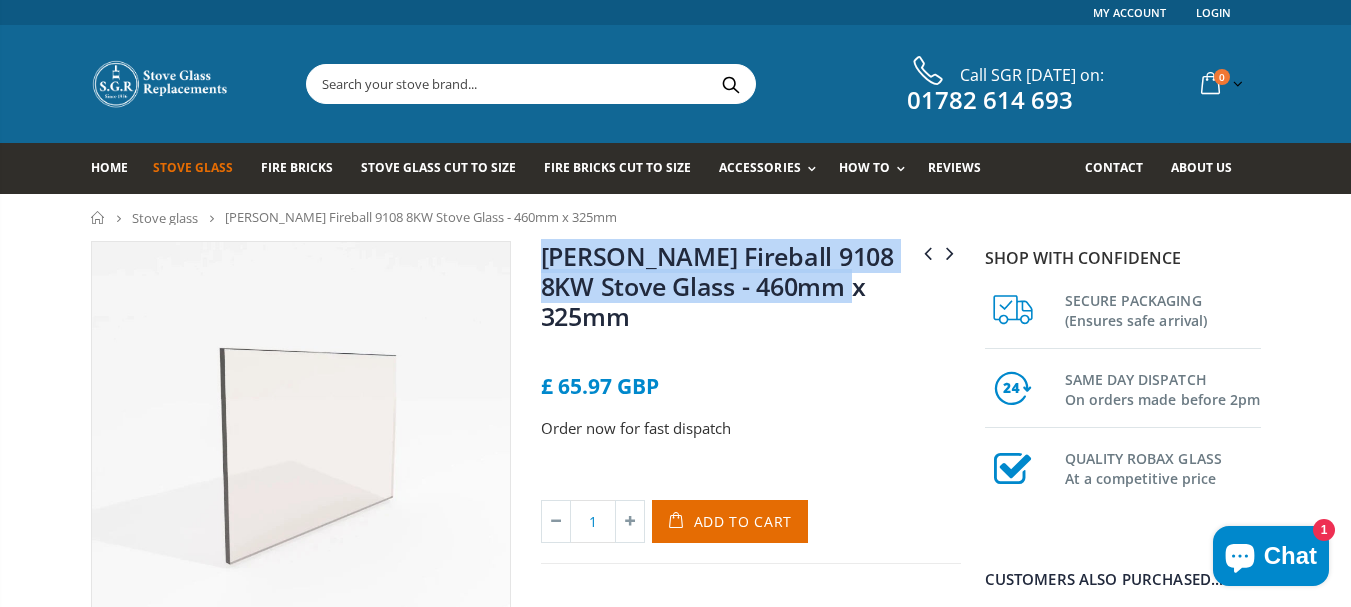 drag, startPoint x: 892, startPoint y: 293, endPoint x: 545, endPoint y: 264, distance: 348.20972 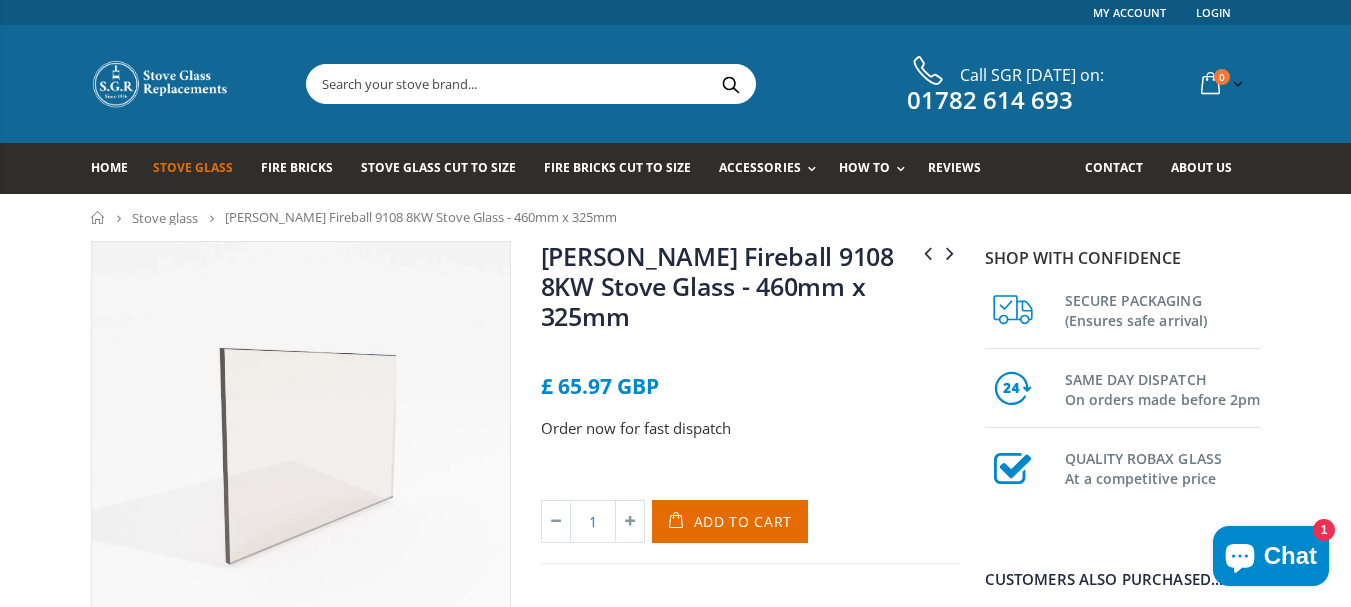 scroll, scrollTop: 0, scrollLeft: 0, axis: both 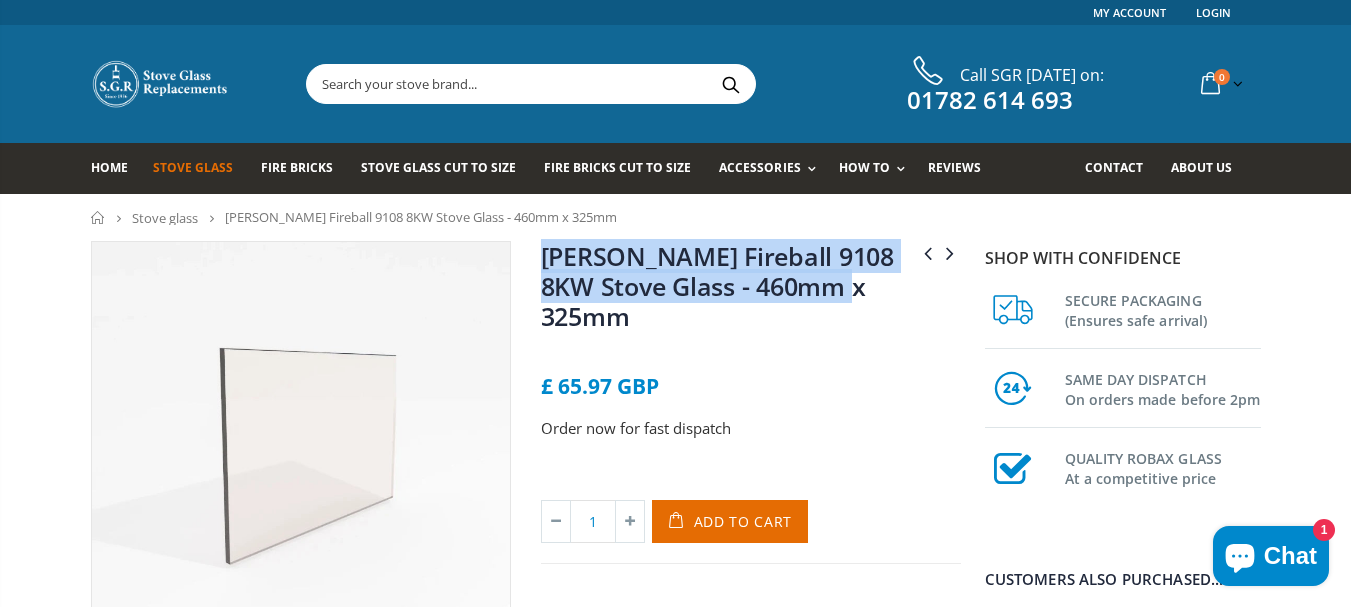 drag, startPoint x: 882, startPoint y: 290, endPoint x: 546, endPoint y: 268, distance: 336.71948 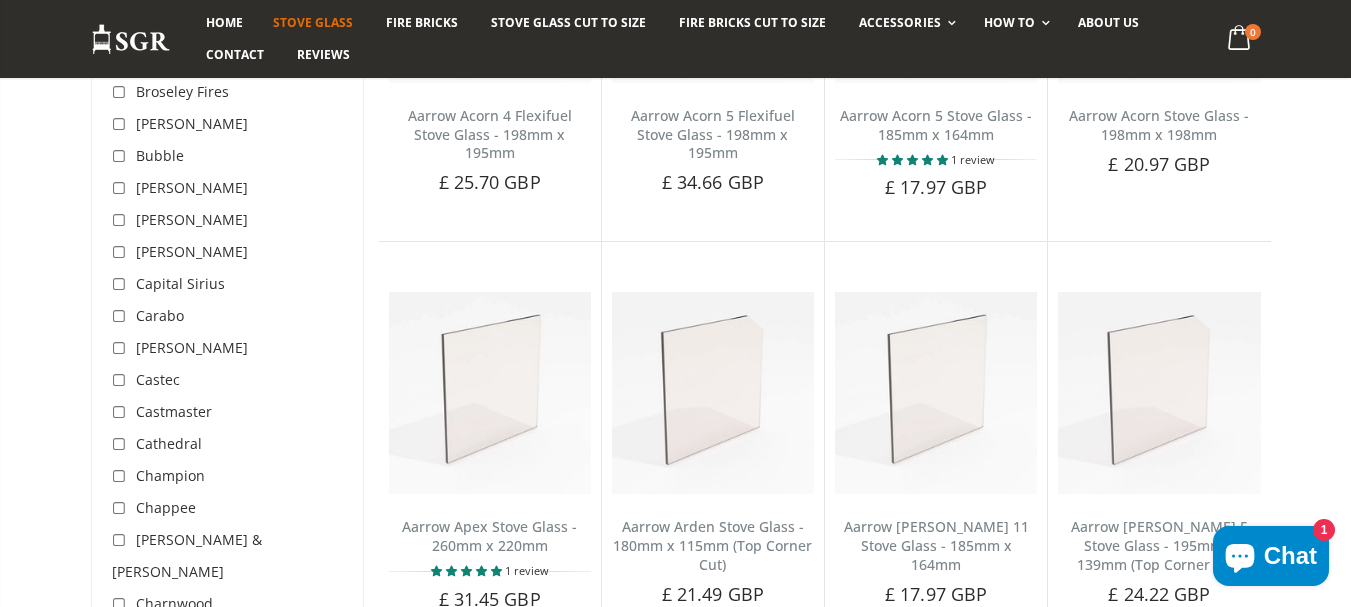 scroll, scrollTop: 937, scrollLeft: 0, axis: vertical 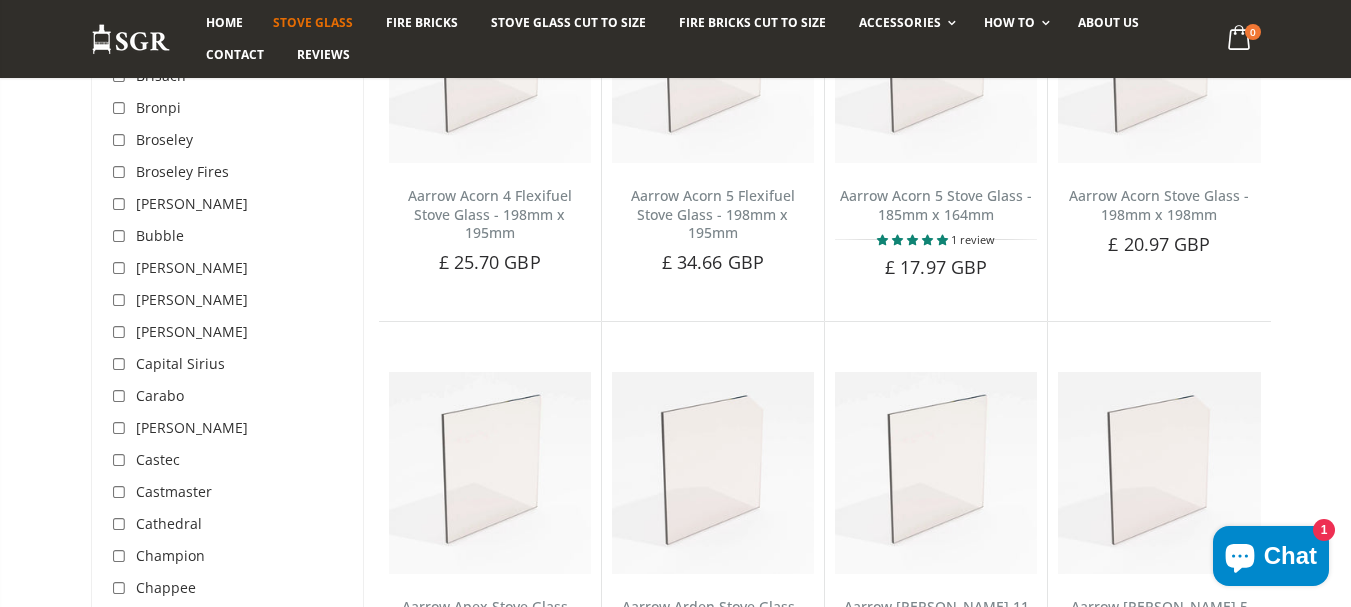 click at bounding box center [122, 269] 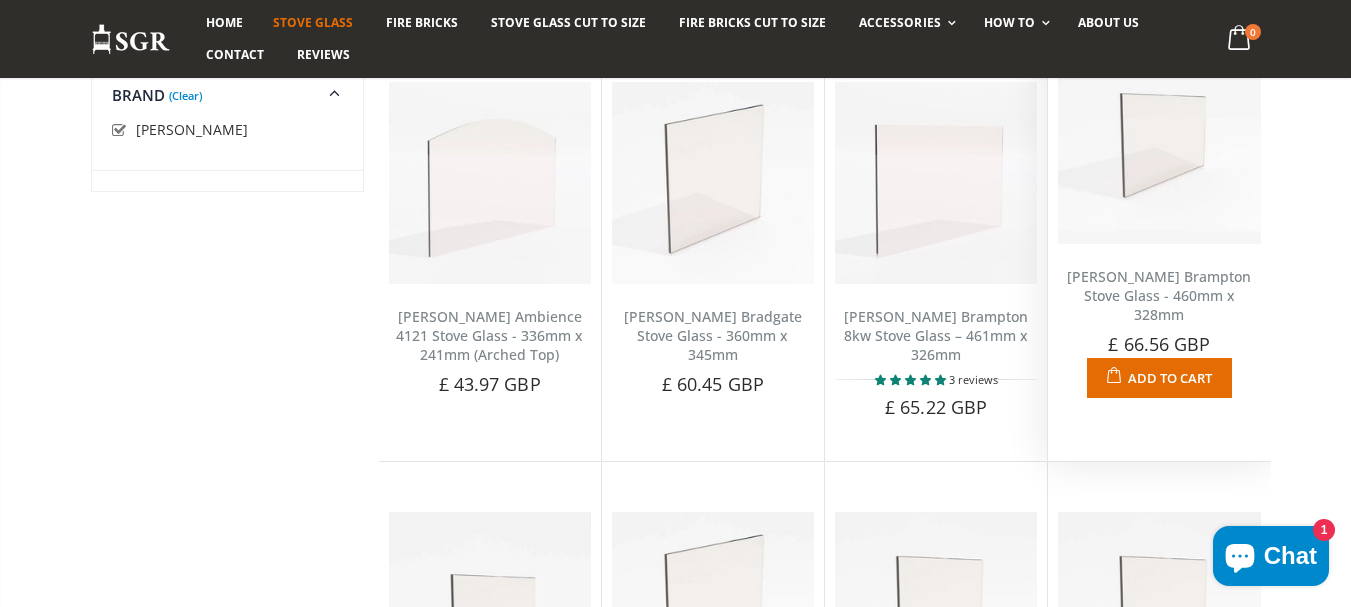scroll, scrollTop: 383, scrollLeft: 0, axis: vertical 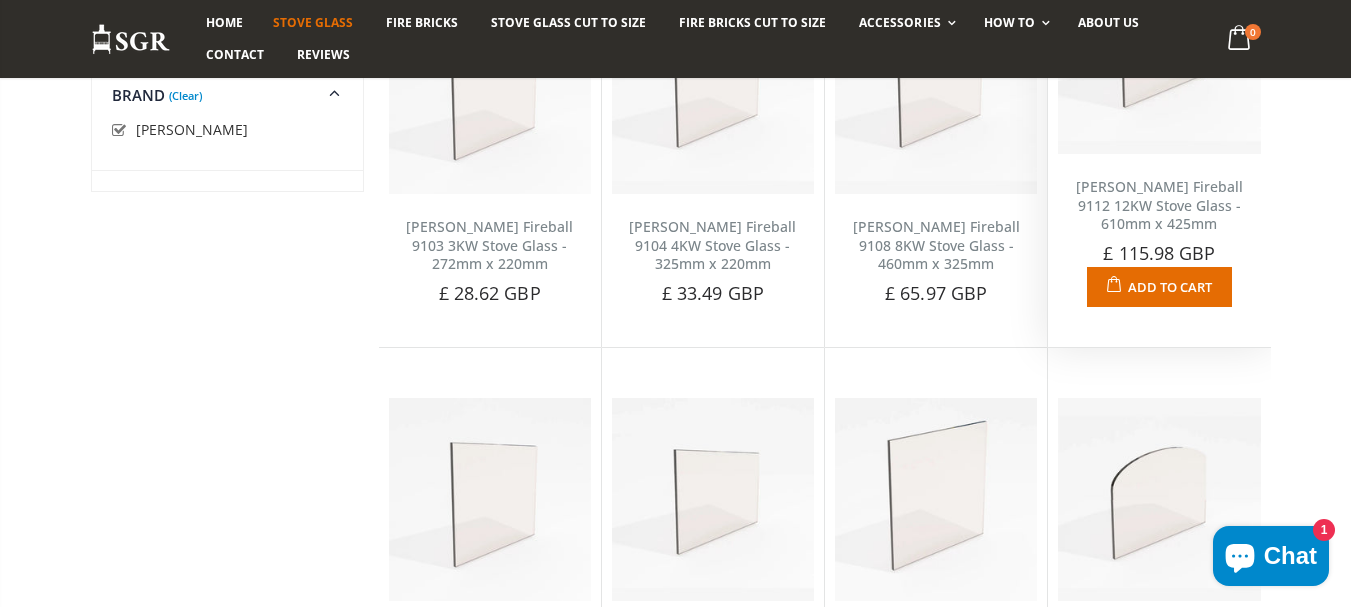 click on "[PERSON_NAME] Fireball 9112 12KW Stove Glass - 610mm x 425mm" at bounding box center (1159, 206) 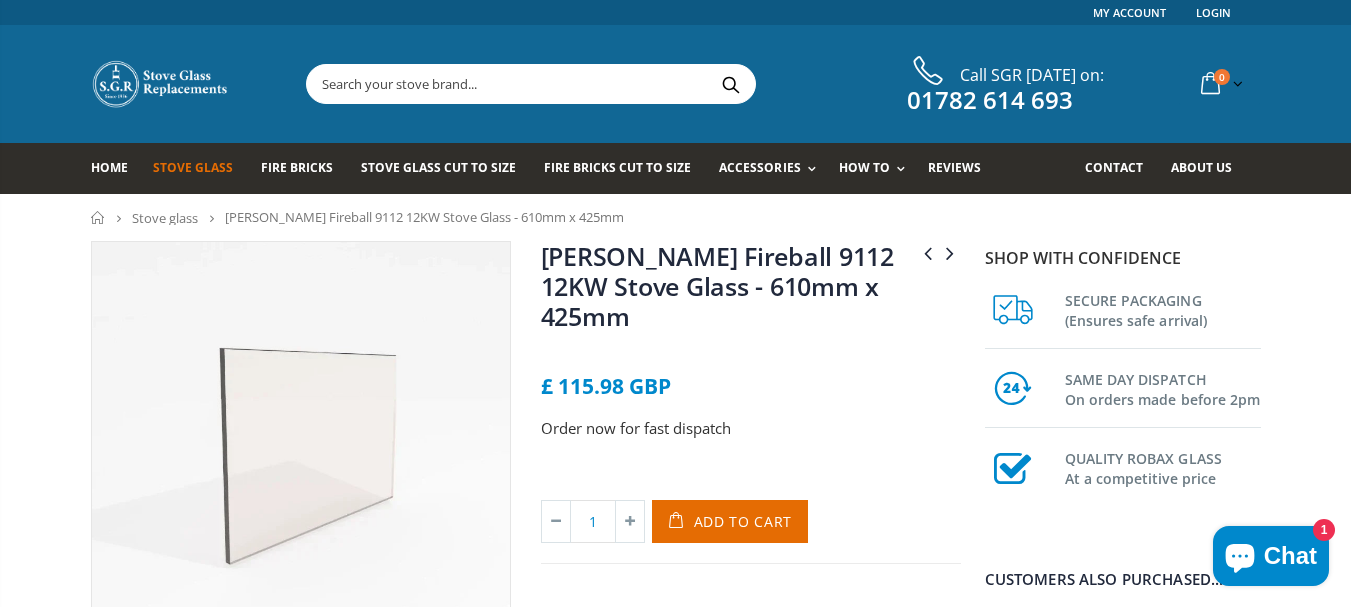 scroll, scrollTop: 0, scrollLeft: 0, axis: both 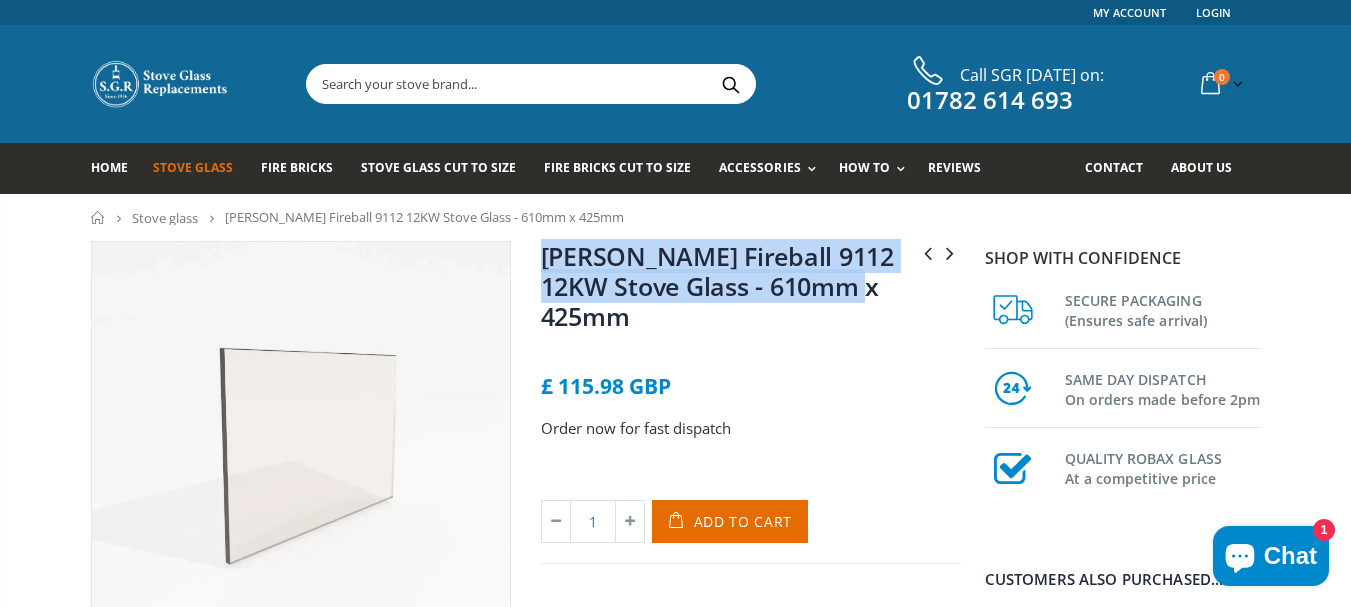 drag, startPoint x: 918, startPoint y: 291, endPoint x: 538, endPoint y: 260, distance: 381.2624 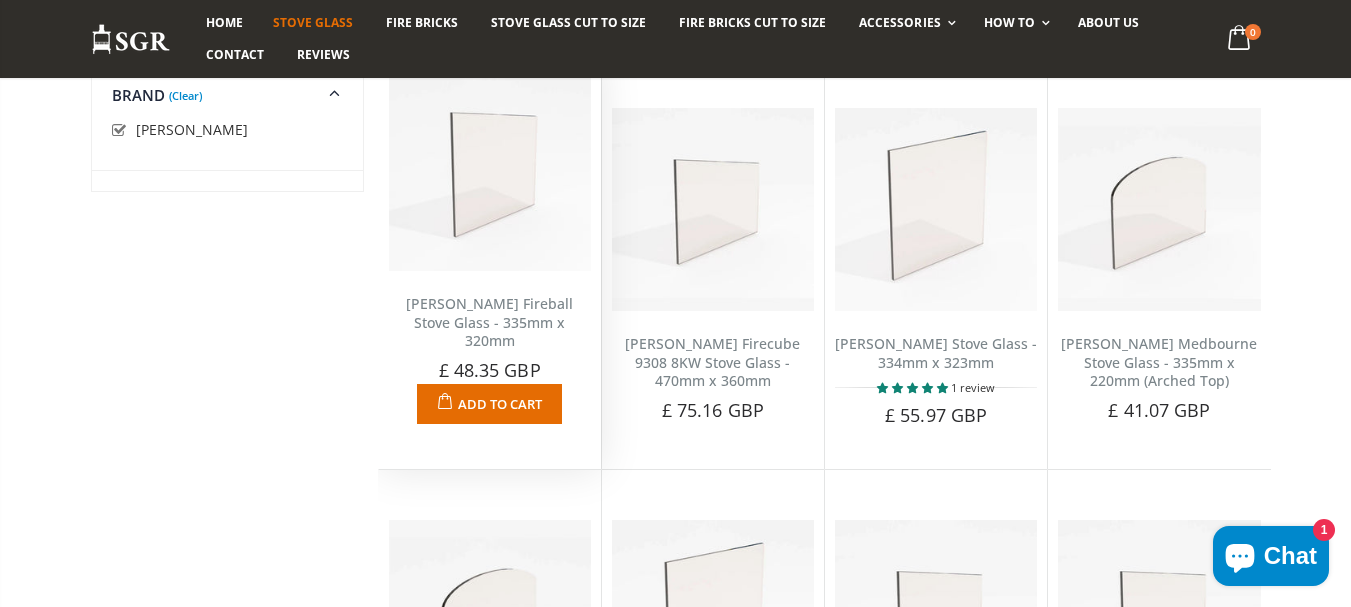 click on "[PERSON_NAME] Fireball Stove Glass - 335mm x 320mm" at bounding box center (489, 322) 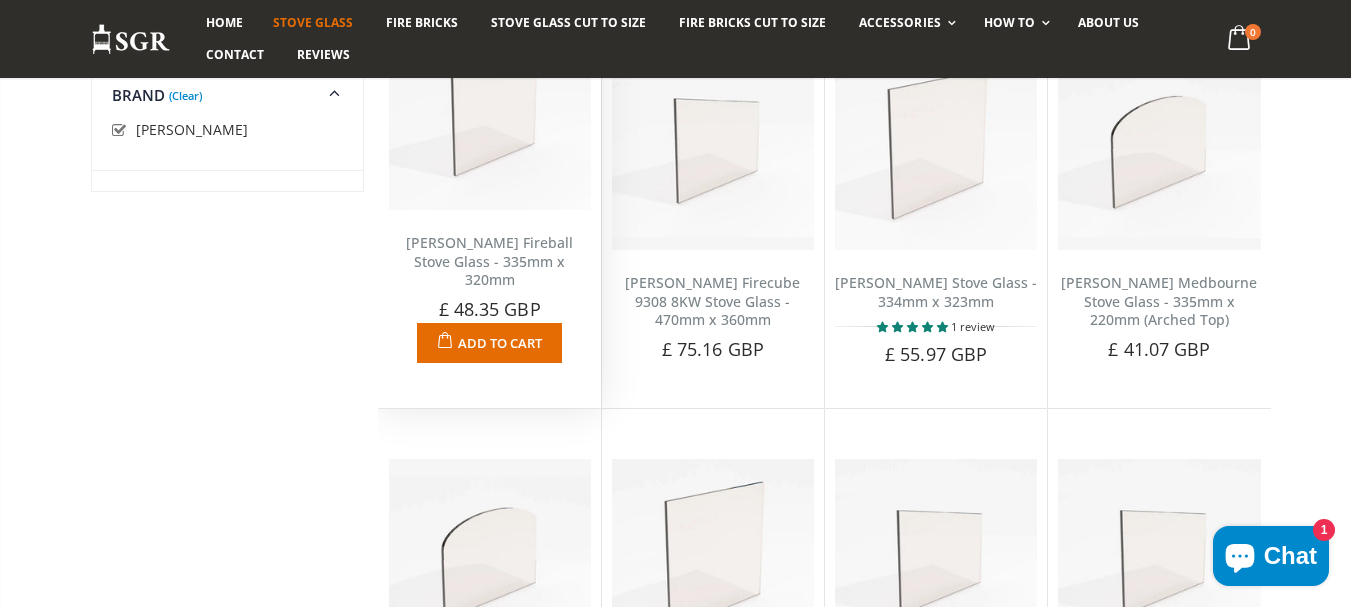 scroll, scrollTop: 2035, scrollLeft: 0, axis: vertical 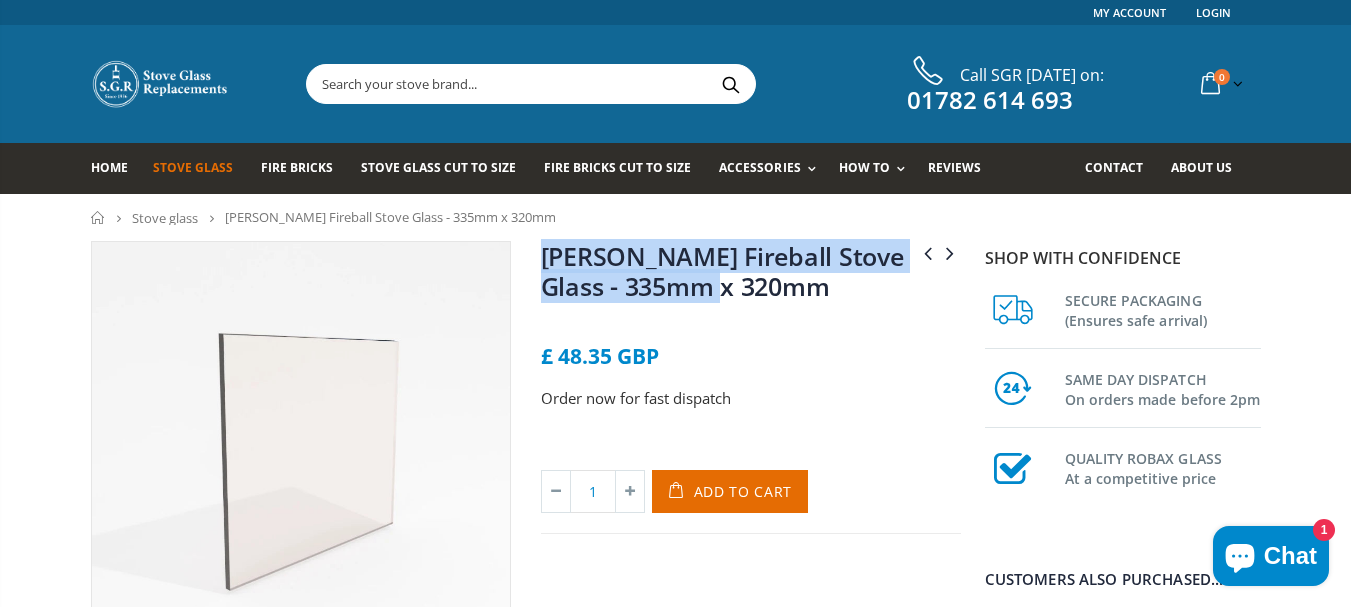 drag, startPoint x: 785, startPoint y: 302, endPoint x: 577, endPoint y: 271, distance: 210.29741 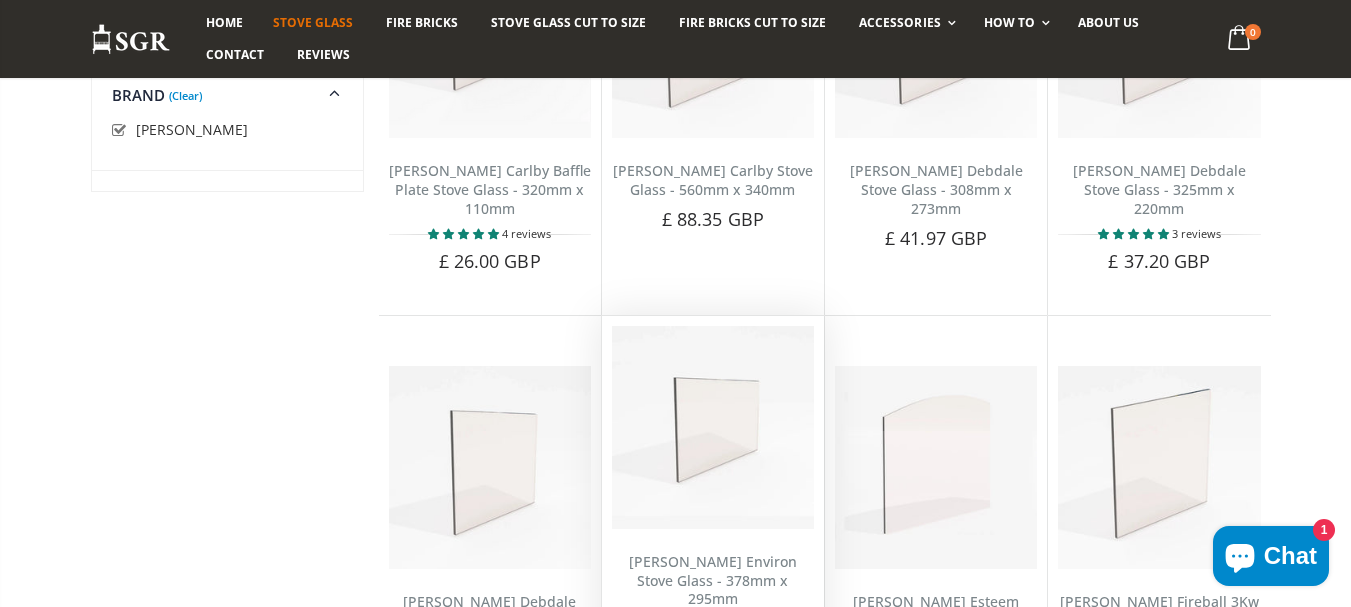 scroll, scrollTop: 937, scrollLeft: 0, axis: vertical 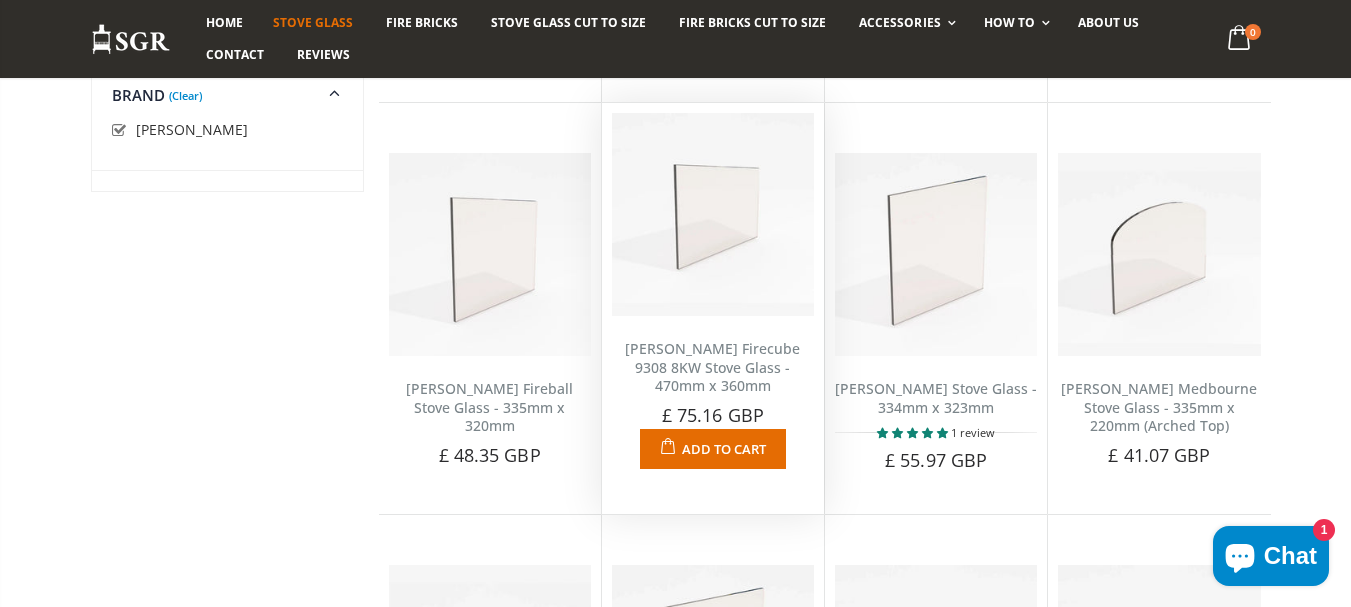 click on "[PERSON_NAME] Firecube 9308 8KW Stove Glass - 470mm x 360mm" at bounding box center [712, 367] 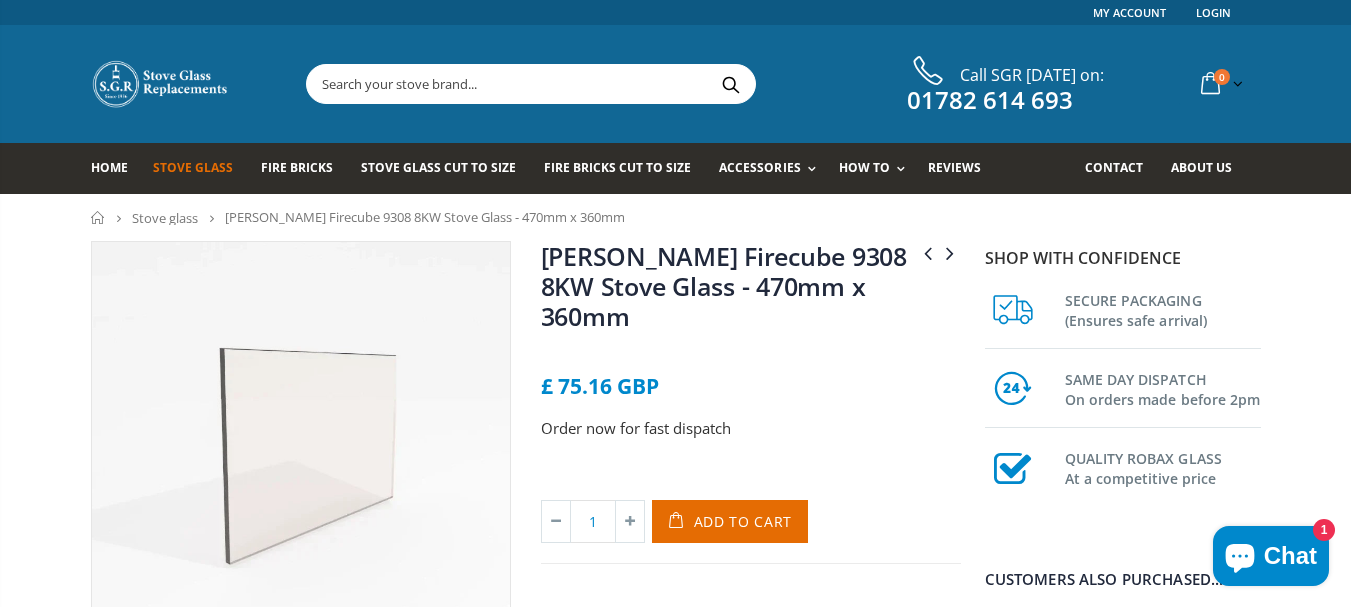 scroll, scrollTop: 0, scrollLeft: 0, axis: both 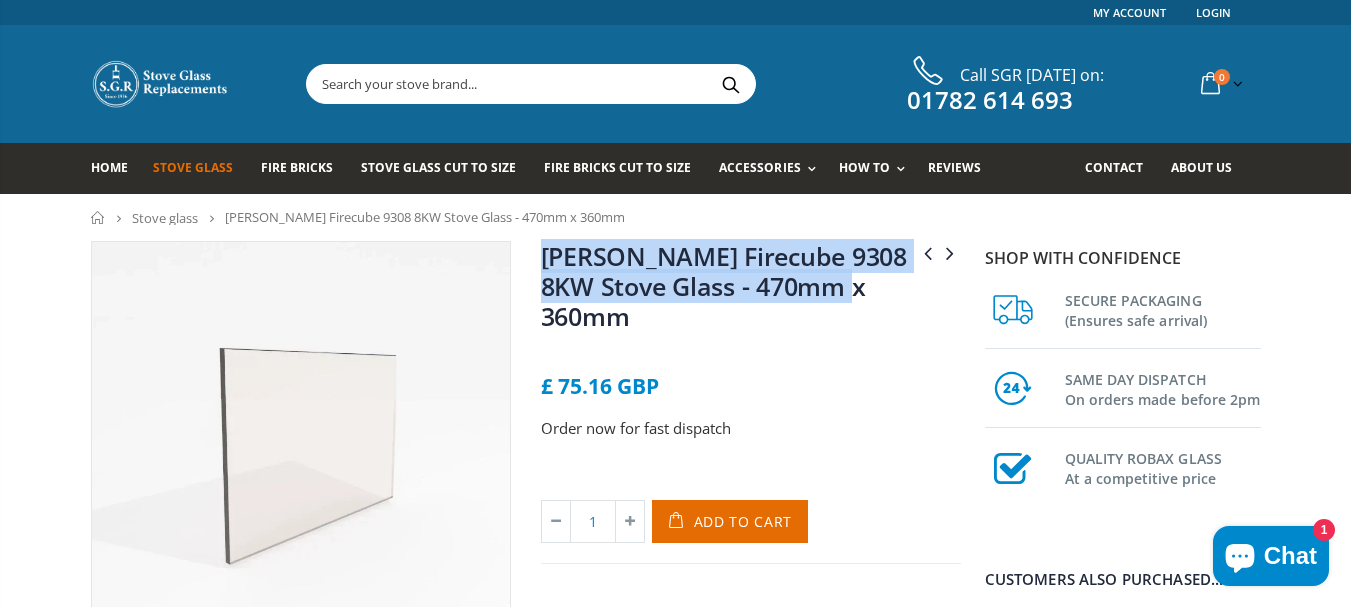 drag, startPoint x: 921, startPoint y: 293, endPoint x: 543, endPoint y: 248, distance: 380.66916 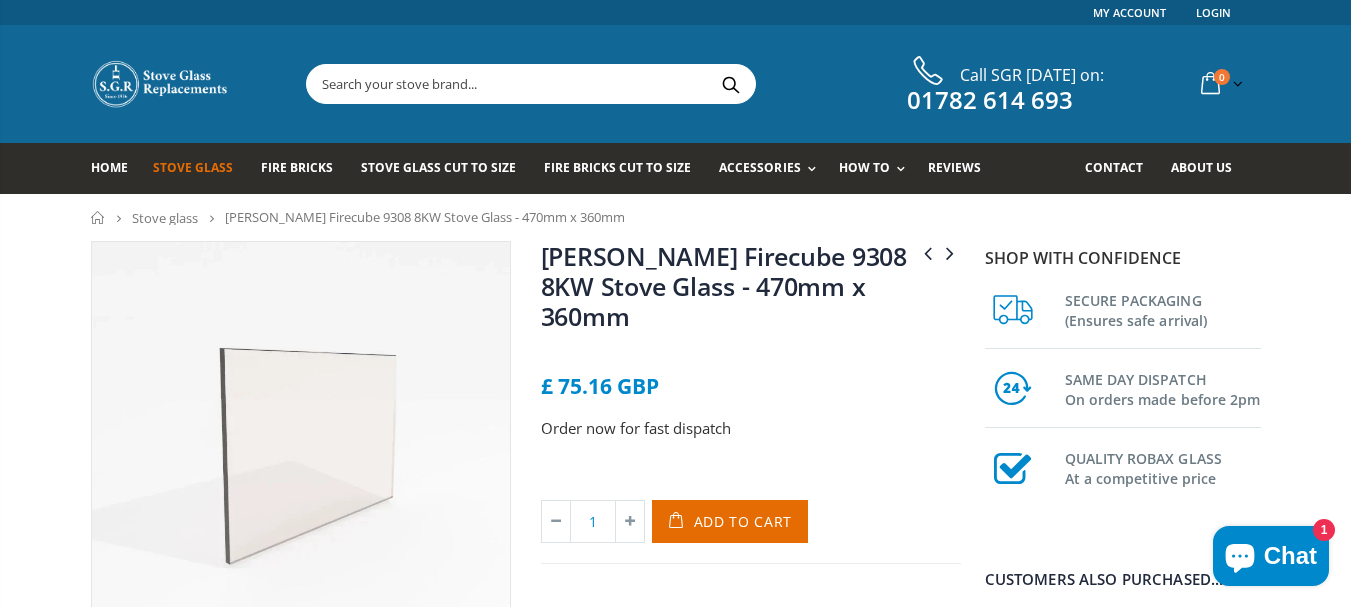 click at bounding box center [751, 352] 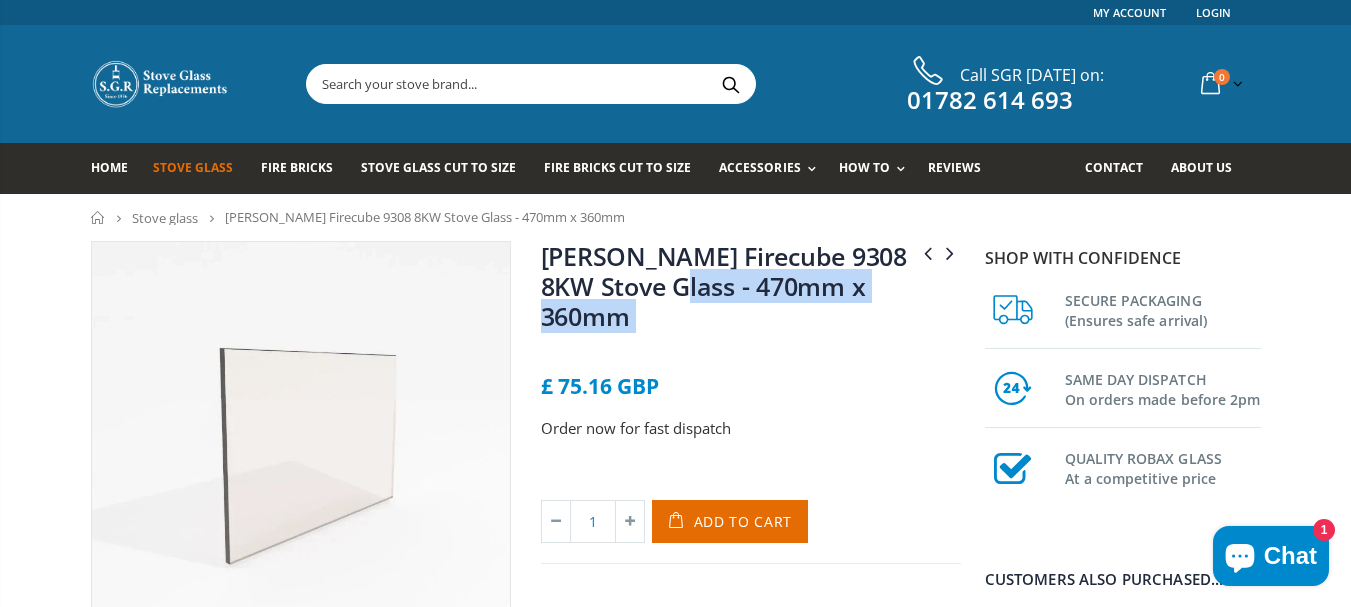 drag, startPoint x: 928, startPoint y: 296, endPoint x: 762, endPoint y: 290, distance: 166.1084 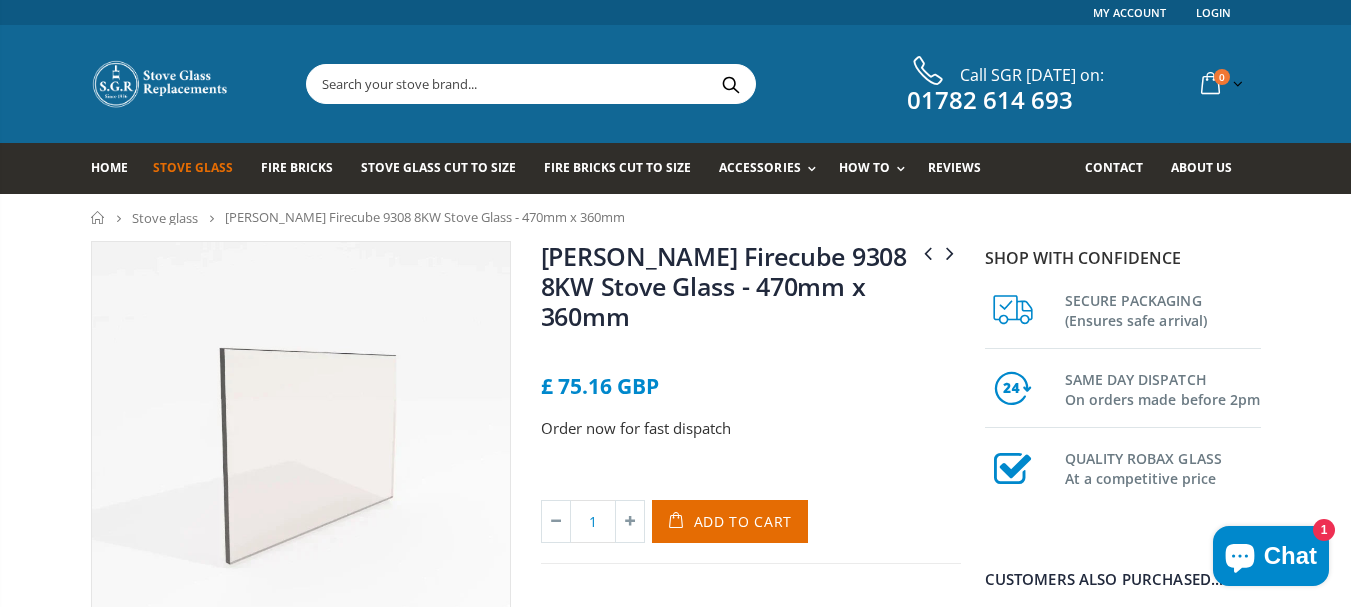 click on "Burley Fireball Stove Glass - 335mm x 320mm
Burley Hollywell Stove Glass - 334mm x 323mm
Burley Firecube 9308 8KW Stove Glass - 470mm x 360mm
No reviews
£ 75.16 GBP
Order now for fast dispatch
Title Default Title Default Title -  £ 75.16 GBP
1
Add to Cart" at bounding box center [751, 402] 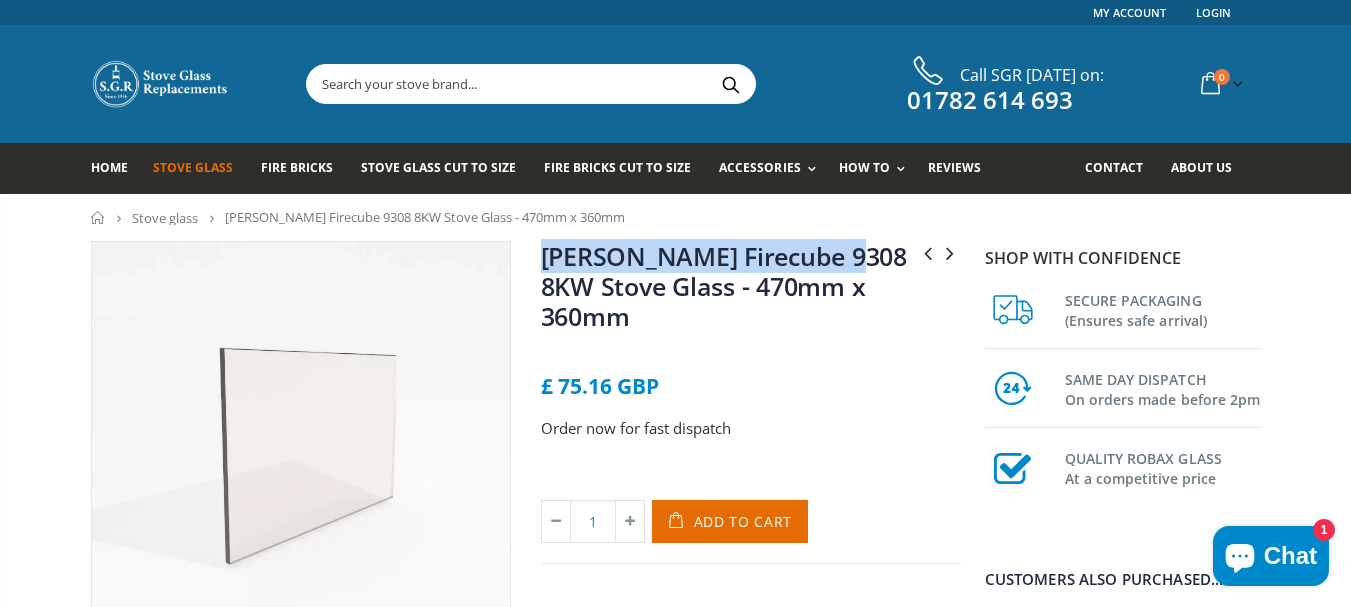 drag, startPoint x: 875, startPoint y: 257, endPoint x: 542, endPoint y: 263, distance: 333.05405 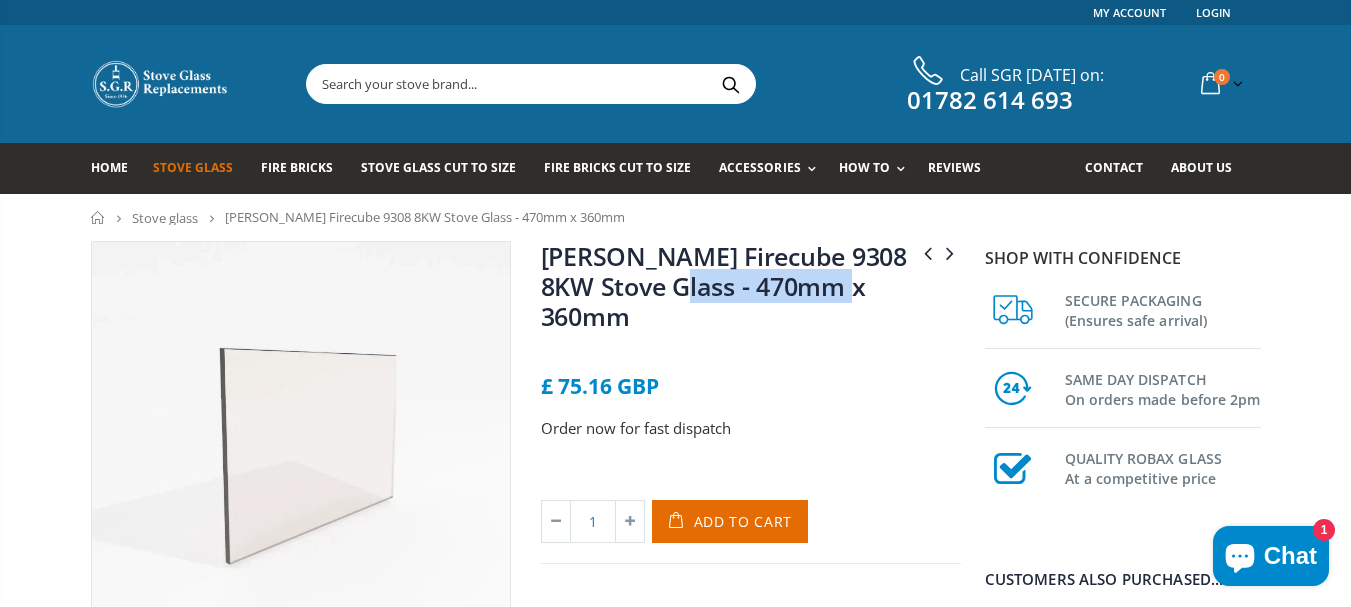 drag, startPoint x: 932, startPoint y: 294, endPoint x: 693, endPoint y: 272, distance: 240.01042 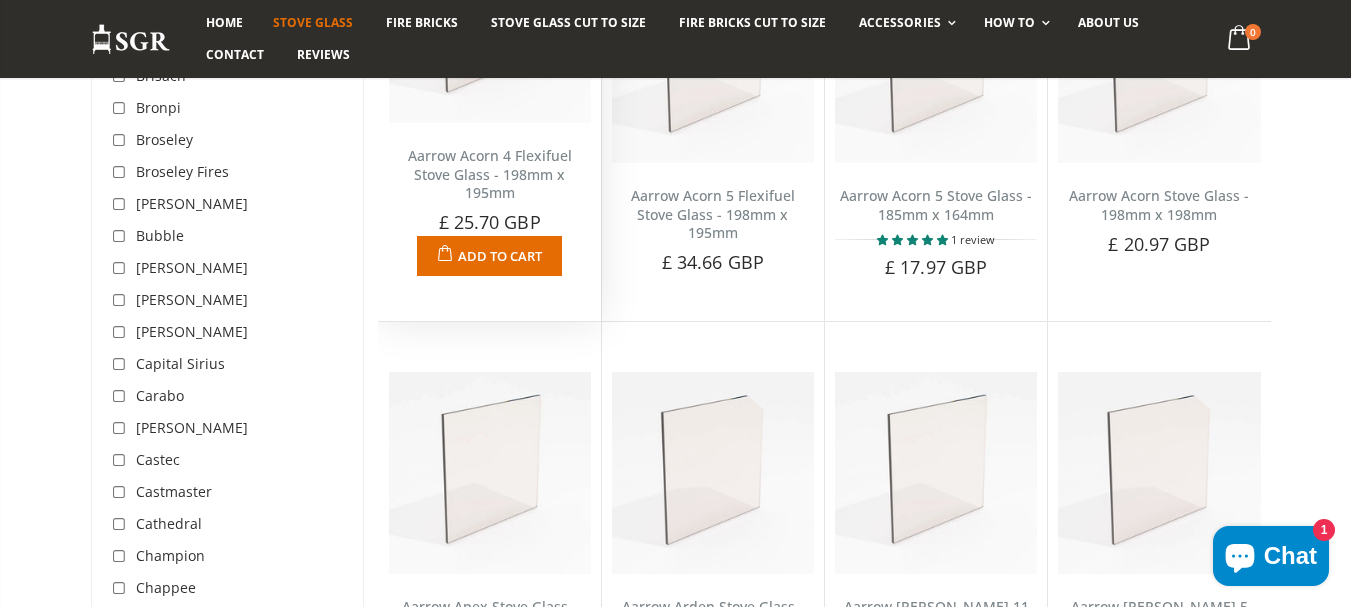 scroll, scrollTop: 952, scrollLeft: 0, axis: vertical 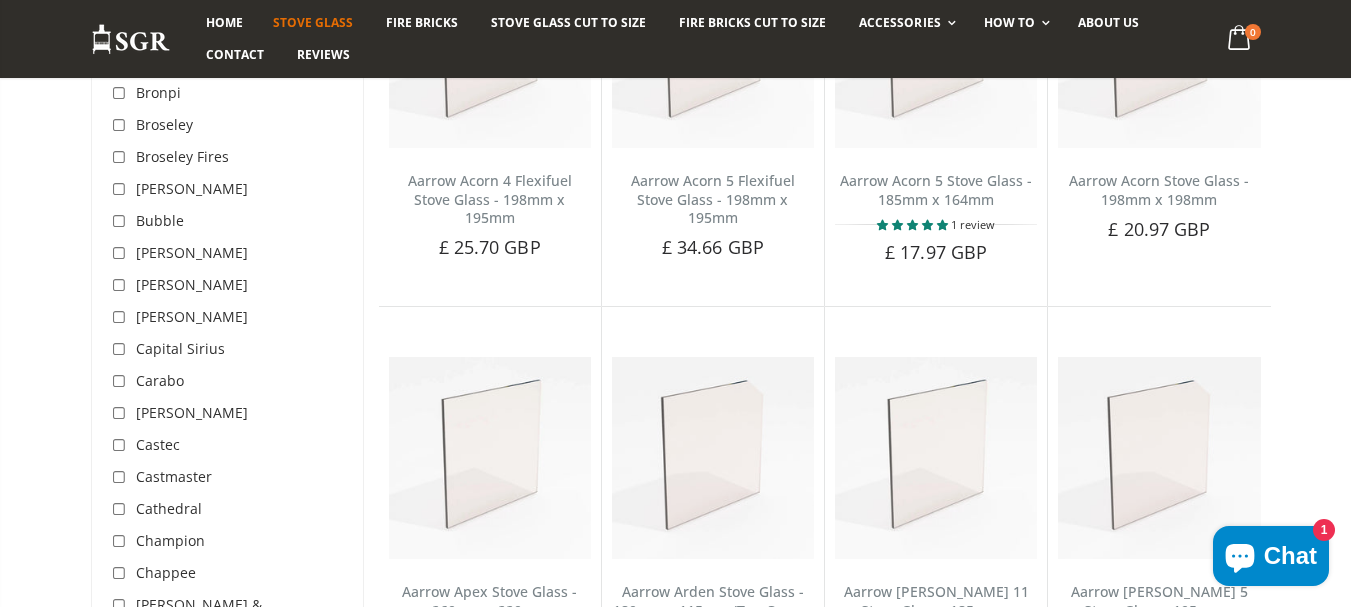 click at bounding box center (122, 254) 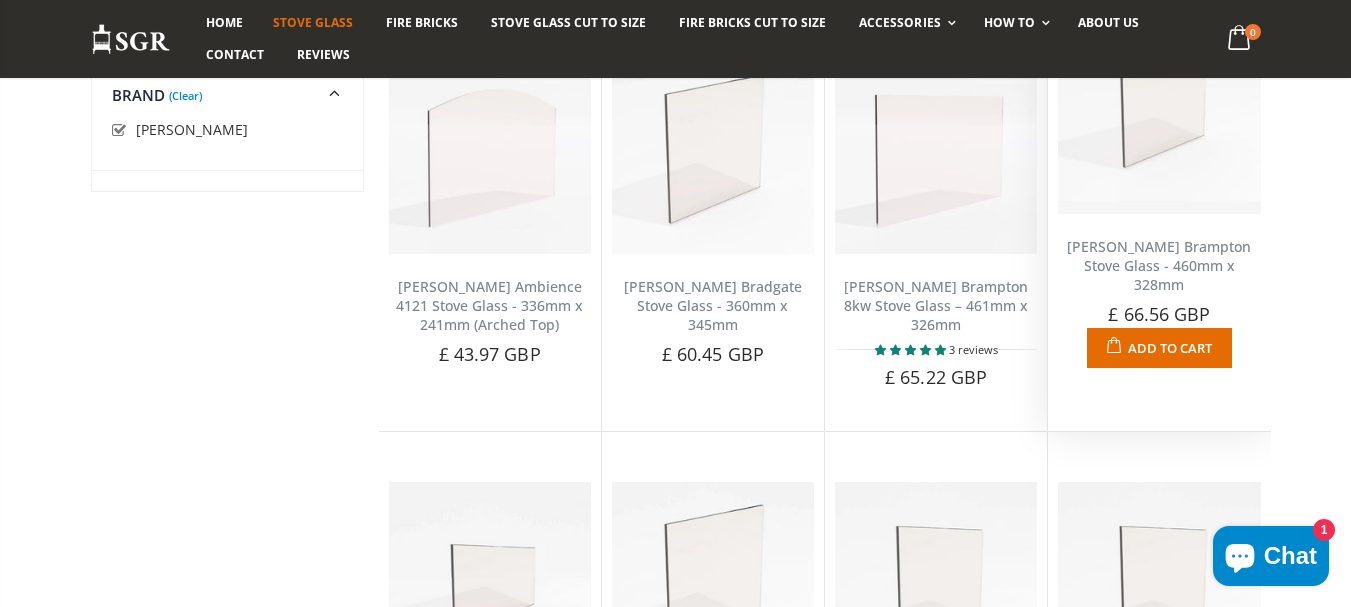 scroll, scrollTop: 383, scrollLeft: 0, axis: vertical 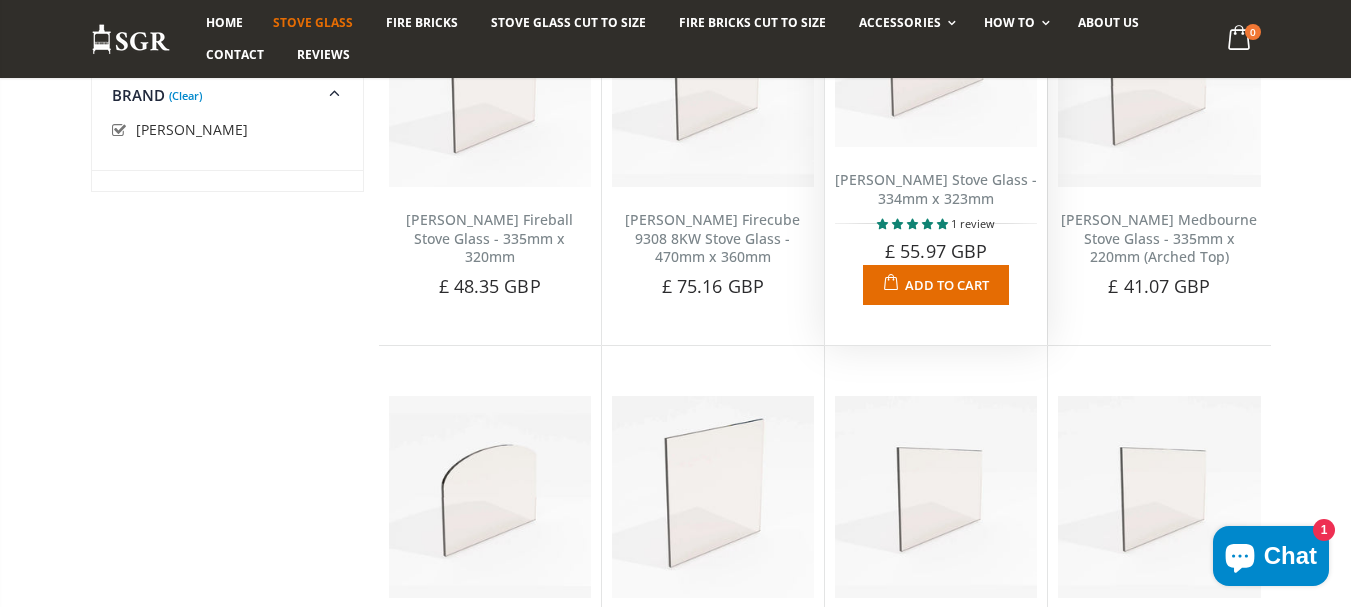 click on "[PERSON_NAME] Stove Glass - 334mm x 323mm" at bounding box center (936, 189) 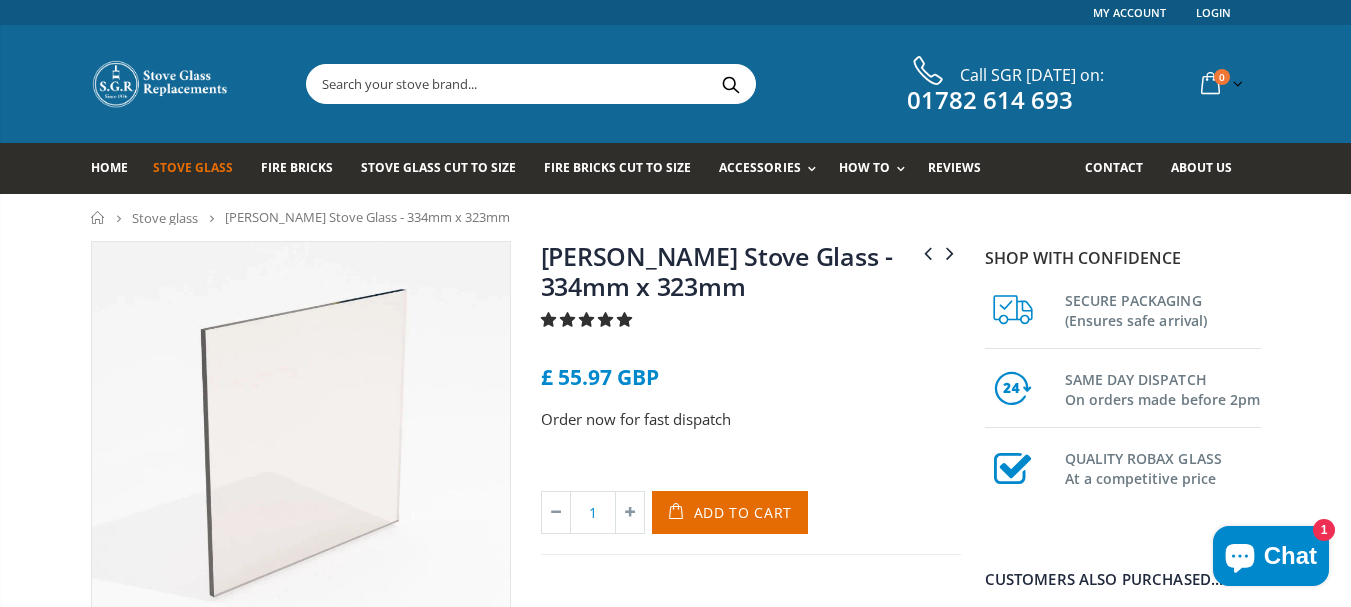 scroll, scrollTop: 0, scrollLeft: 0, axis: both 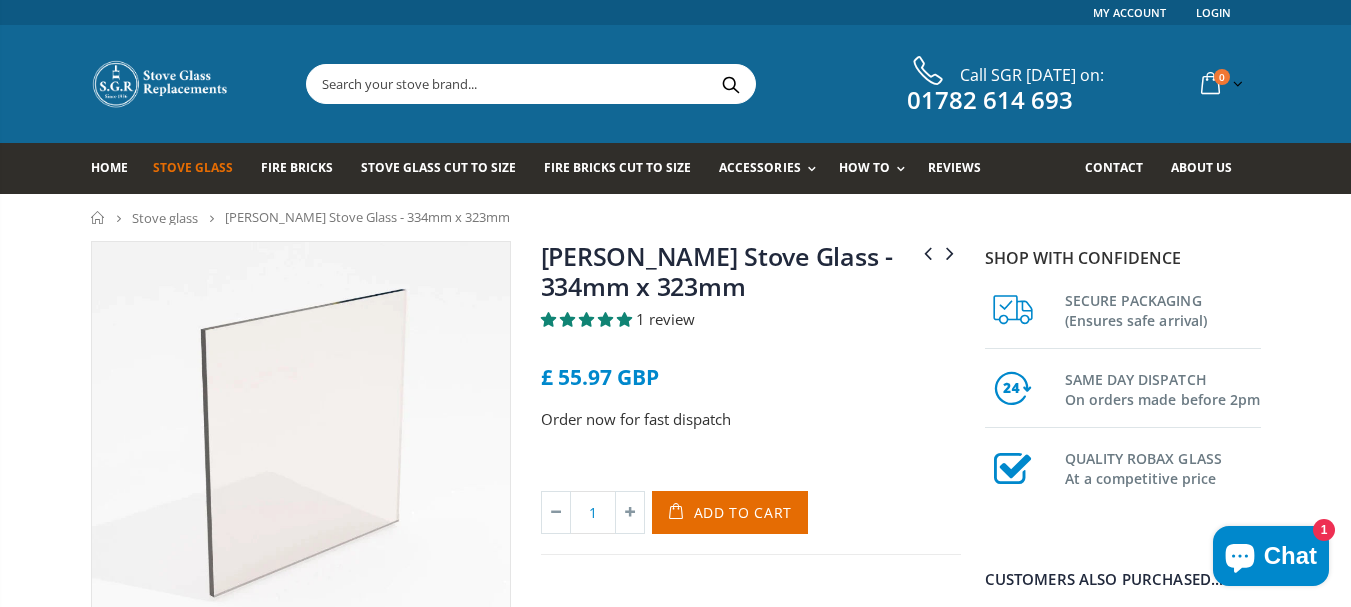 drag, startPoint x: 807, startPoint y: 300, endPoint x: 535, endPoint y: 256, distance: 275.53583 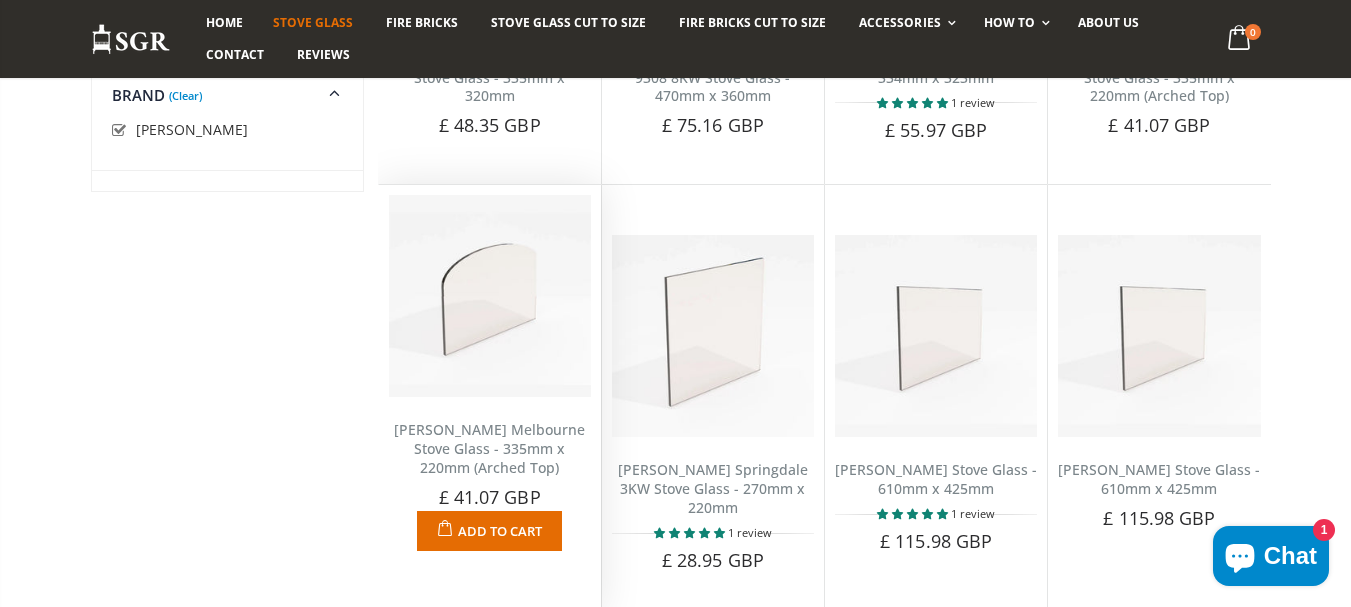 click on "[PERSON_NAME] Melbourne Stove Glass - 335mm x 220mm (Arched Top)" at bounding box center (490, 449) 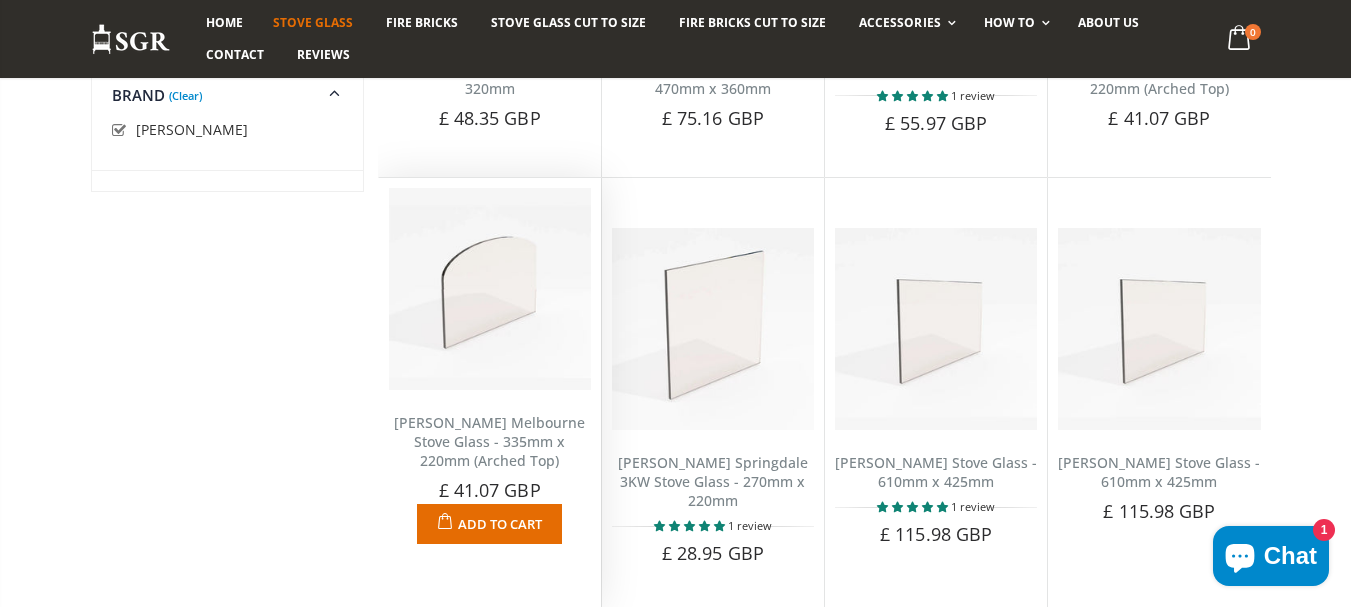 click on "[PERSON_NAME] Melbourne Stove Glass - 335mm x 220mm (Arched Top)" at bounding box center [489, 441] 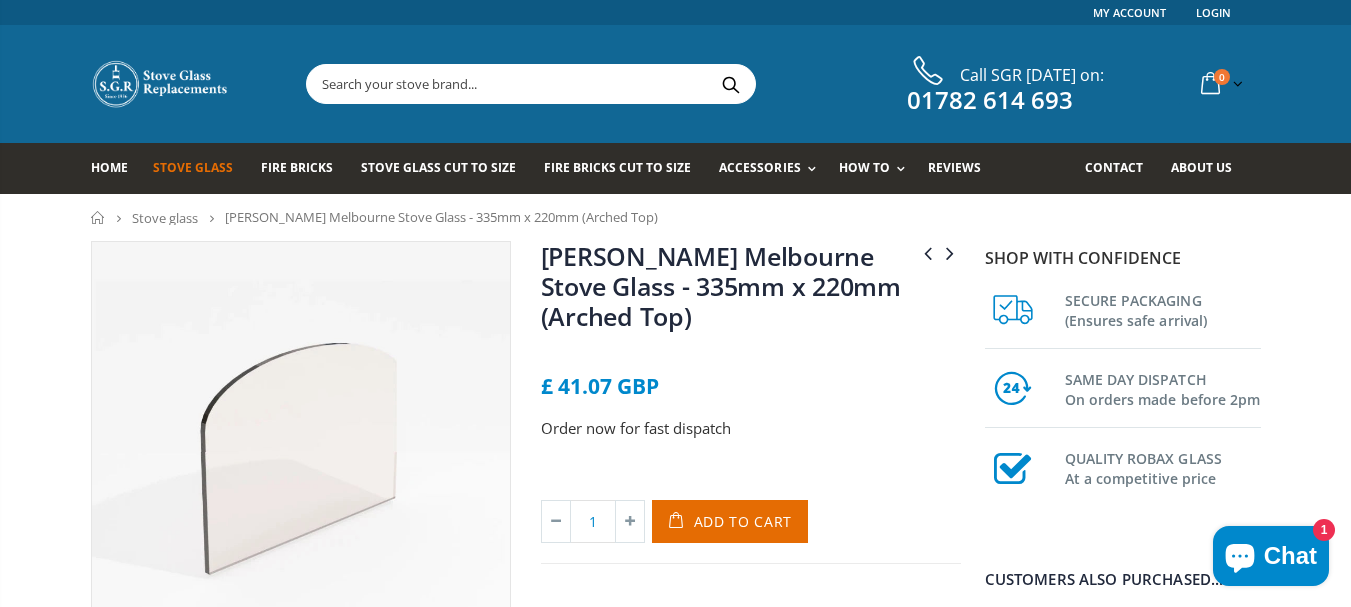 scroll, scrollTop: 0, scrollLeft: 0, axis: both 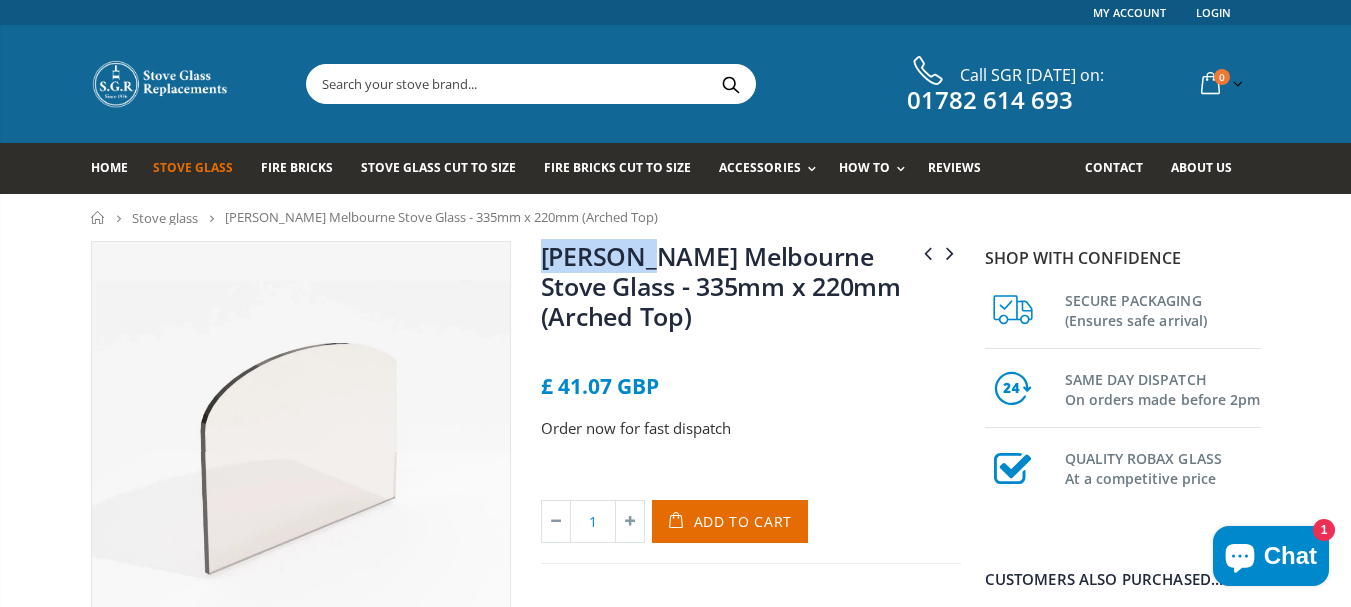 drag, startPoint x: 526, startPoint y: 253, endPoint x: 666, endPoint y: 258, distance: 140.08926 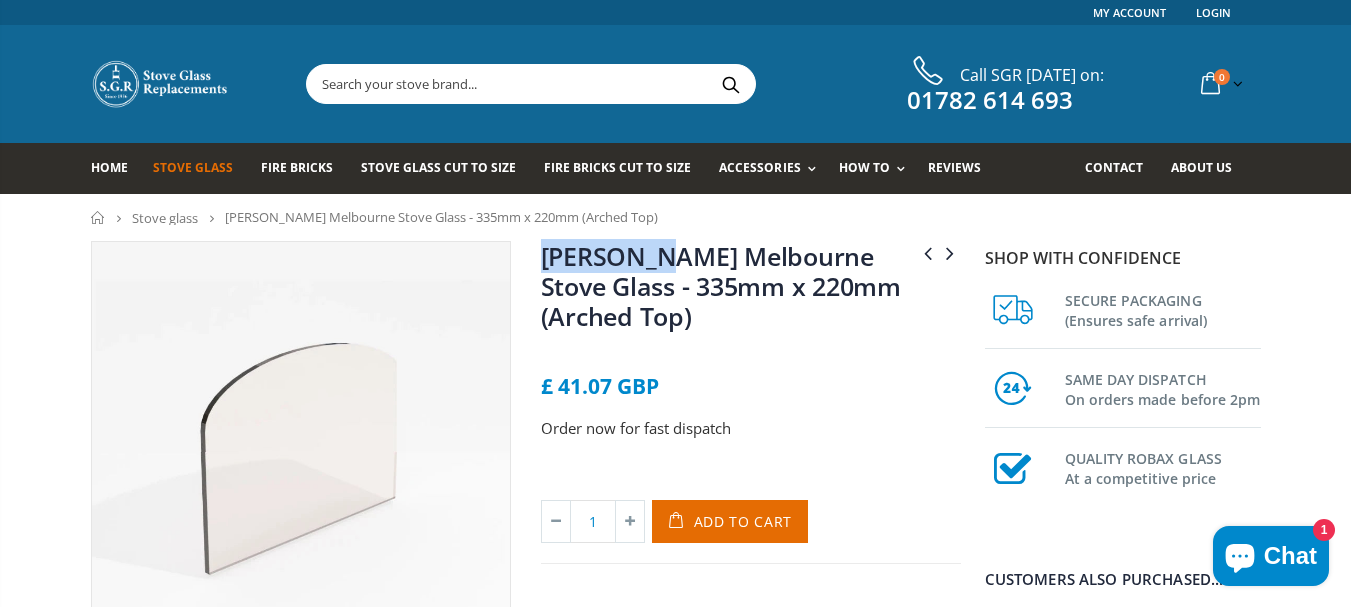 click on "[PERSON_NAME] Melbourne Stove Glass - 335mm x 220mm (Arched Top)" at bounding box center (721, 286) 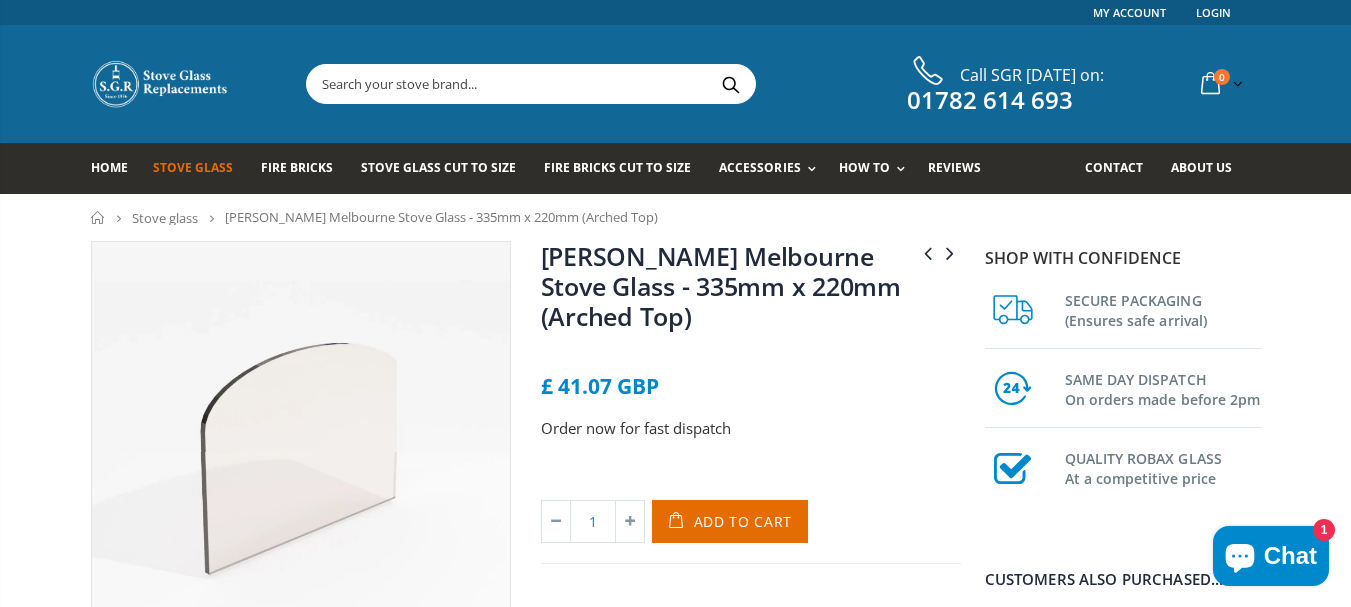 scroll, scrollTop: 0, scrollLeft: 0, axis: both 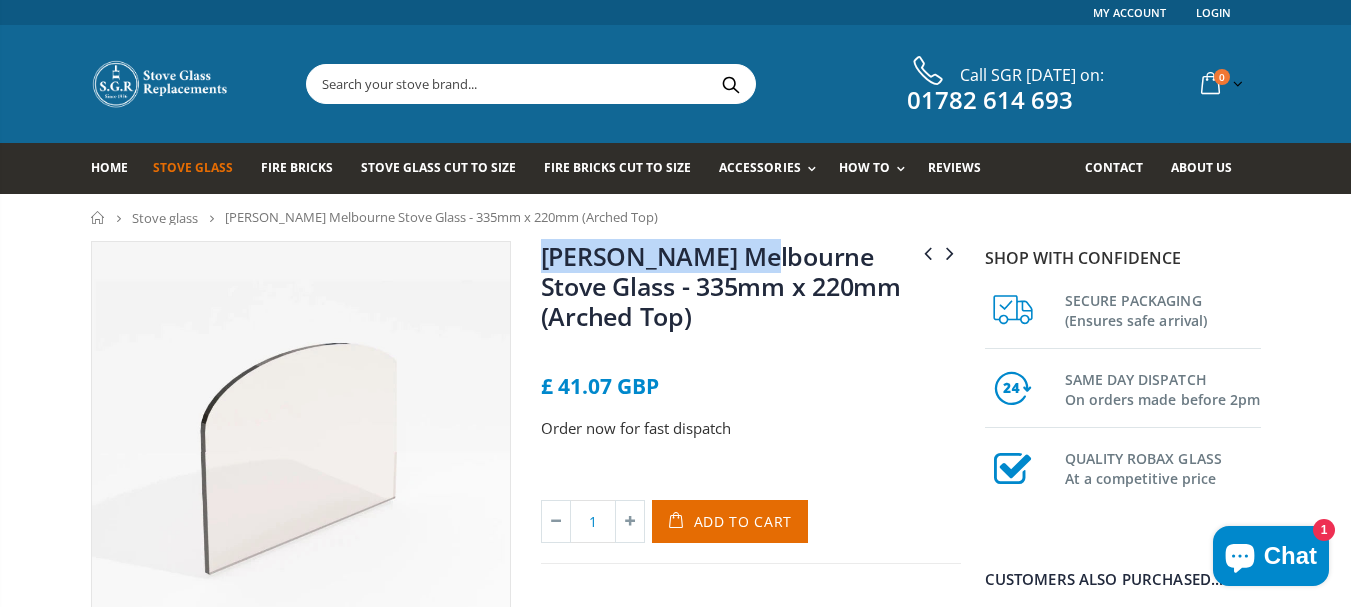 drag, startPoint x: 532, startPoint y: 252, endPoint x: 750, endPoint y: 258, distance: 218.08255 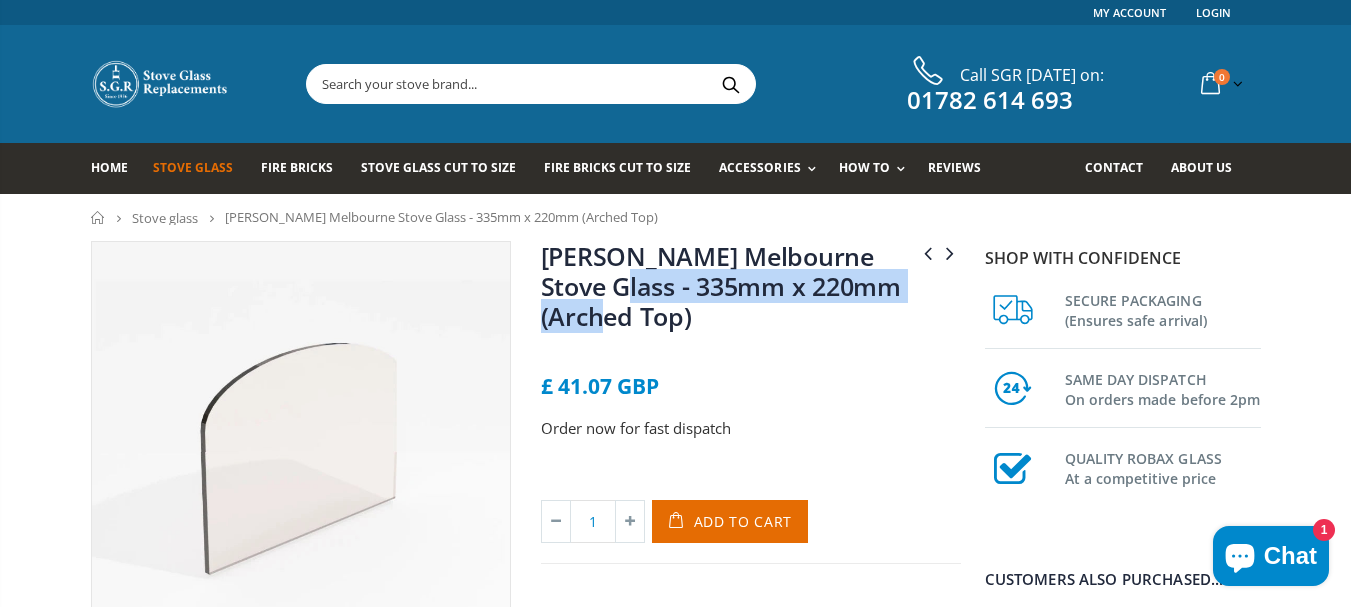 drag, startPoint x: 938, startPoint y: 289, endPoint x: 542, endPoint y: 290, distance: 396.00125 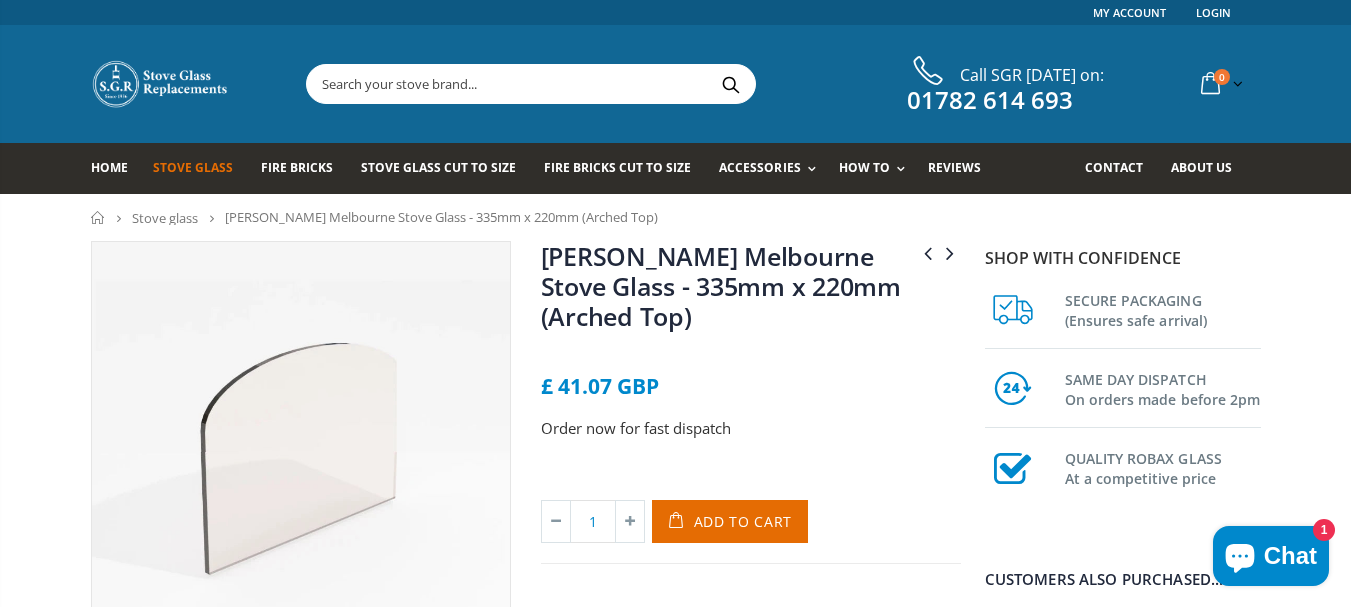 scroll, scrollTop: 0, scrollLeft: 0, axis: both 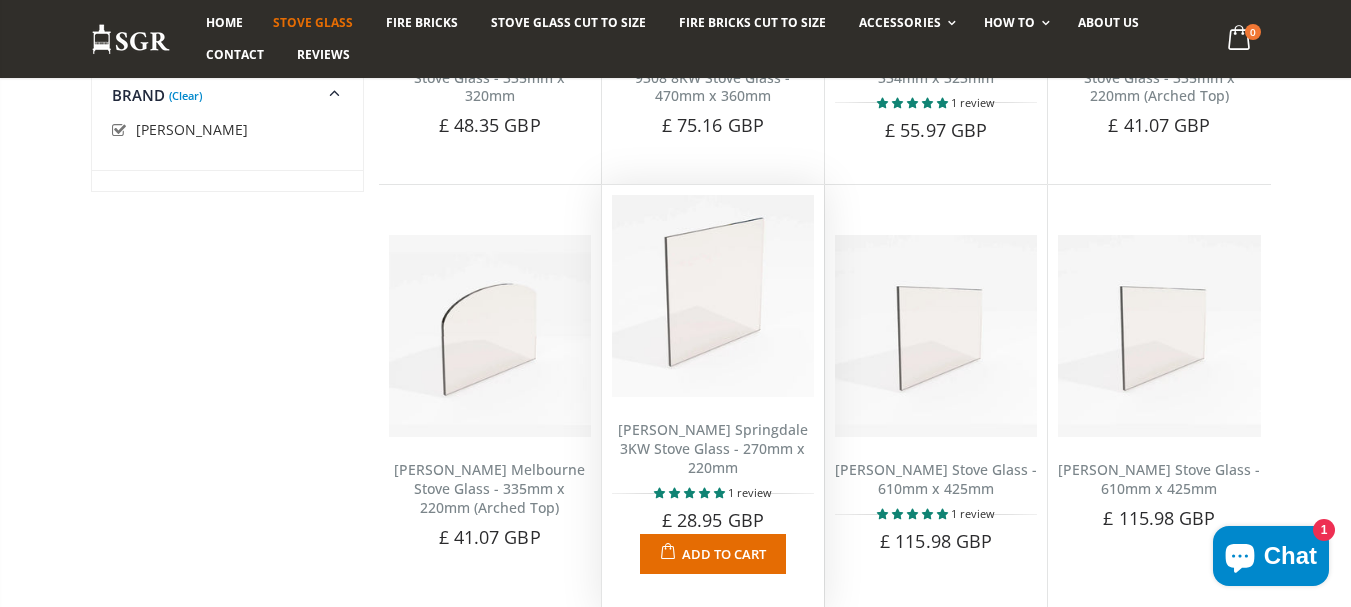 click on "[PERSON_NAME] Springdale 3KW Stove Glass - 270mm x 220mm" at bounding box center (713, 448) 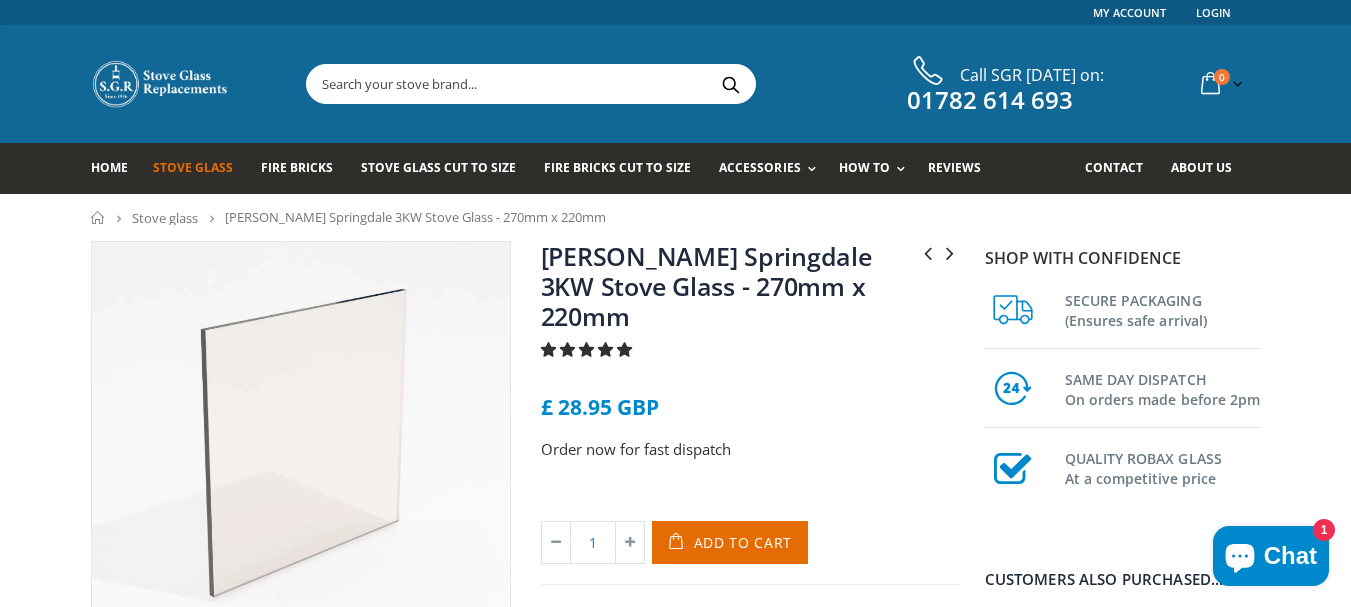 scroll, scrollTop: 0, scrollLeft: 0, axis: both 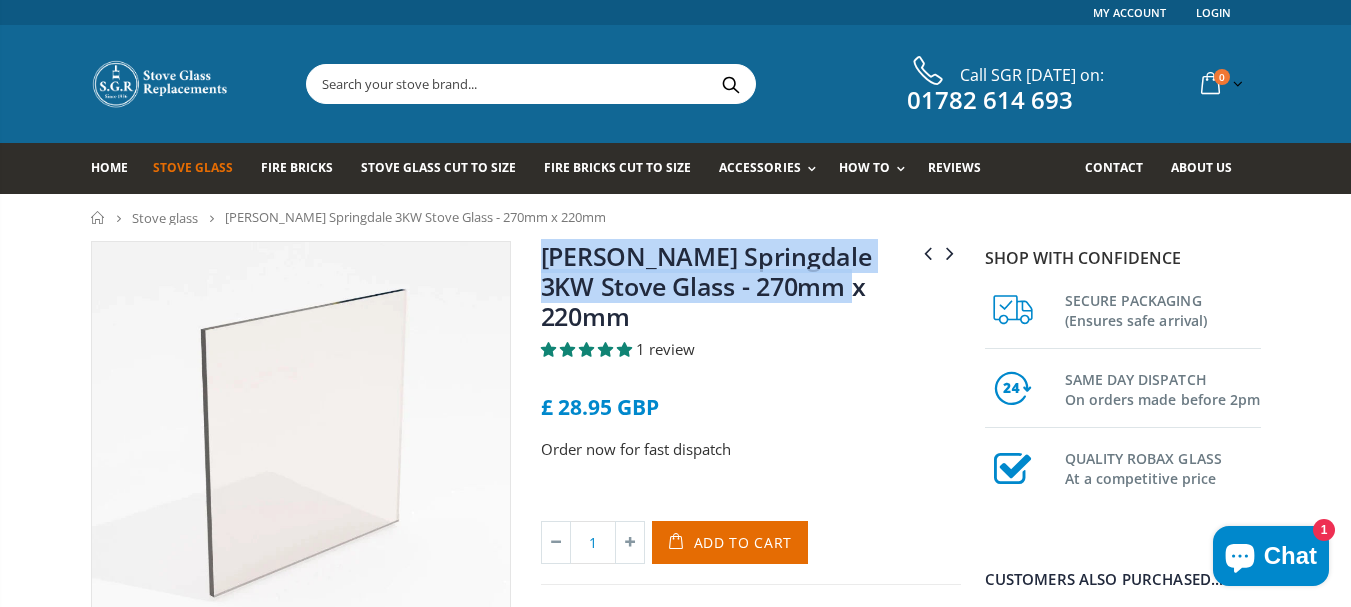 drag, startPoint x: 898, startPoint y: 305, endPoint x: 545, endPoint y: 258, distance: 356.11514 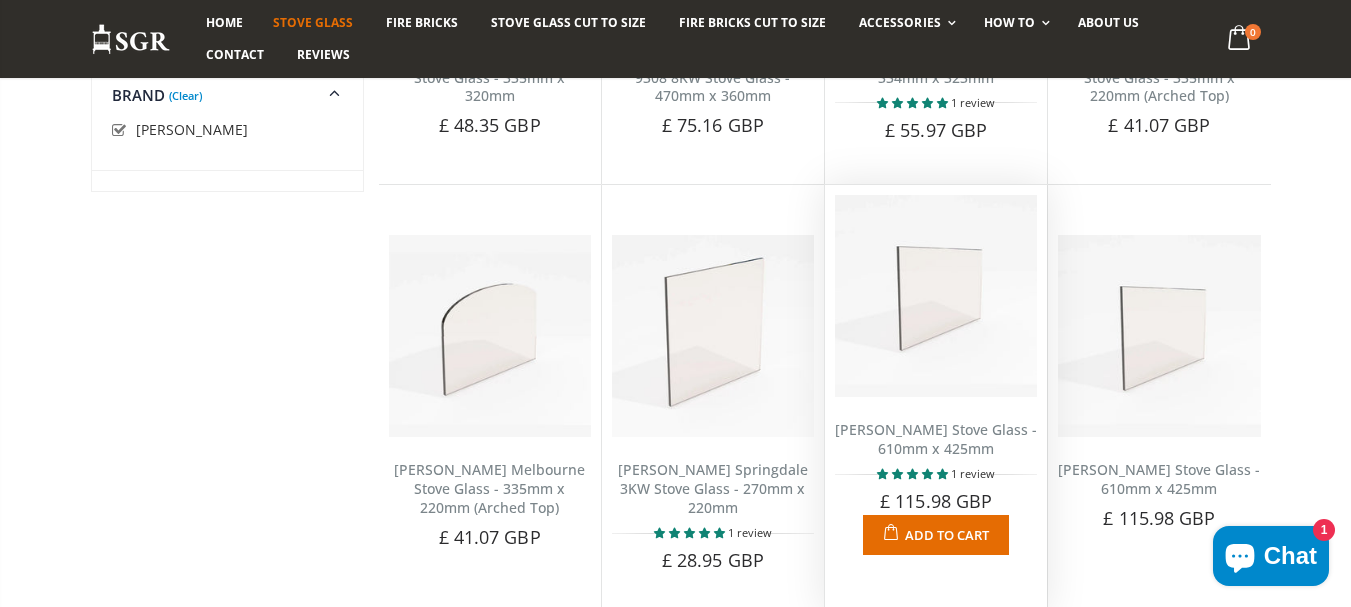 click on "[PERSON_NAME] Stove Glass - 610mm x 425mm" at bounding box center [936, 439] 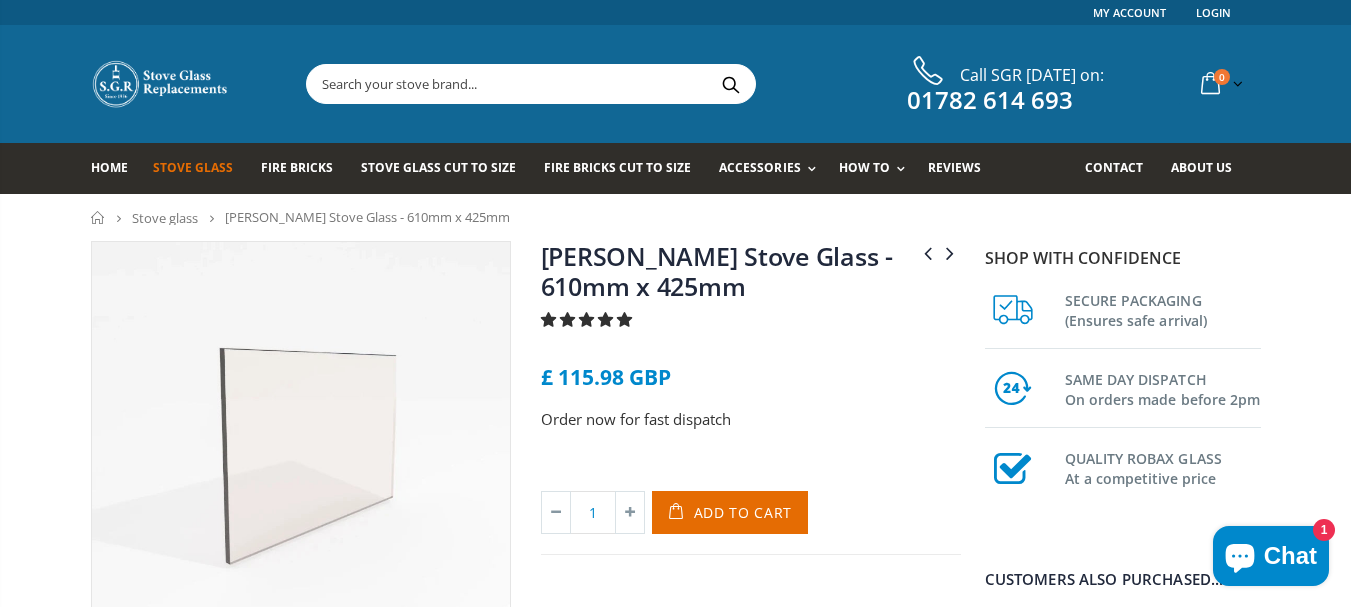 scroll, scrollTop: 0, scrollLeft: 0, axis: both 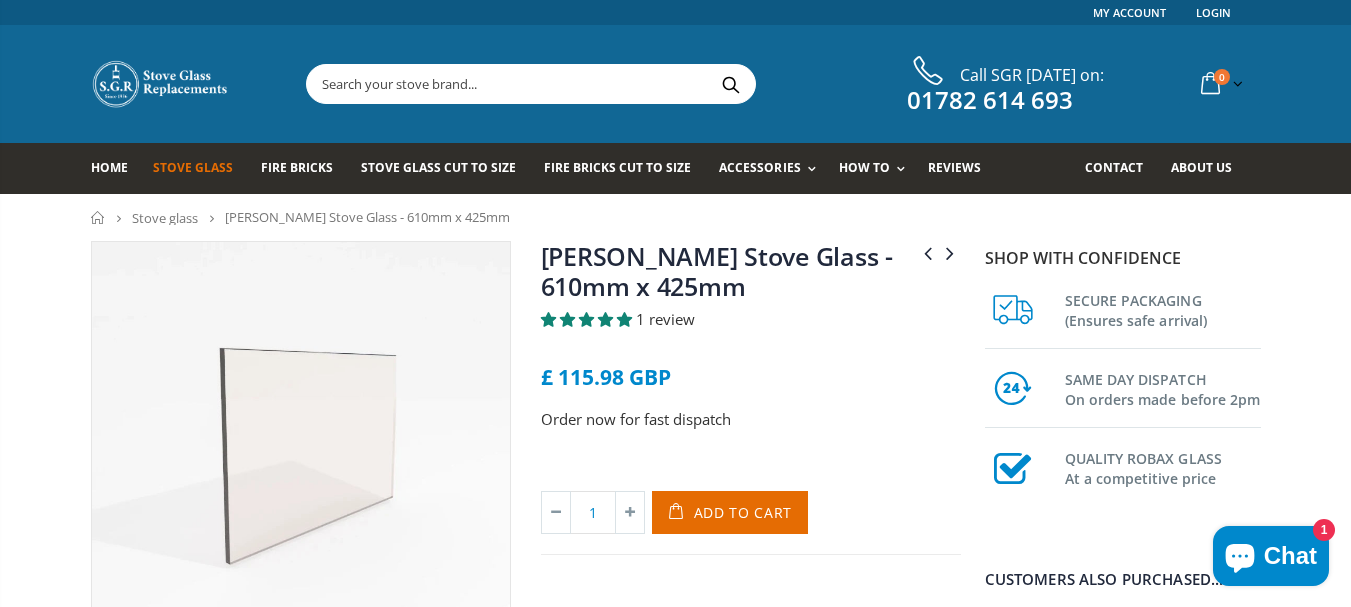 drag, startPoint x: 812, startPoint y: 295, endPoint x: 542, endPoint y: 253, distance: 273.24713 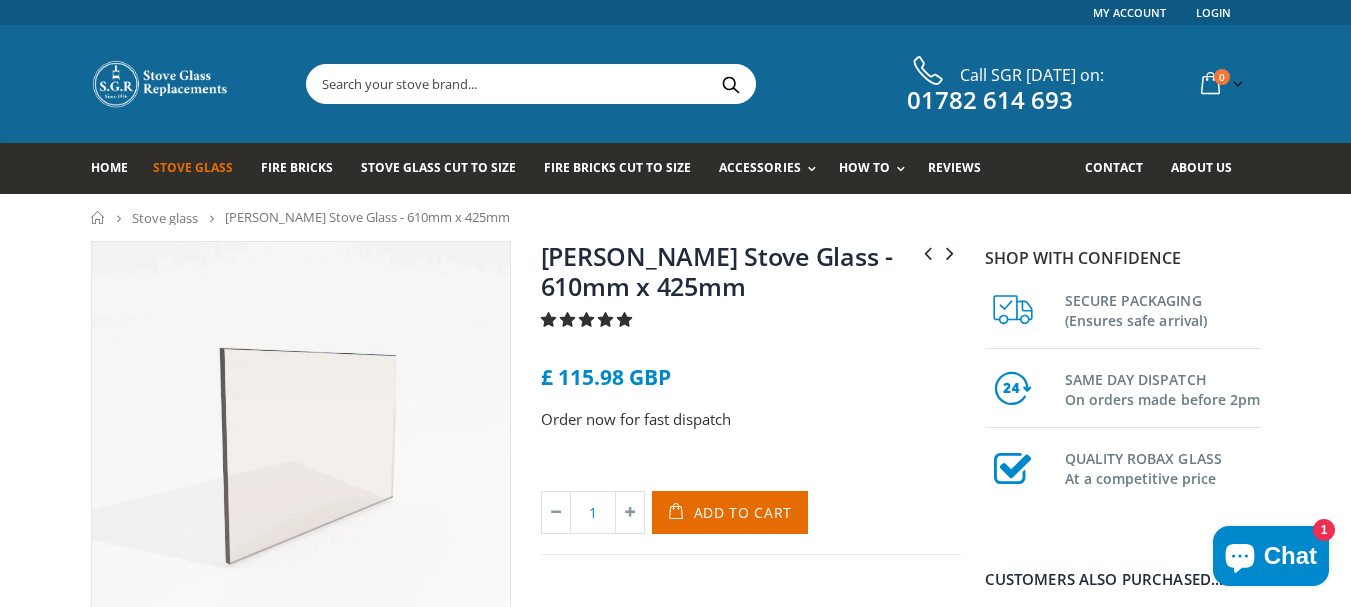 scroll, scrollTop: 0, scrollLeft: 0, axis: both 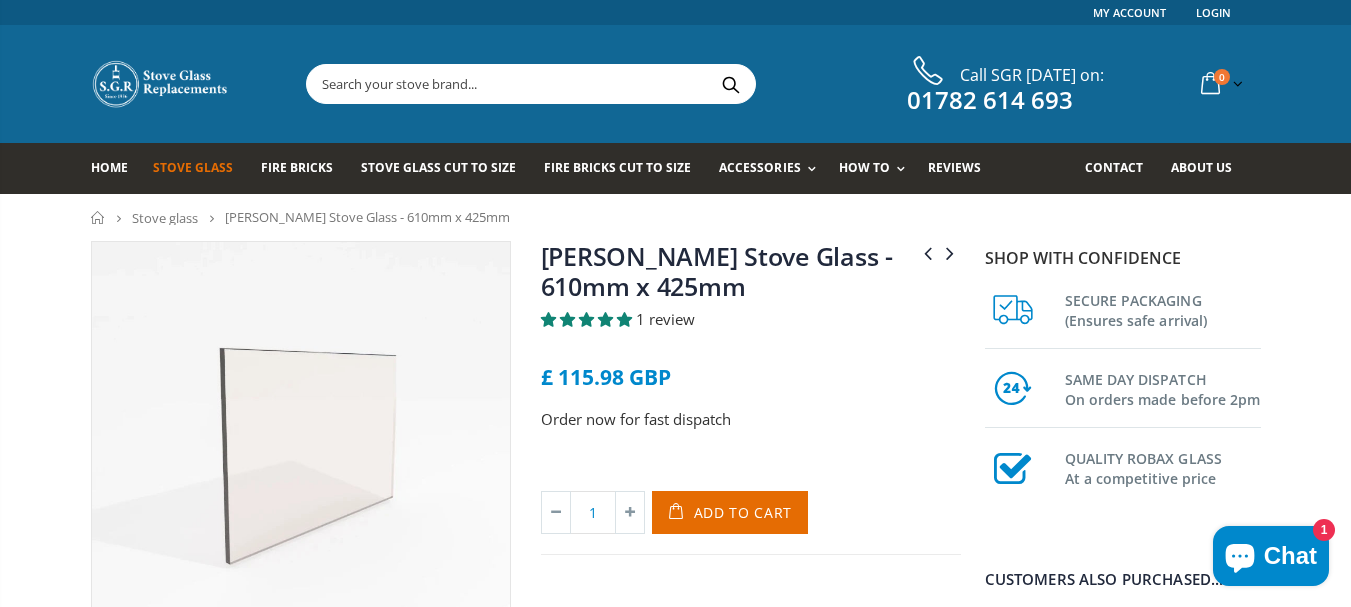 drag, startPoint x: 817, startPoint y: 294, endPoint x: 546, endPoint y: 263, distance: 272.7673 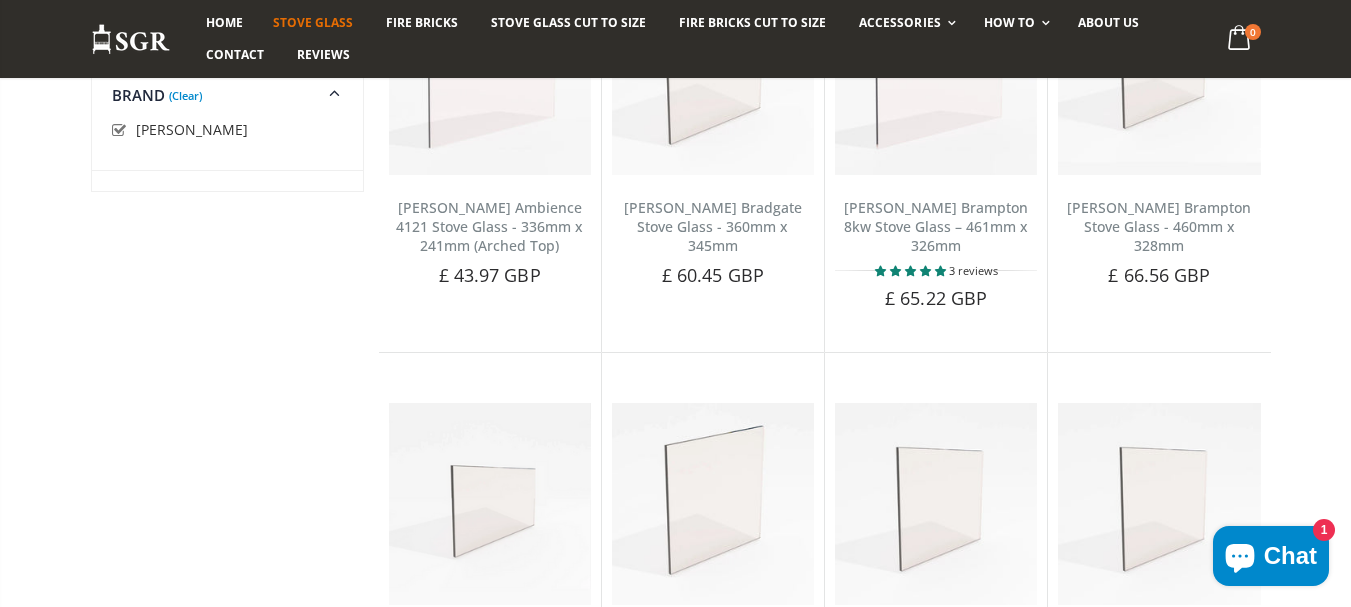 scroll, scrollTop: 392, scrollLeft: 0, axis: vertical 